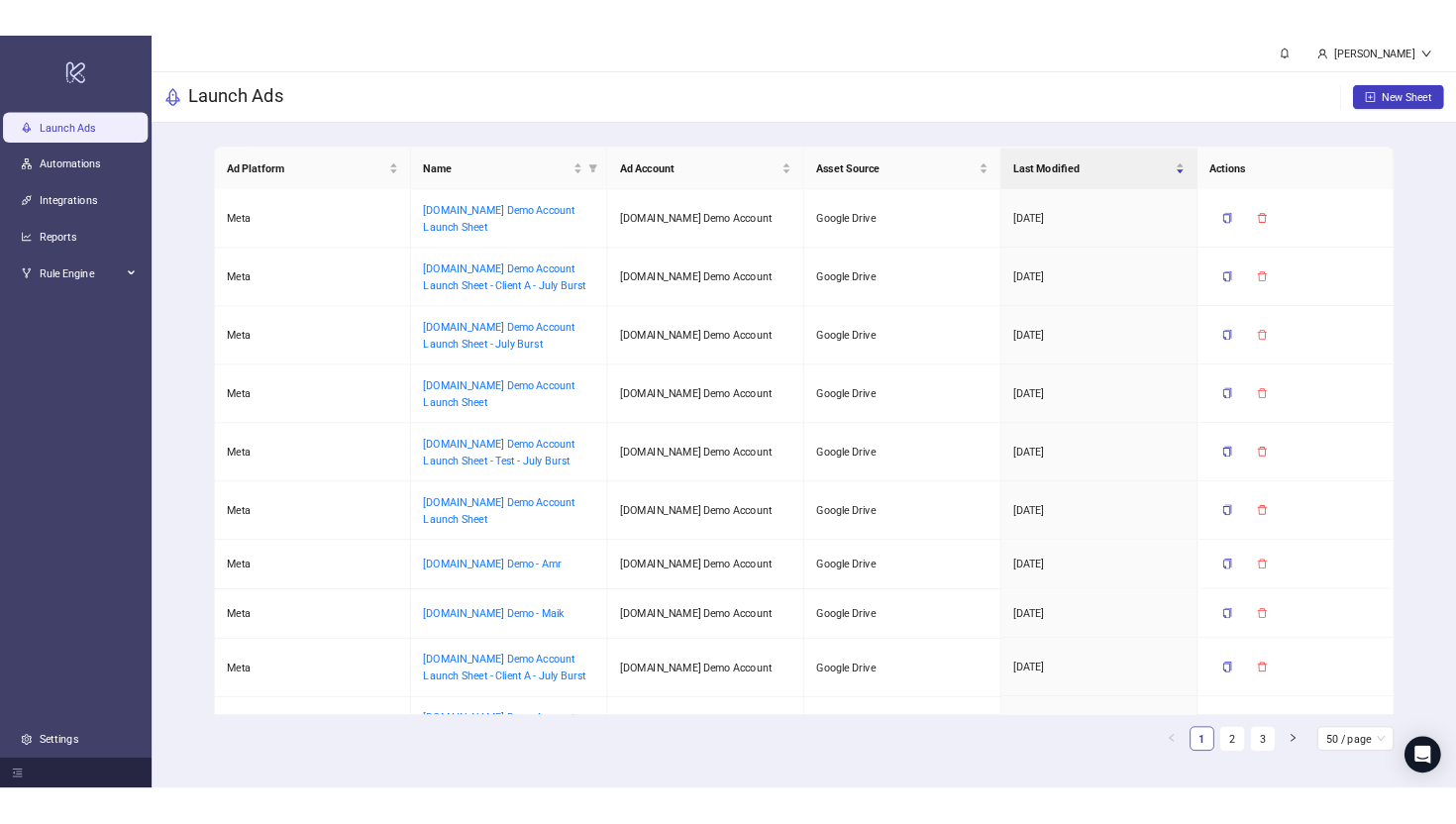 scroll, scrollTop: 0, scrollLeft: 0, axis: both 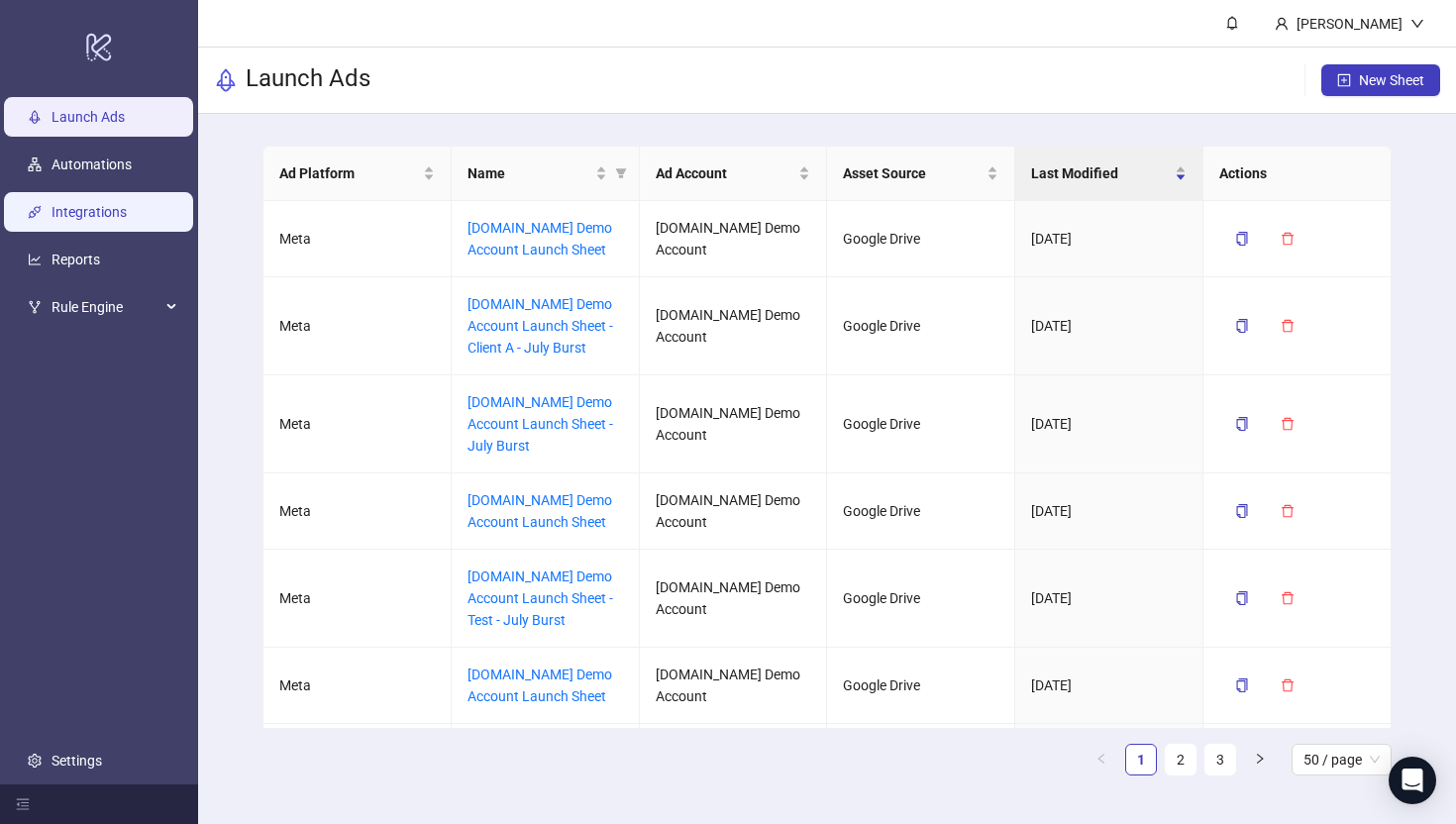click on "Integrations" at bounding box center [89, 212] 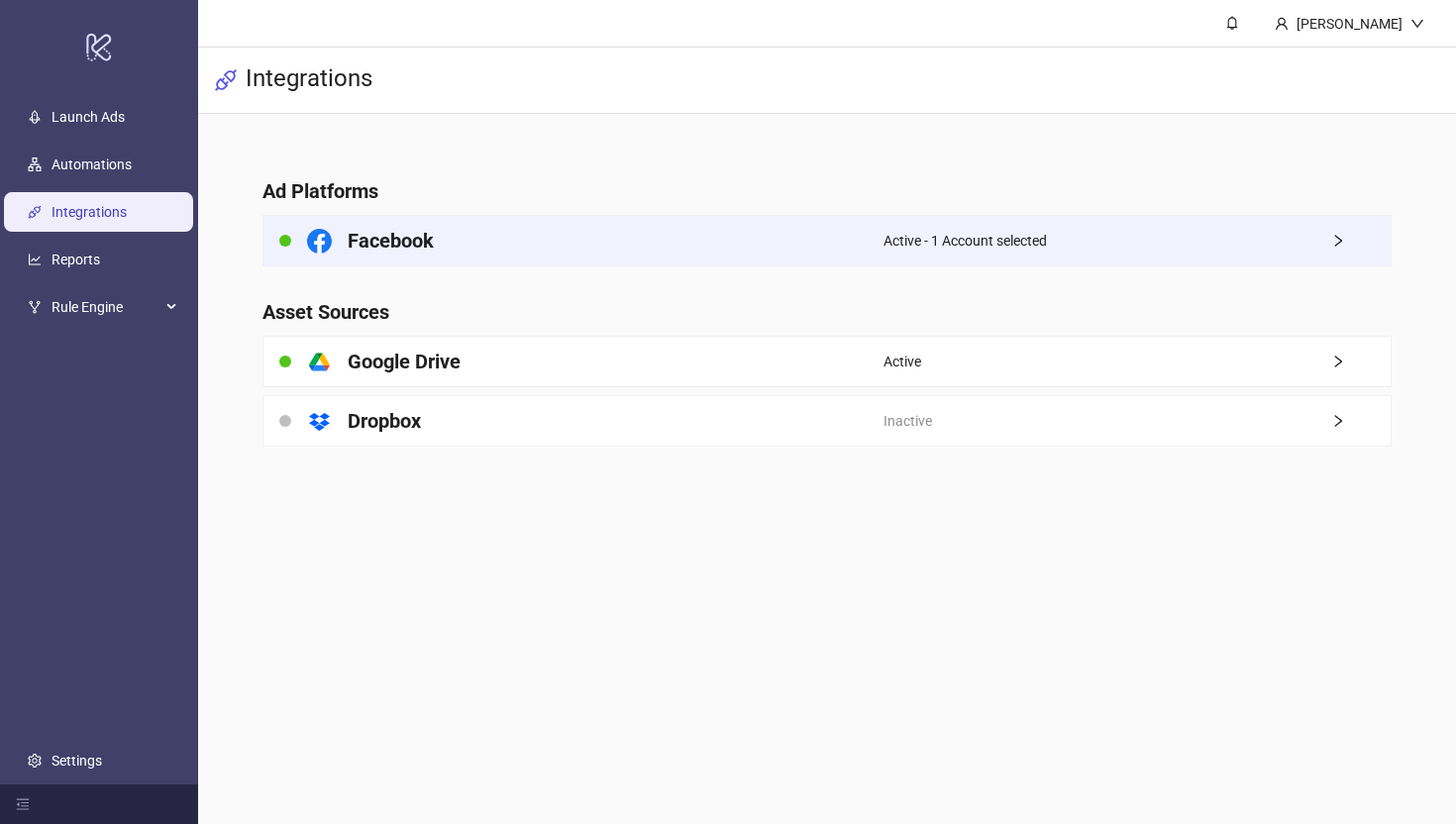 click on "Active - 1 Account selected" at bounding box center (965, 241) 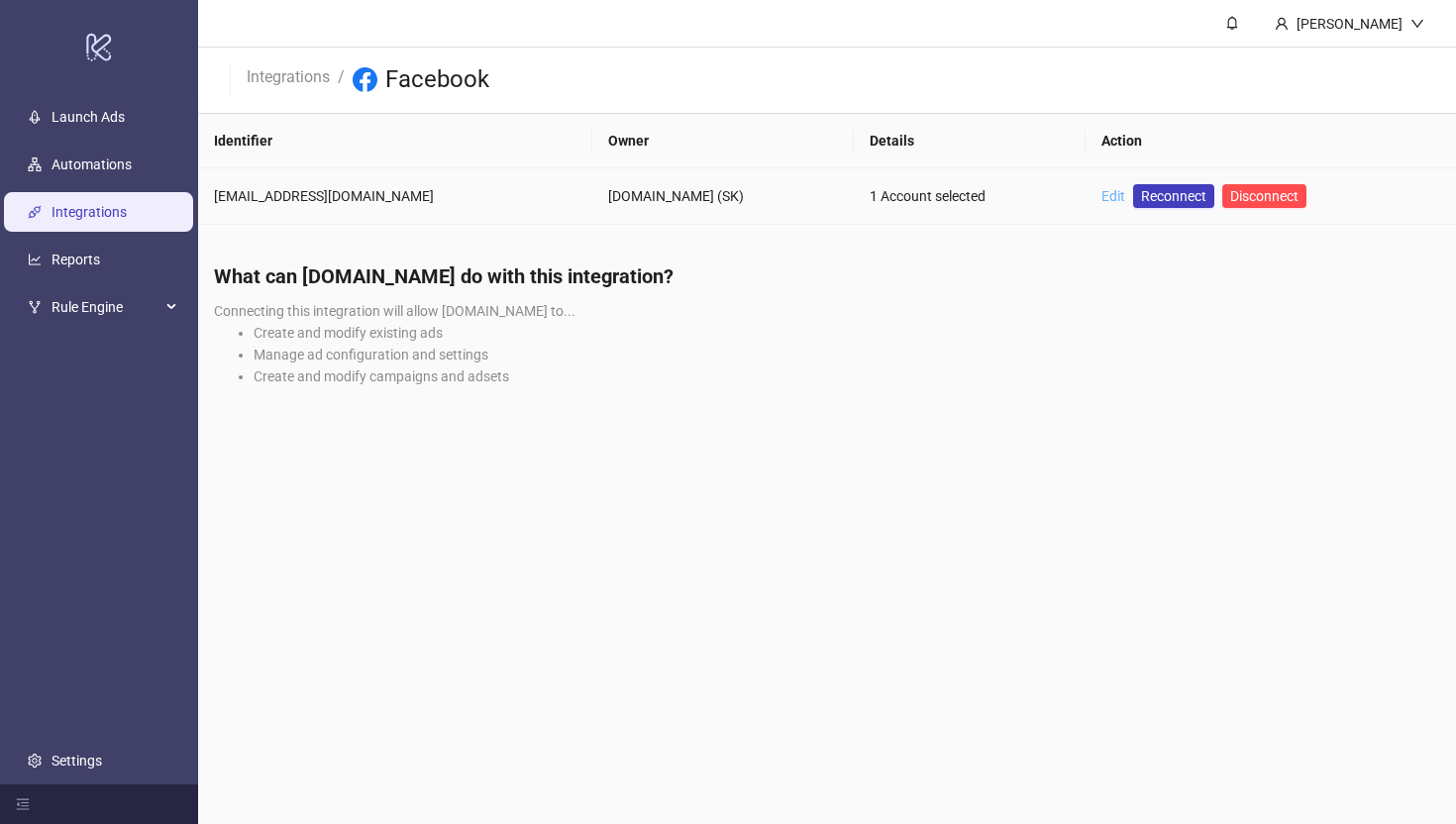 click on "Edit" at bounding box center [1113, 196] 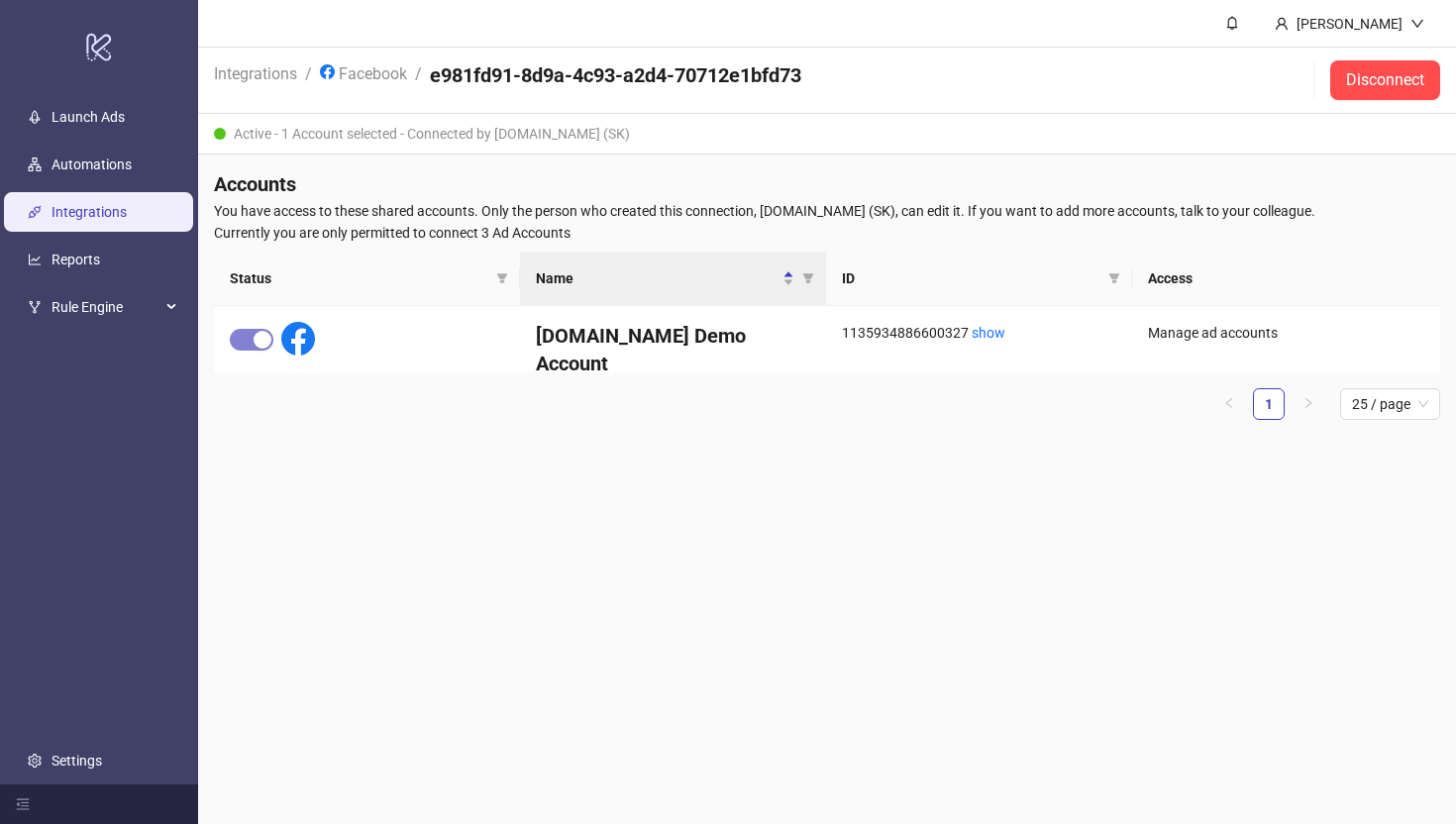click on "Integrations" at bounding box center [89, 212] 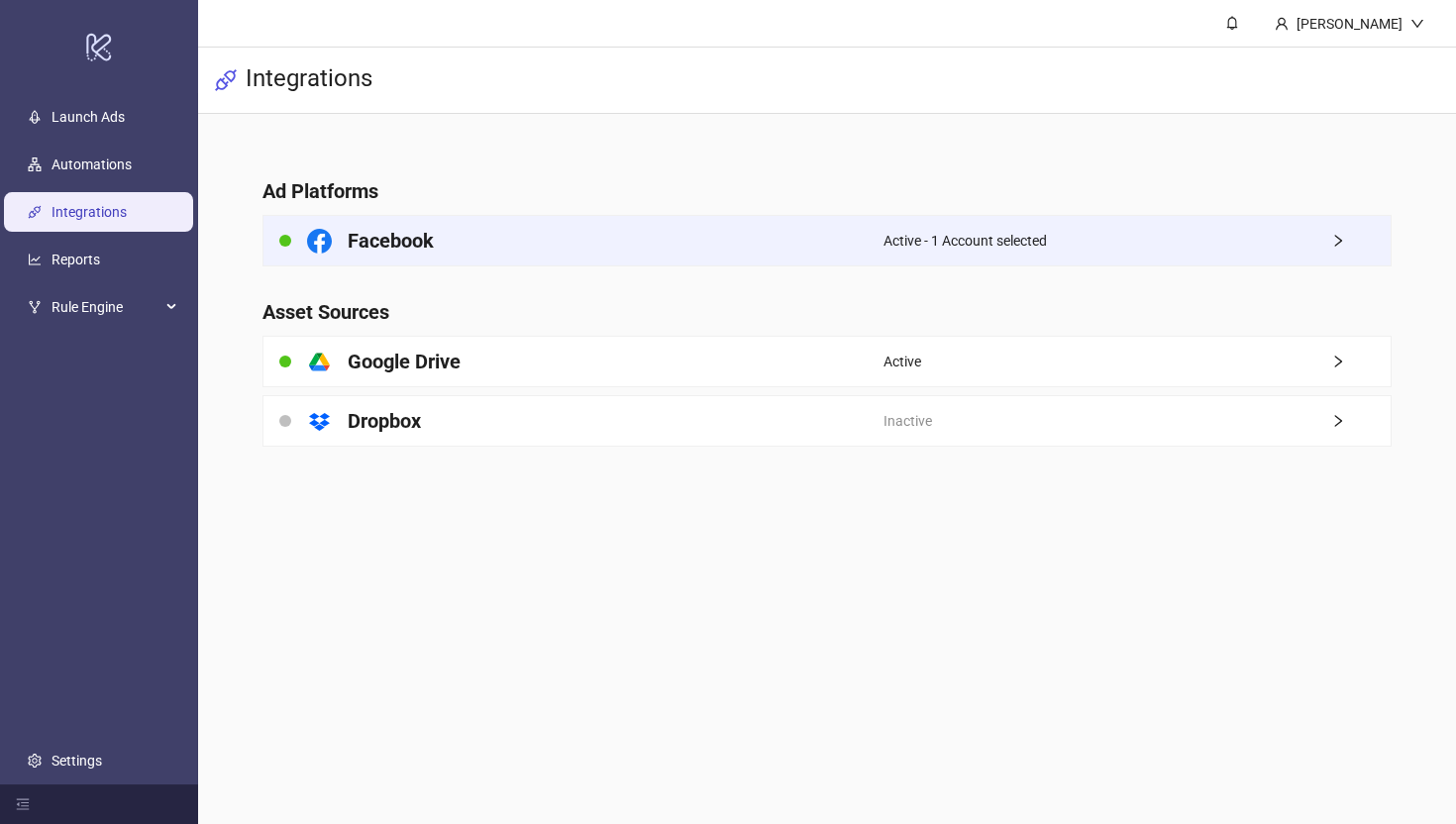 click on "Active - 1 Account selected" at bounding box center [965, 241] 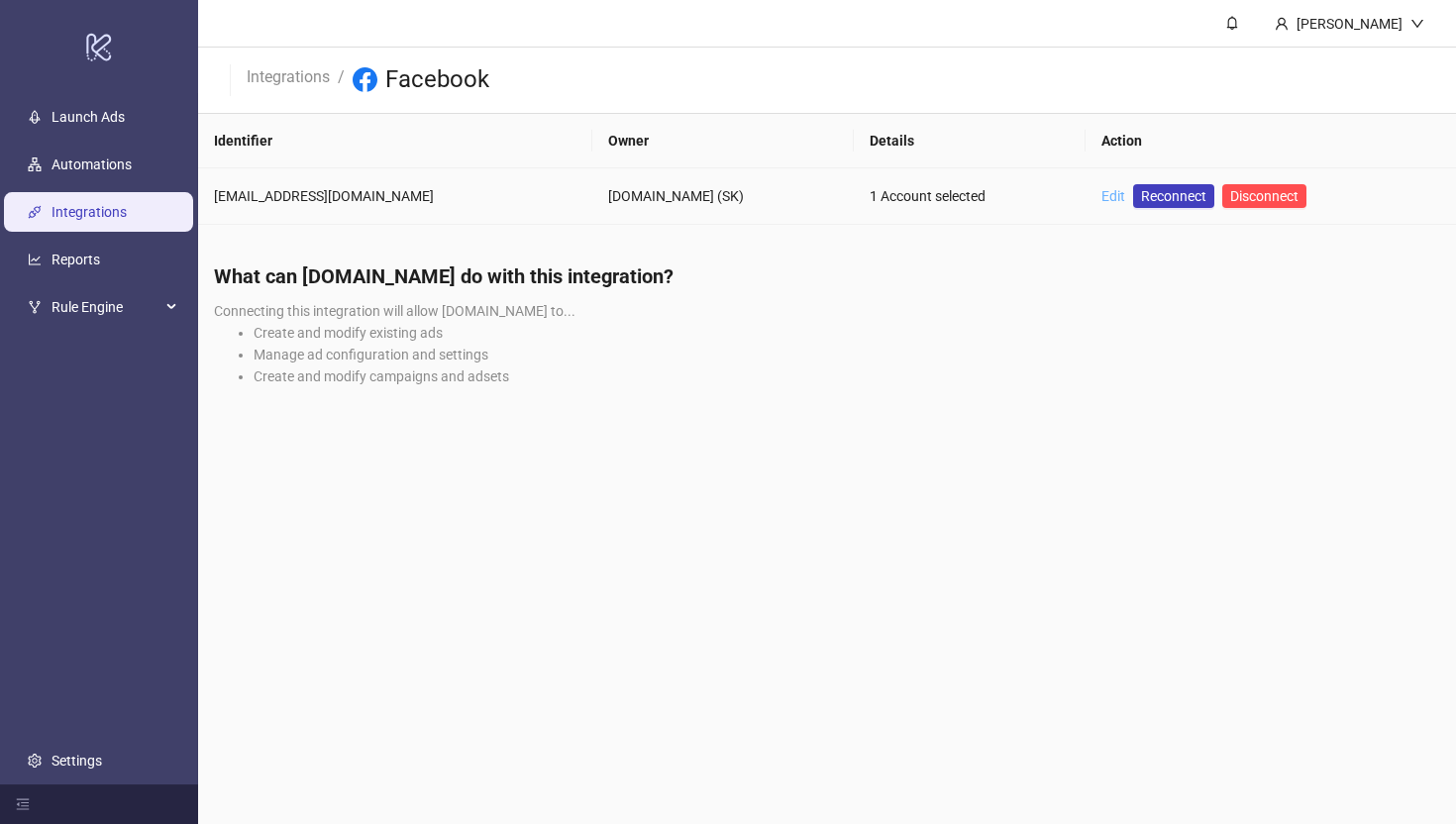 click on "Edit" at bounding box center [1113, 196] 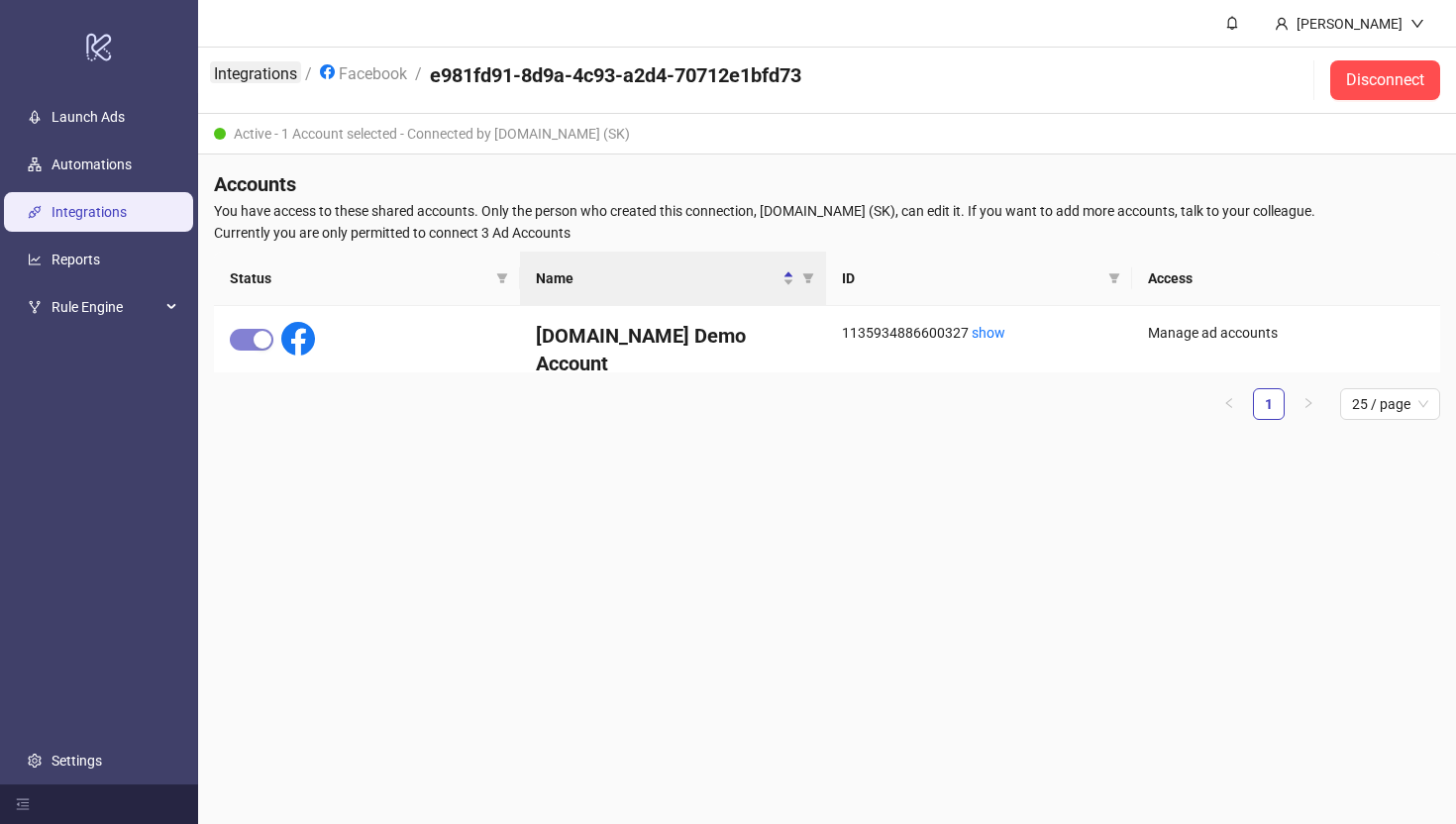 click on "Integrations" at bounding box center [256, 72] 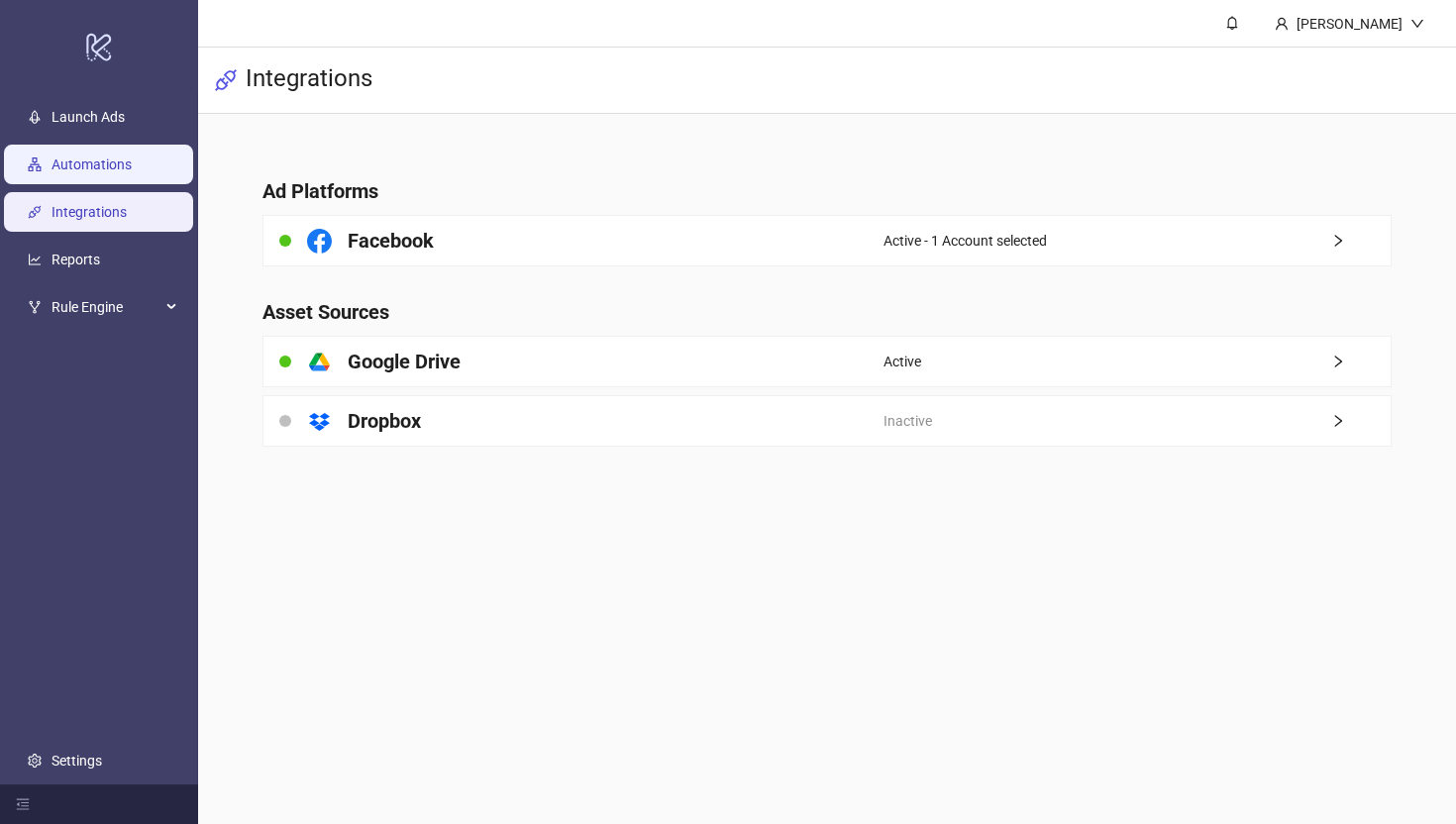 drag, startPoint x: 82, startPoint y: 118, endPoint x: 140, endPoint y: 172, distance: 79.24645 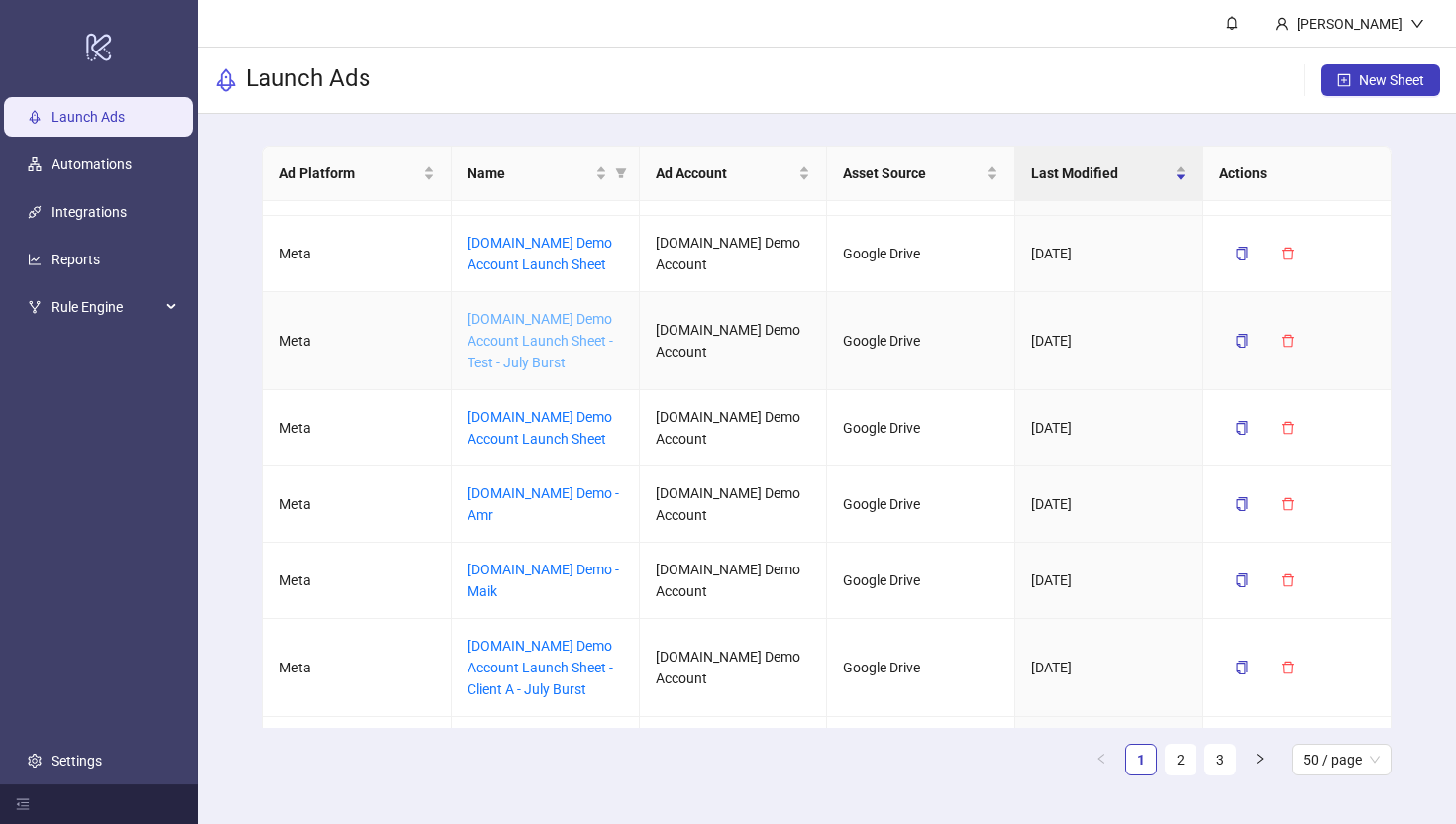 scroll, scrollTop: 0, scrollLeft: 0, axis: both 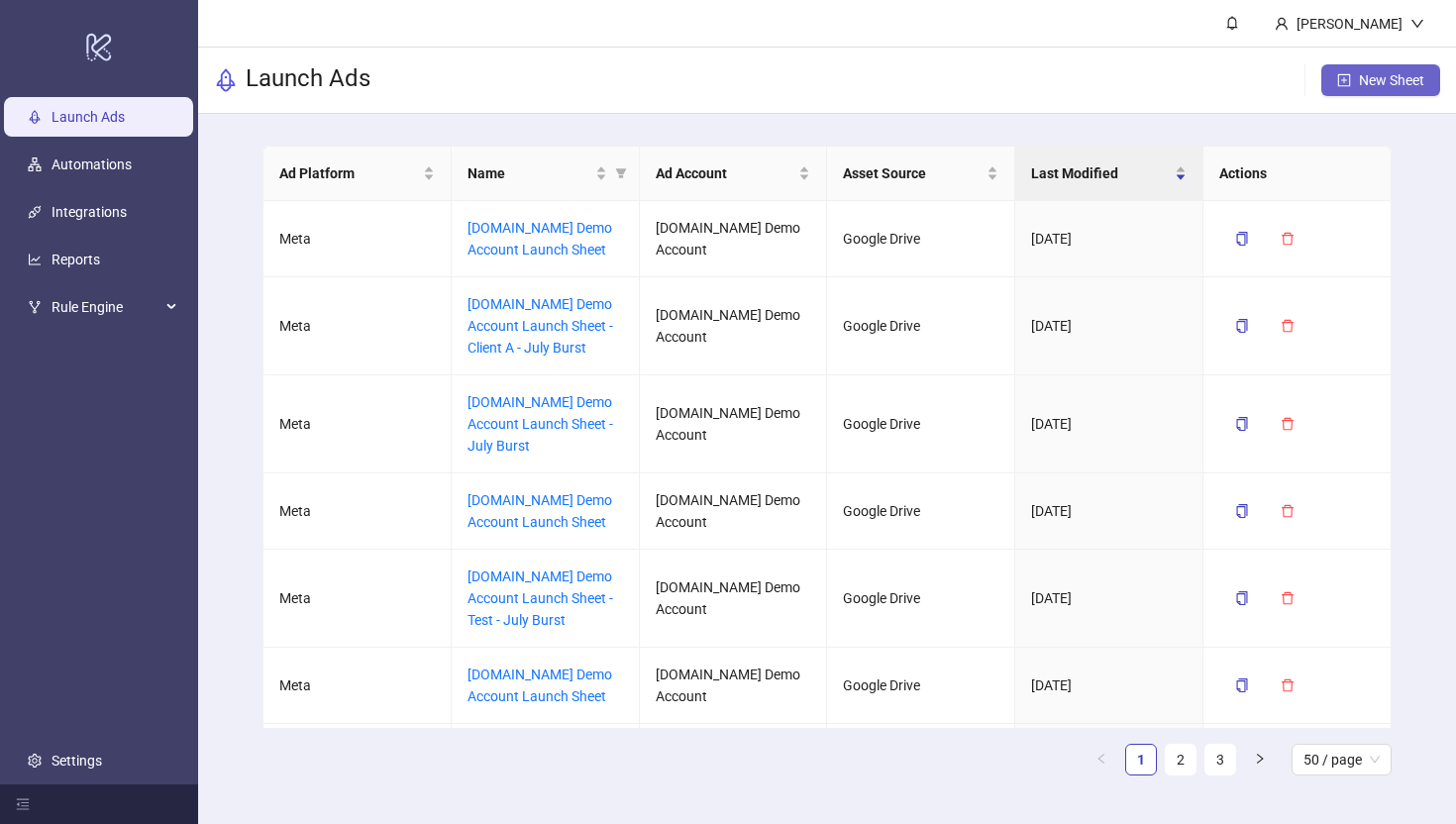 click on "New Sheet" at bounding box center (1392, 80) 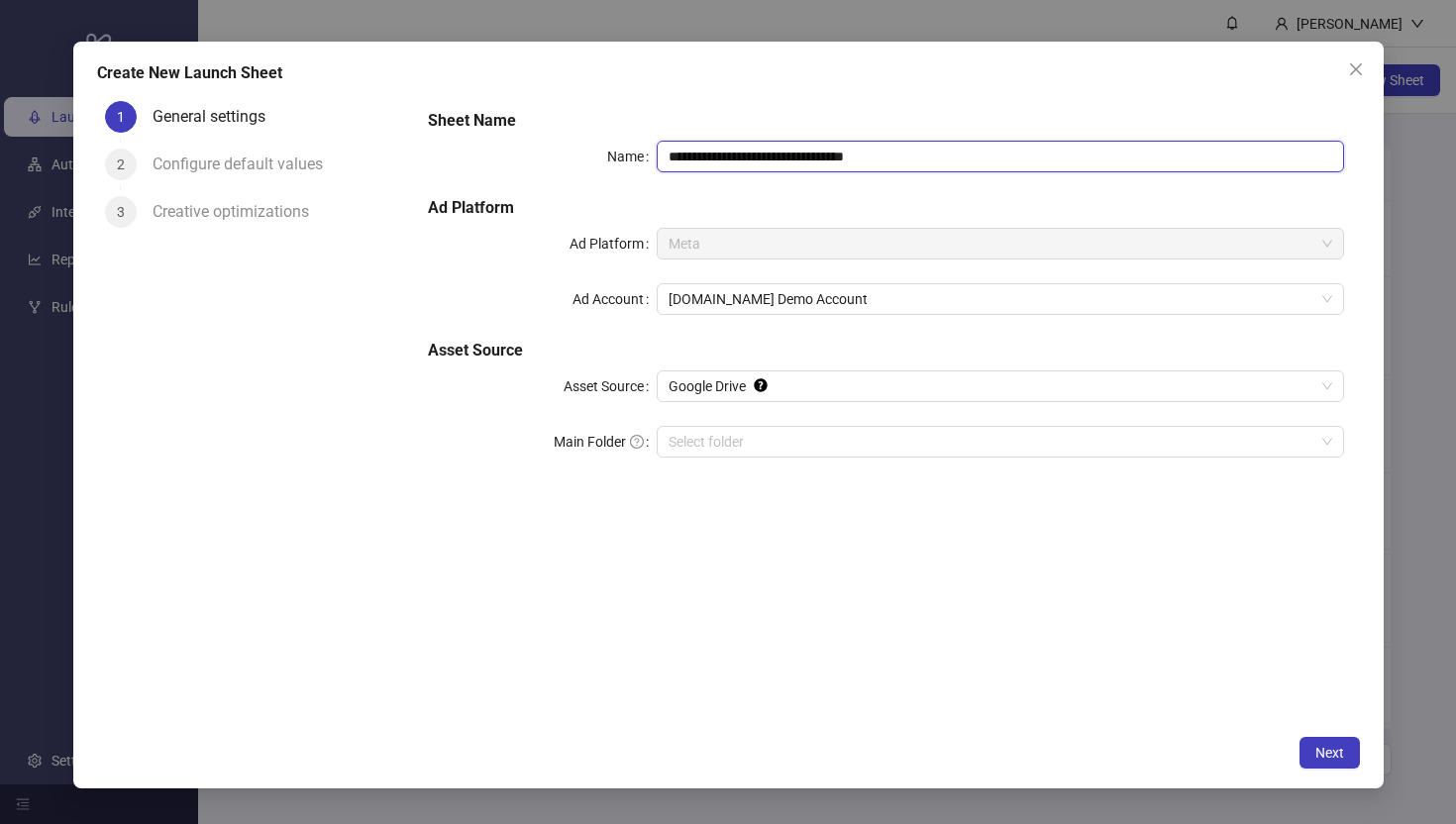 click on "**********" at bounding box center (999, 156) 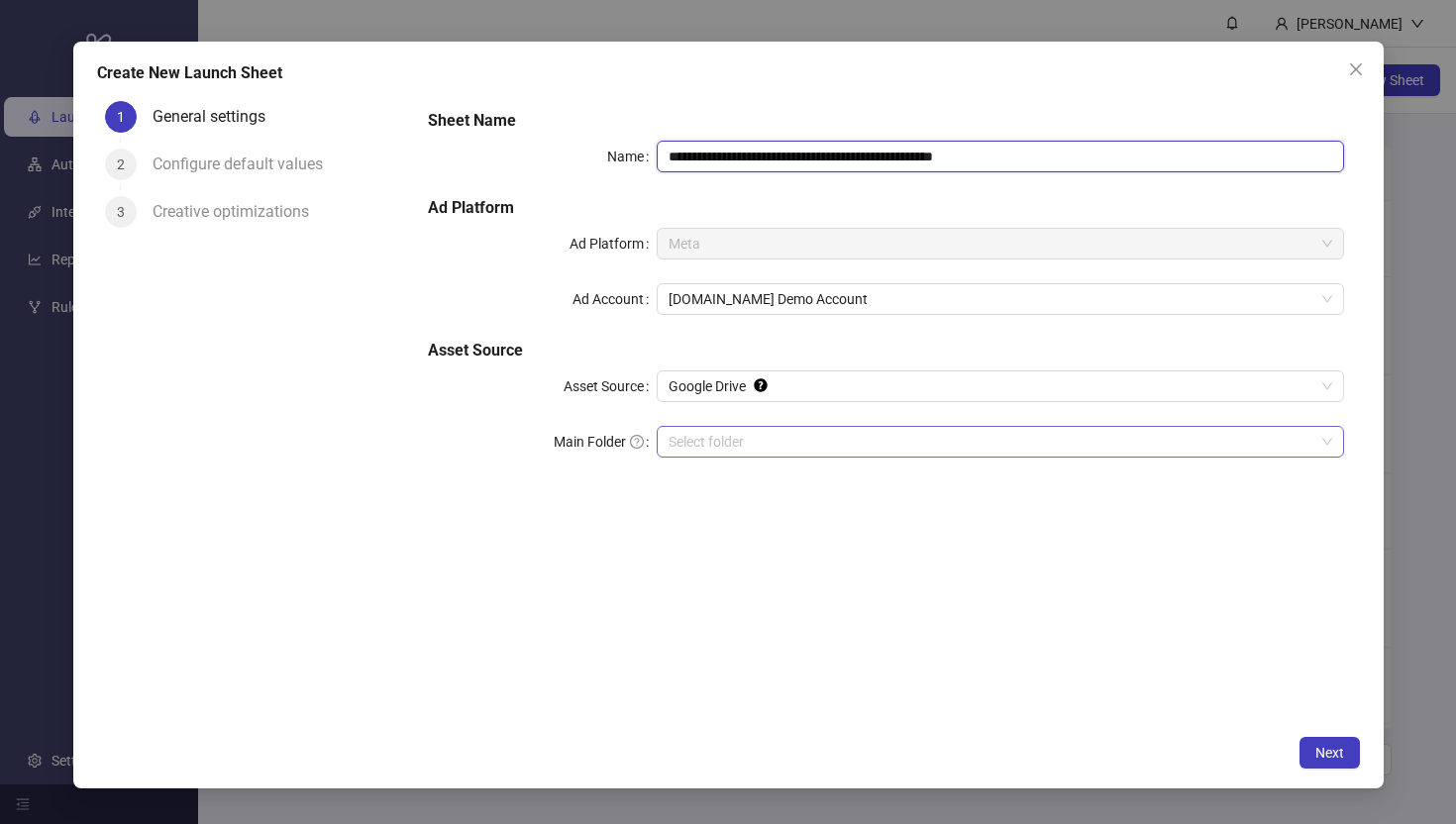 type on "**********" 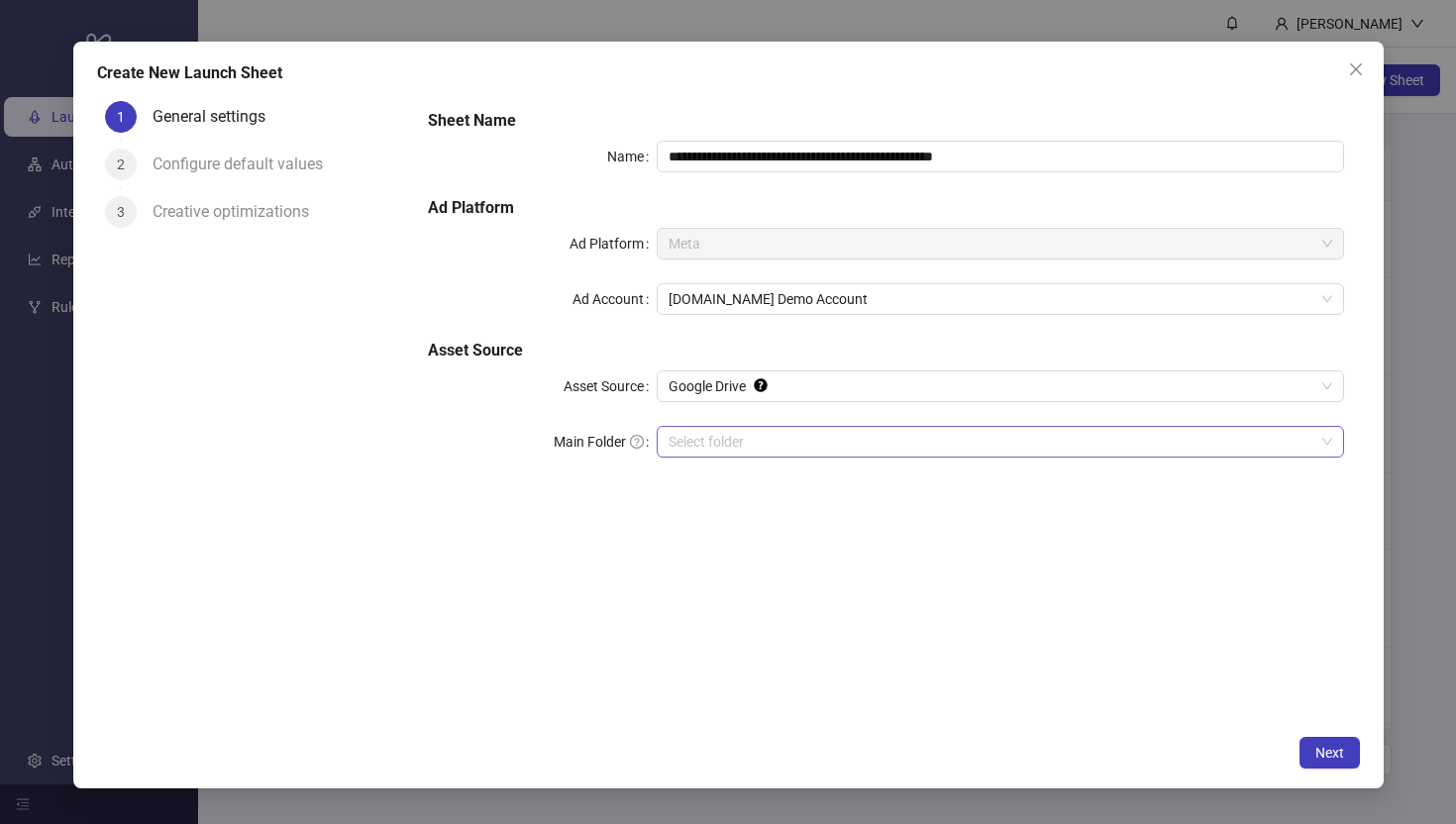 click on "Main Folder" at bounding box center [990, 442] 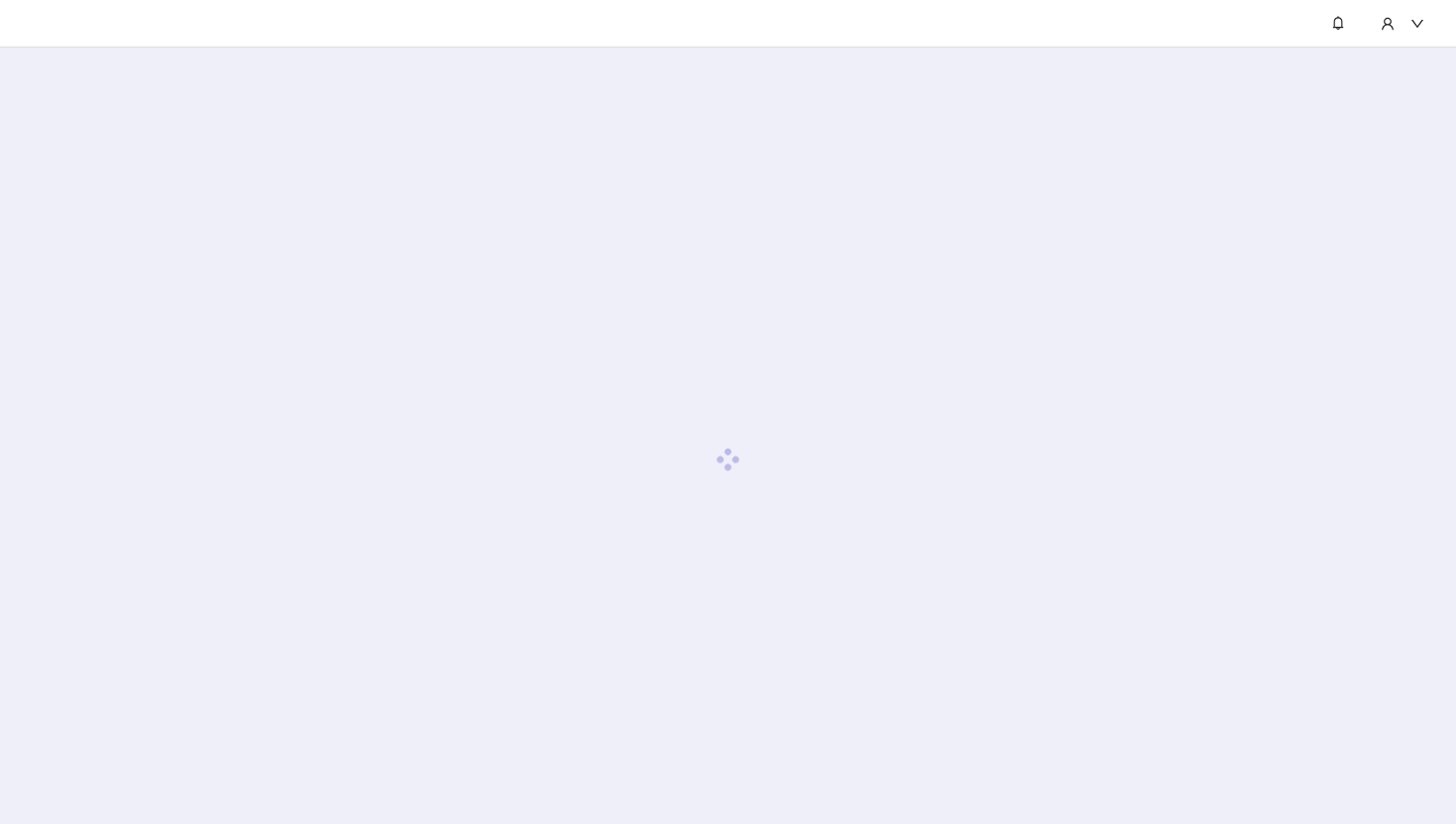 scroll, scrollTop: 0, scrollLeft: 0, axis: both 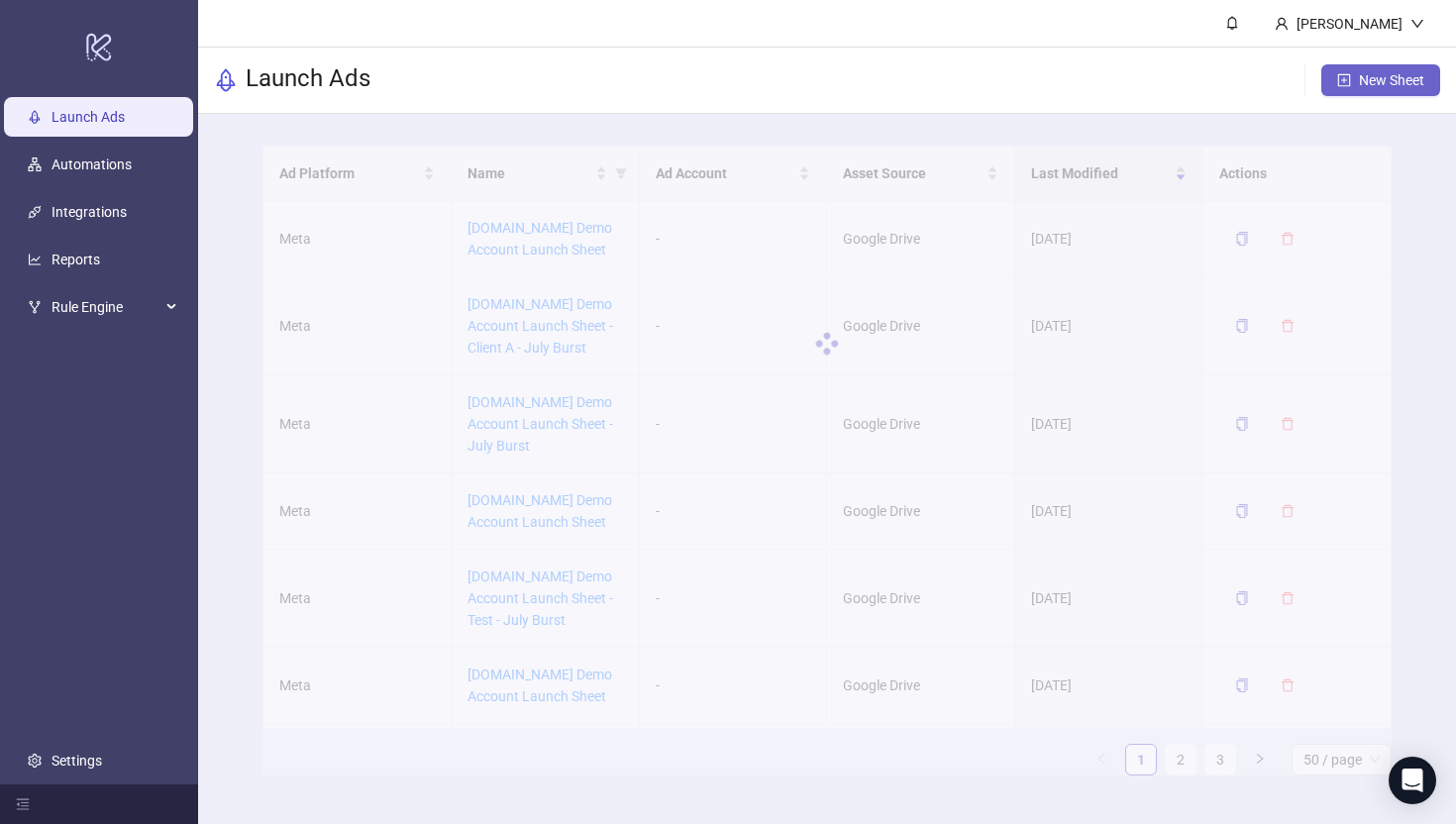 click on "New Sheet" at bounding box center (1392, 80) 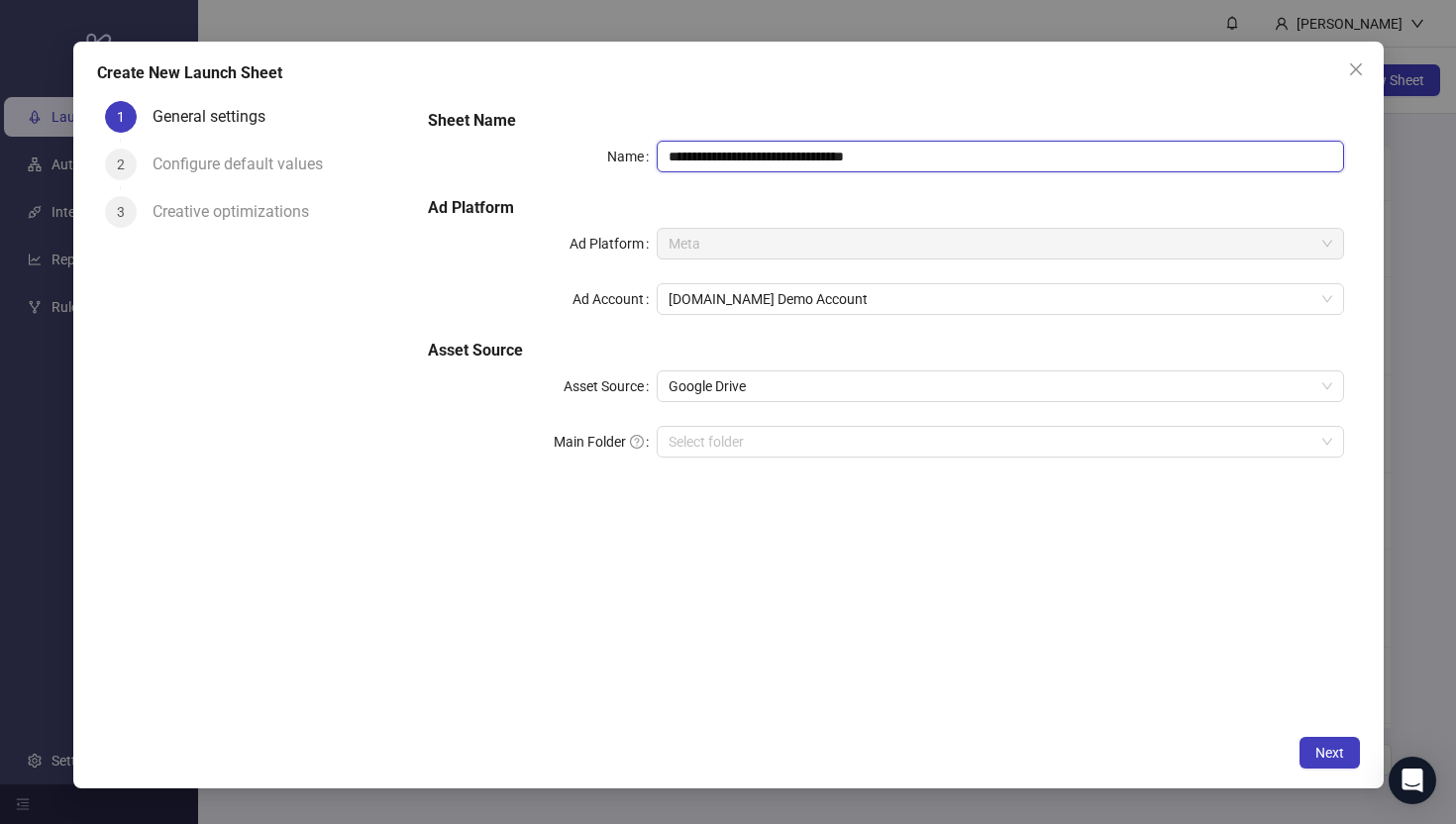 click on "**********" at bounding box center (999, 156) 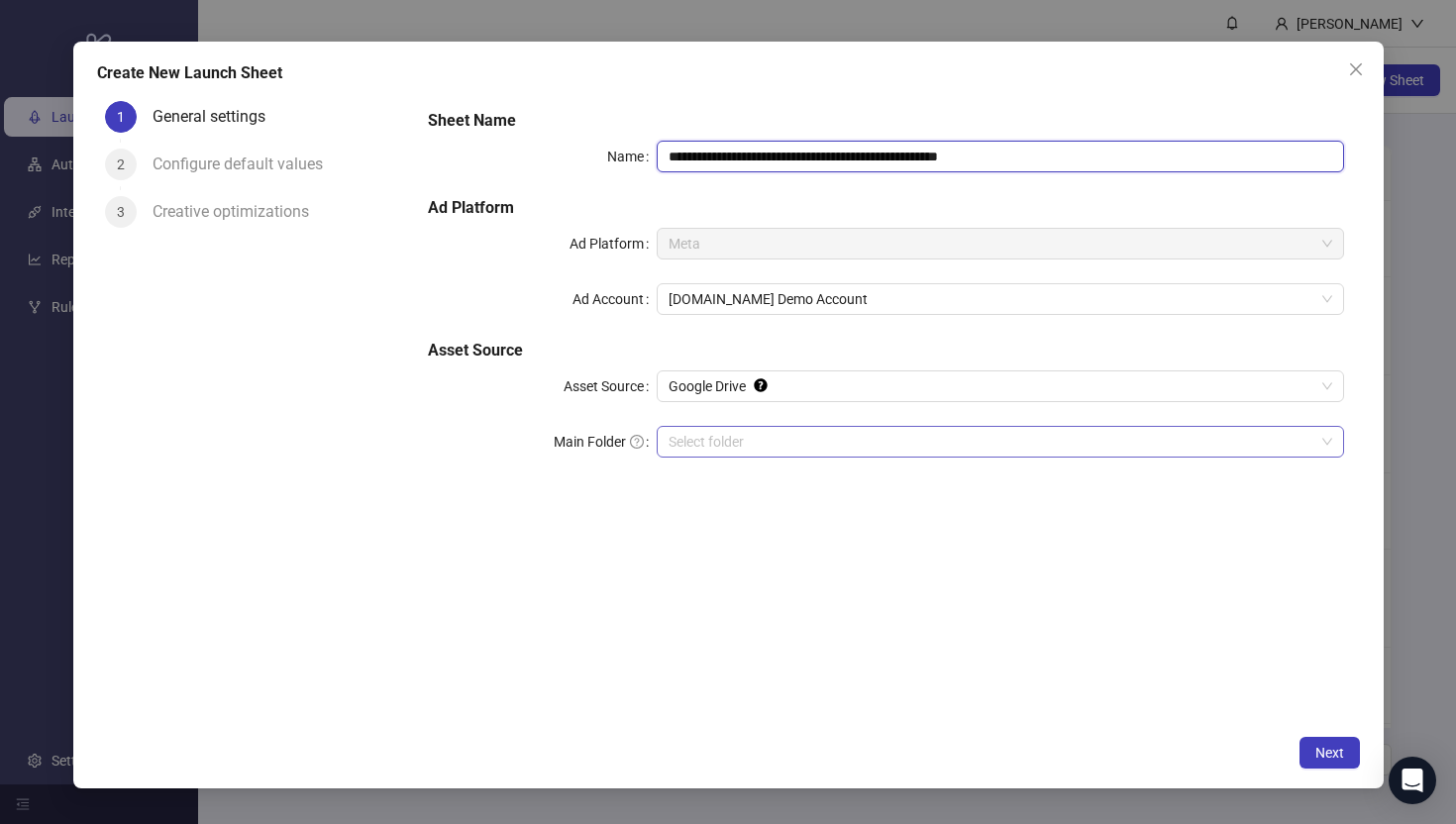 type on "**********" 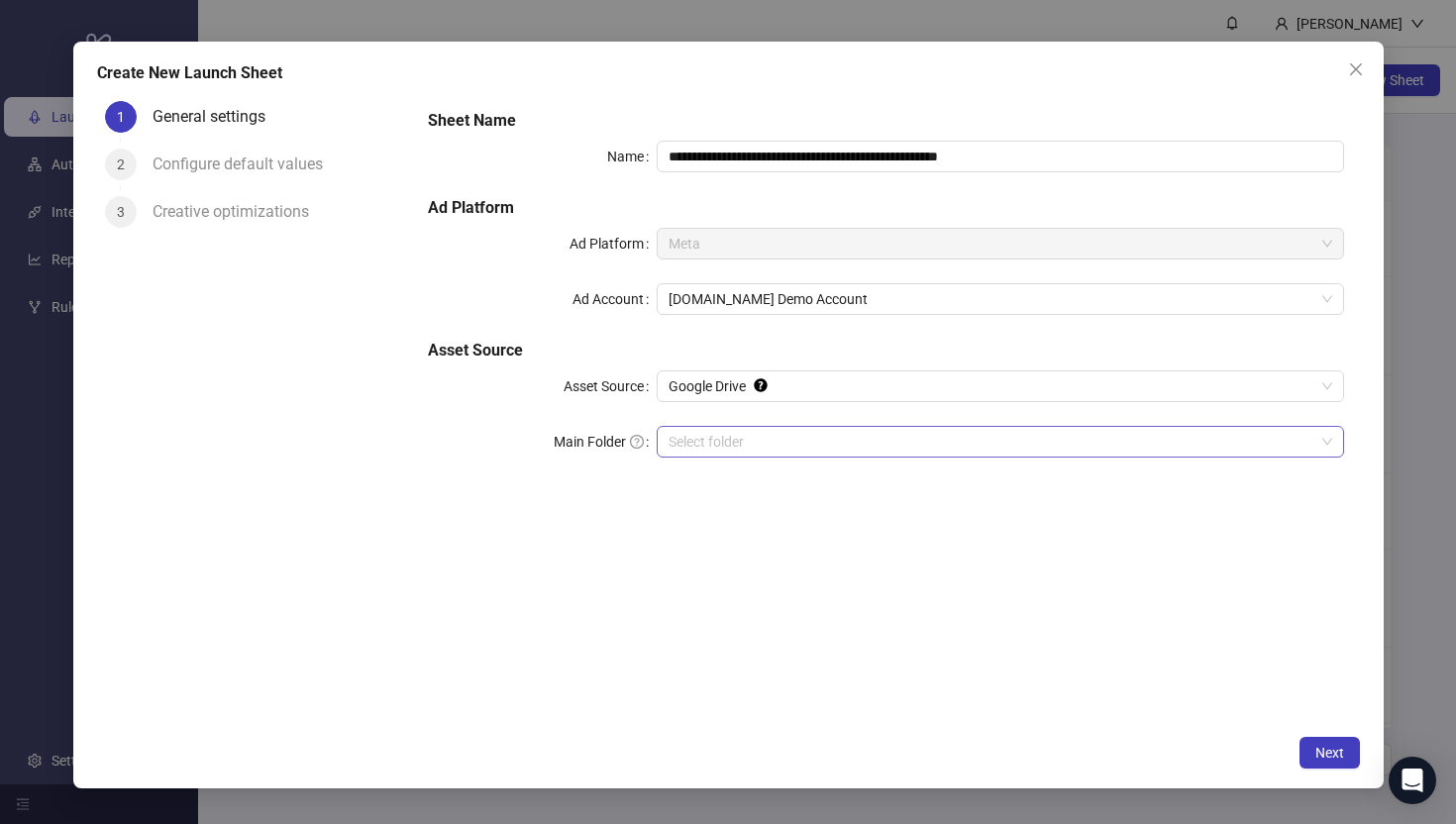 click on "Main Folder" at bounding box center (990, 442) 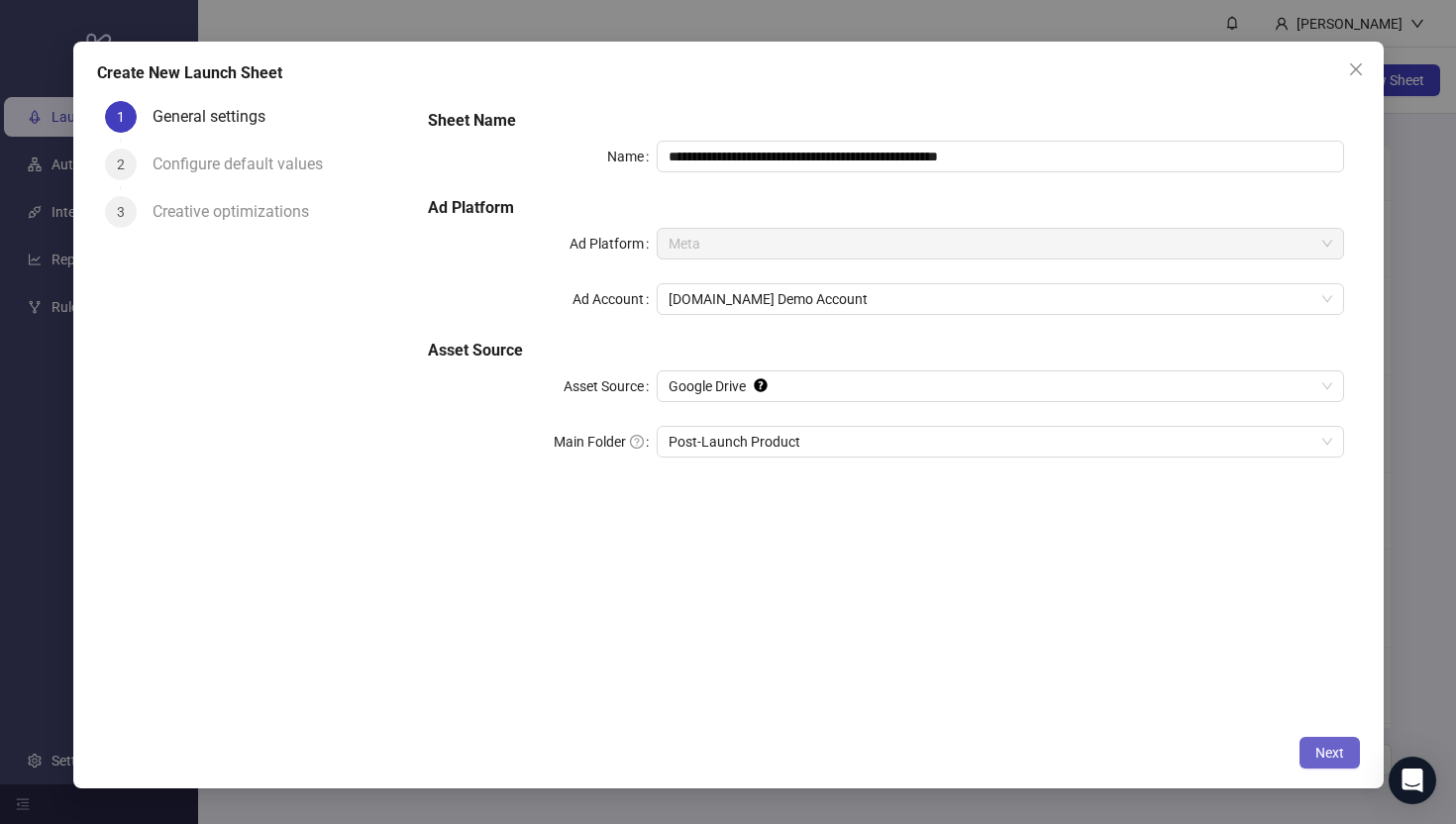 click on "Next" at bounding box center (1329, 753) 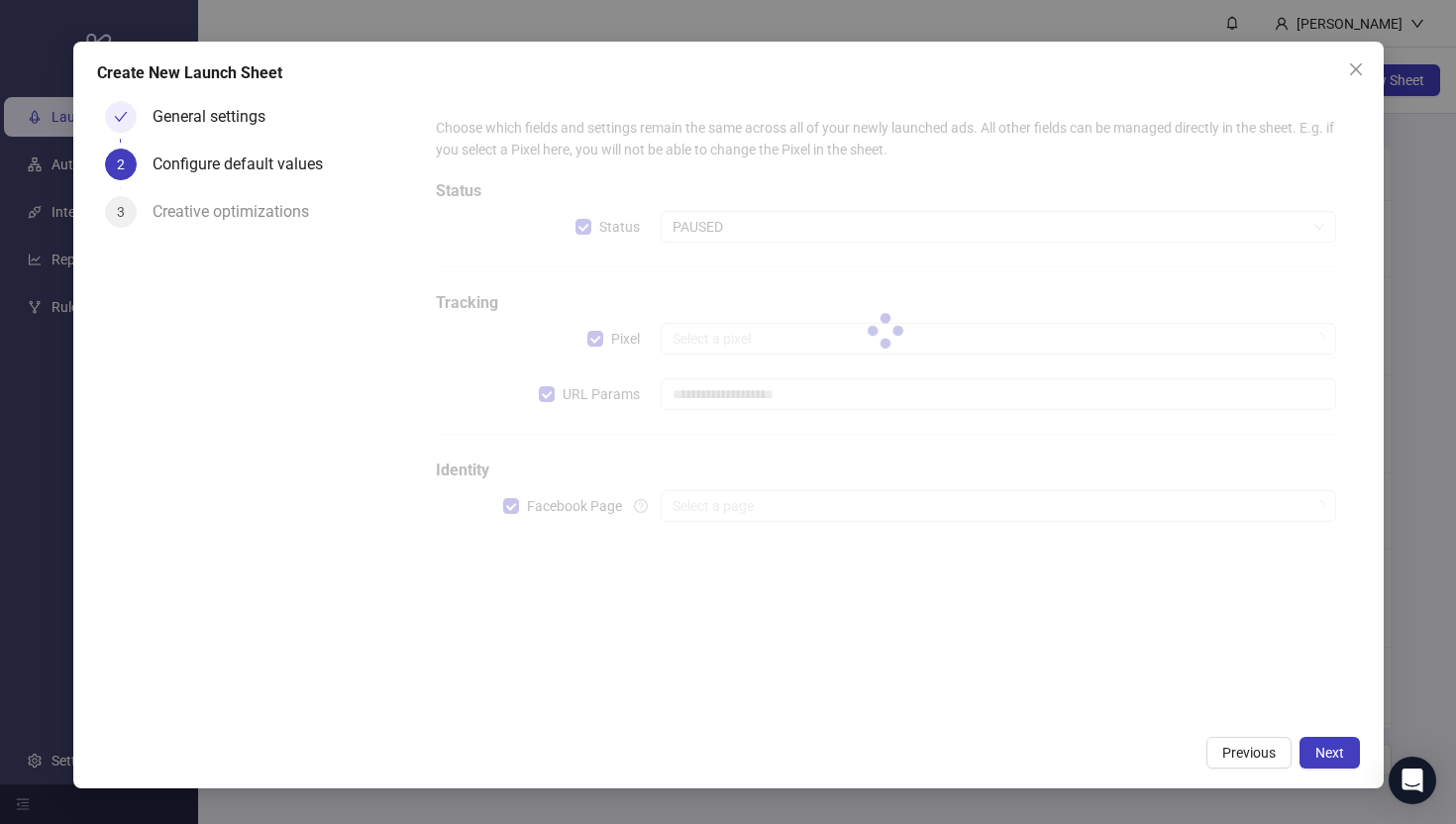 type on "**********" 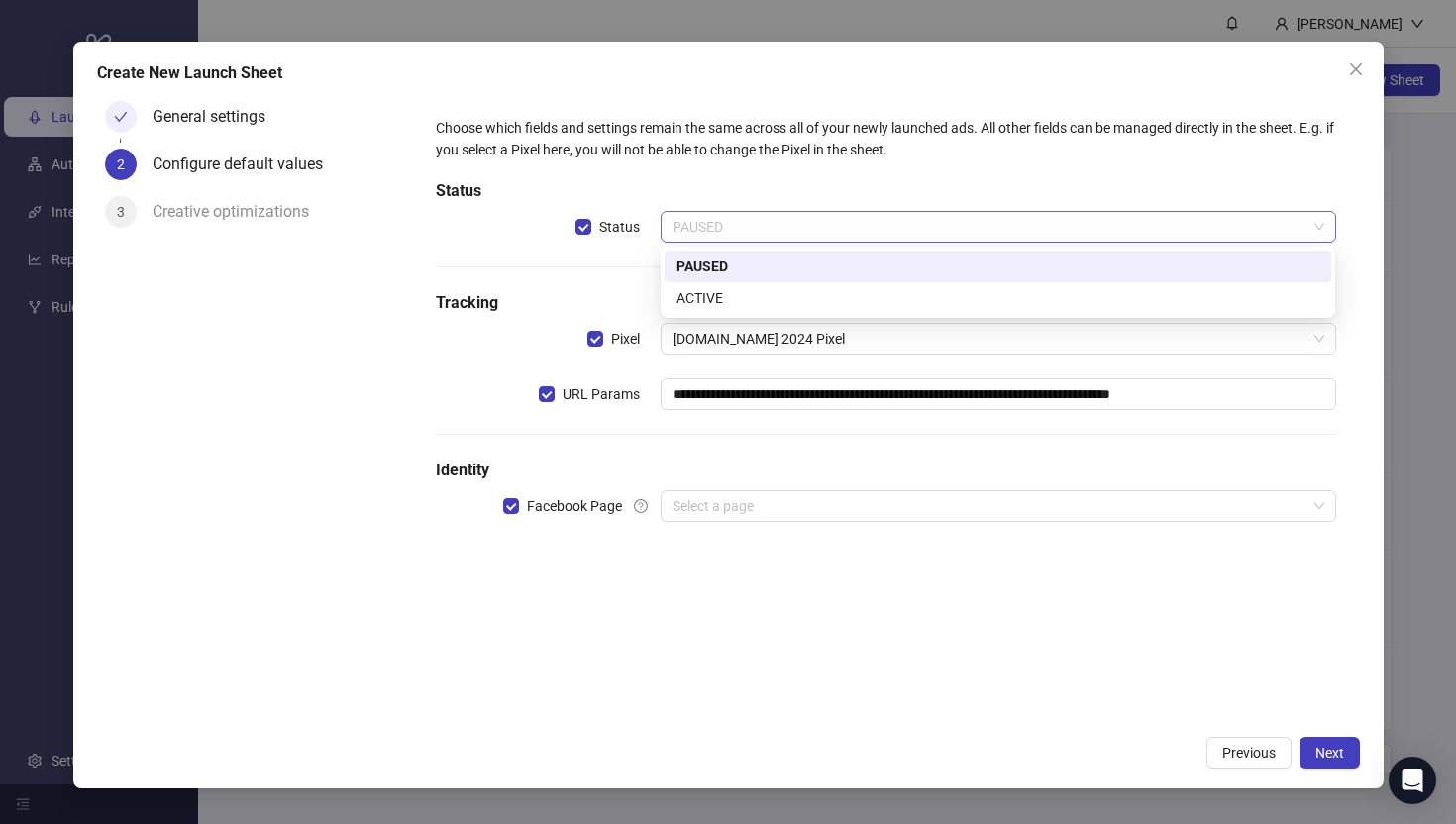 click on "PAUSED" at bounding box center (997, 227) 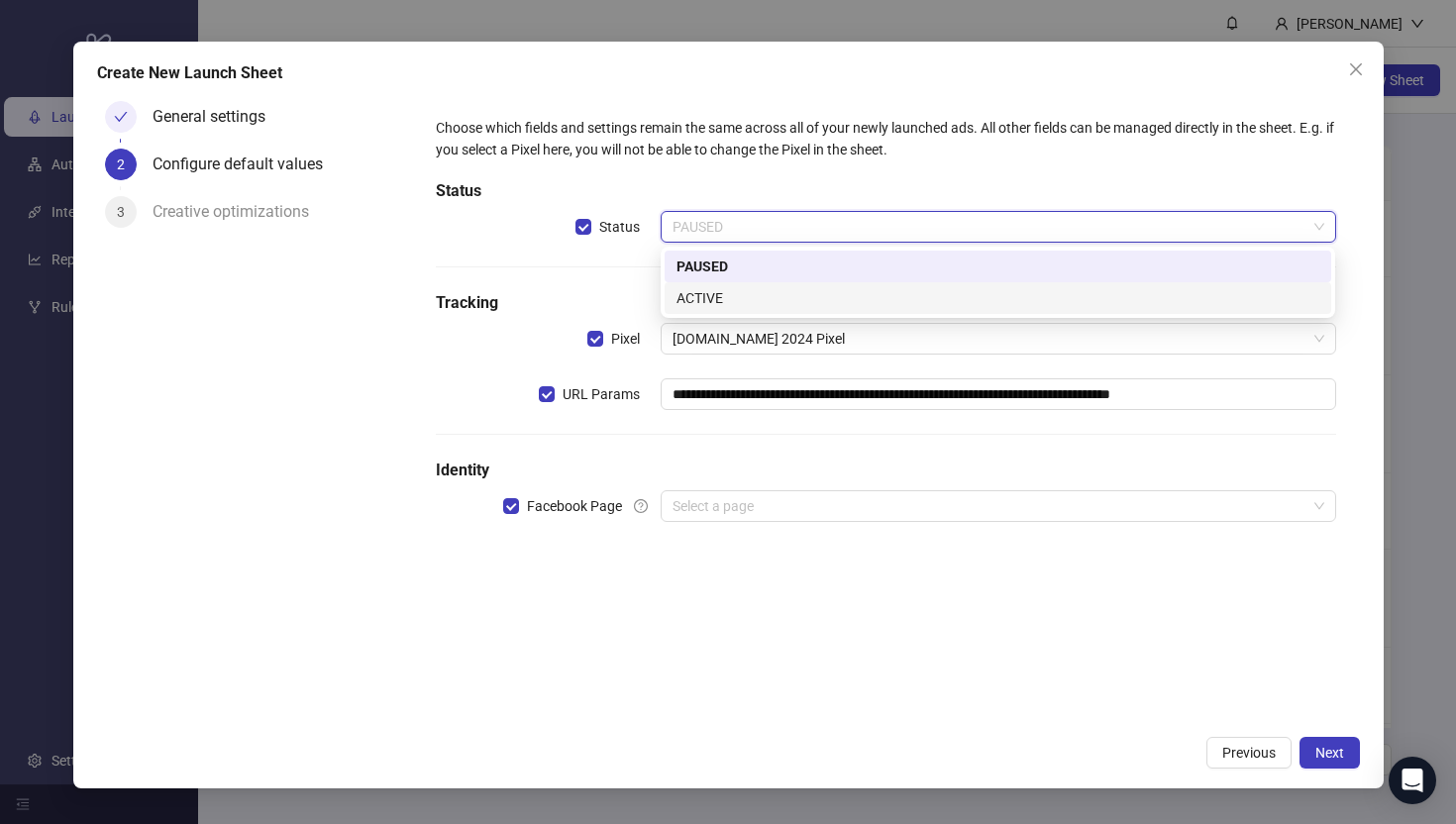 click on "ACTIVE" at bounding box center [997, 298] 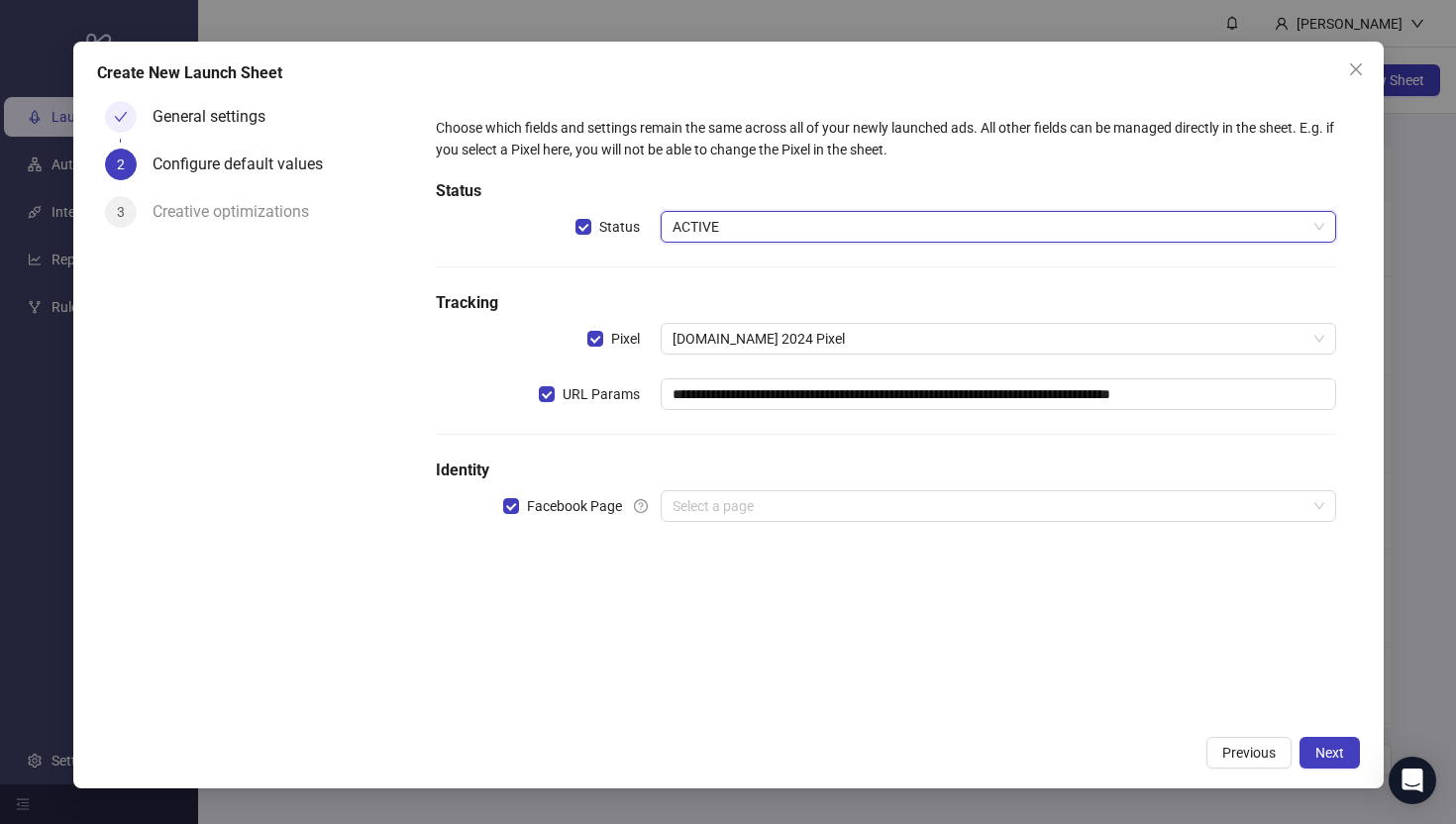 click on "ACTIVE" at bounding box center (997, 227) 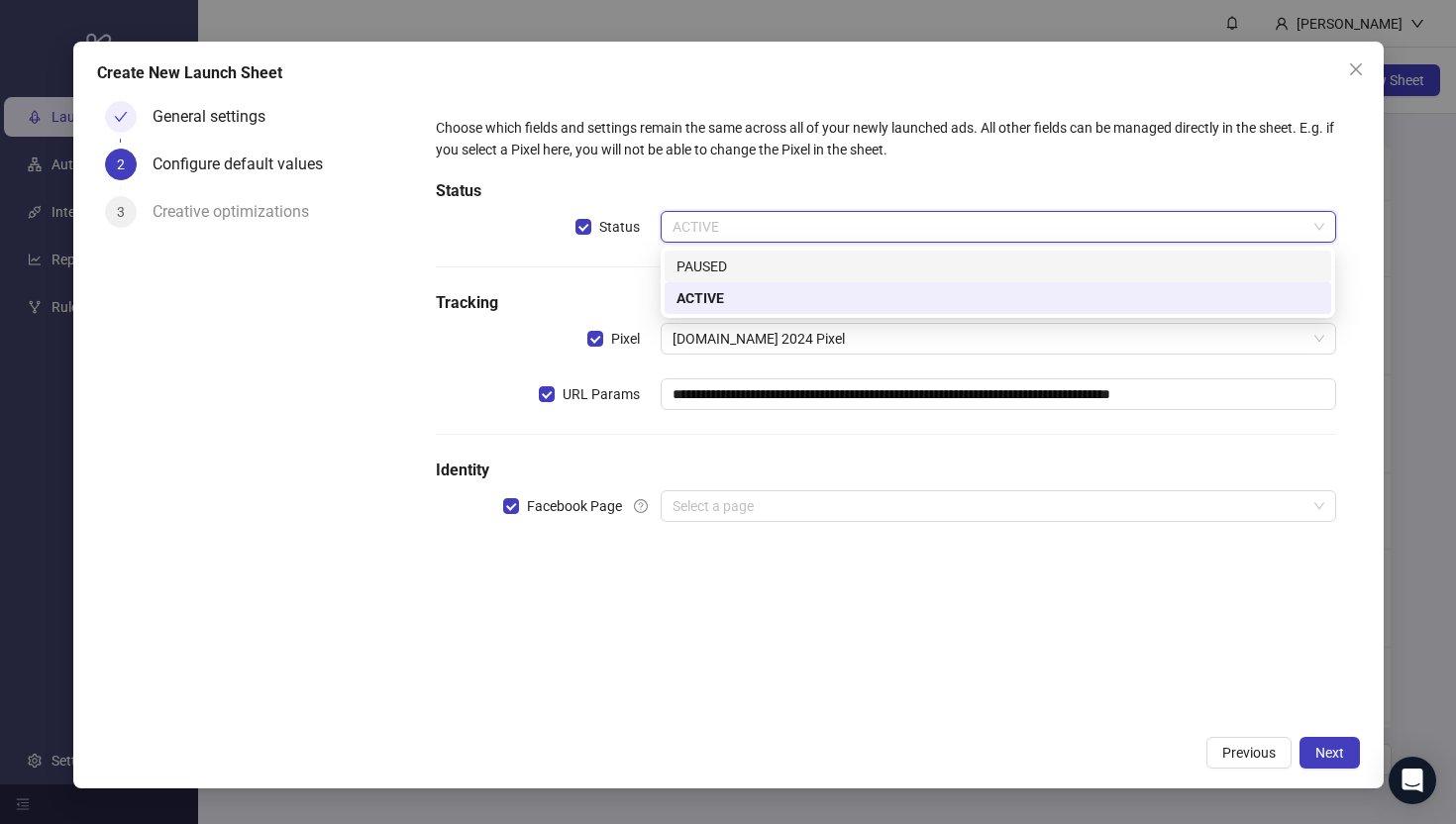 click on "PAUSED" at bounding box center (997, 266) 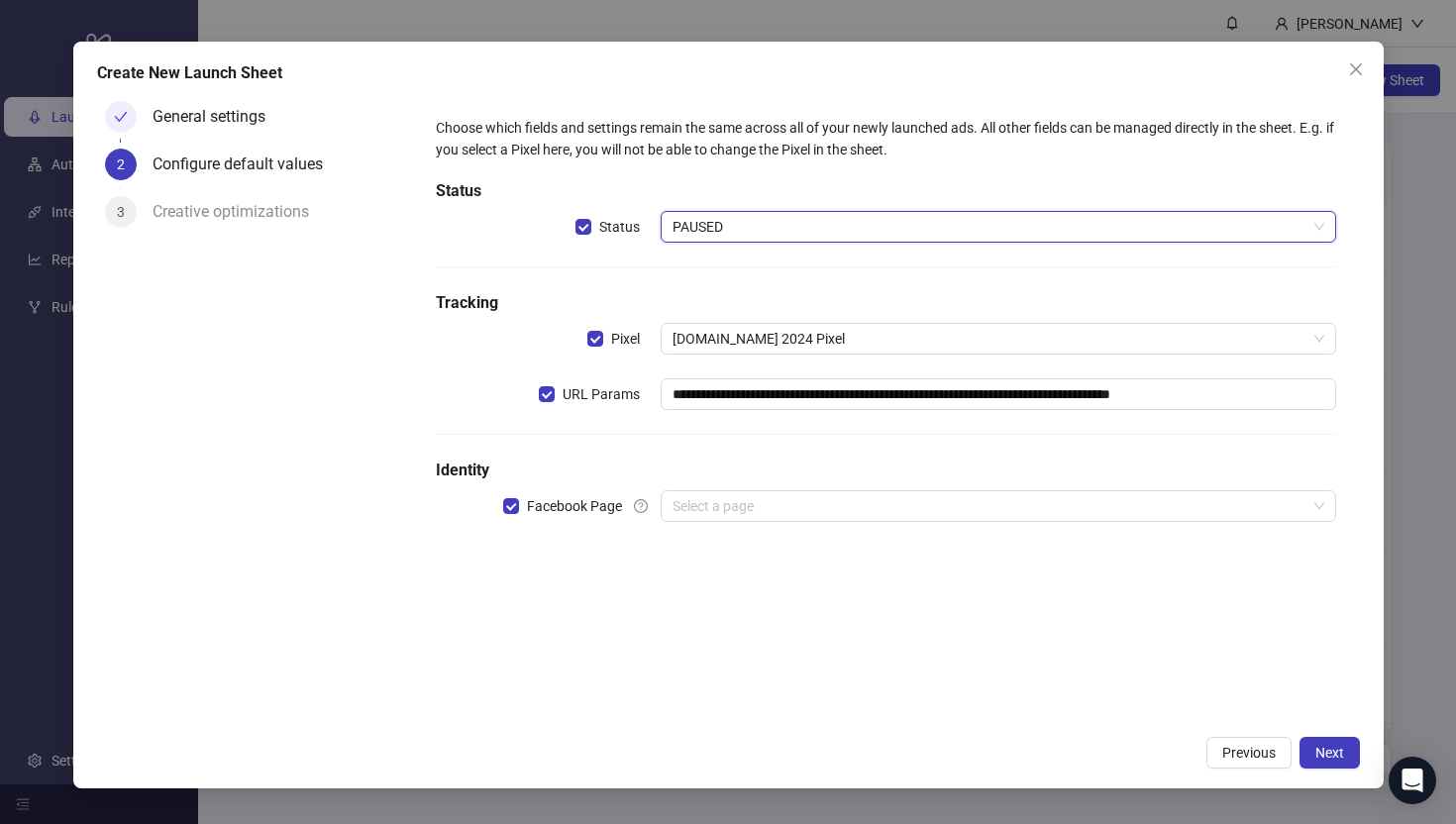 click on "PAUSED" at bounding box center (997, 227) 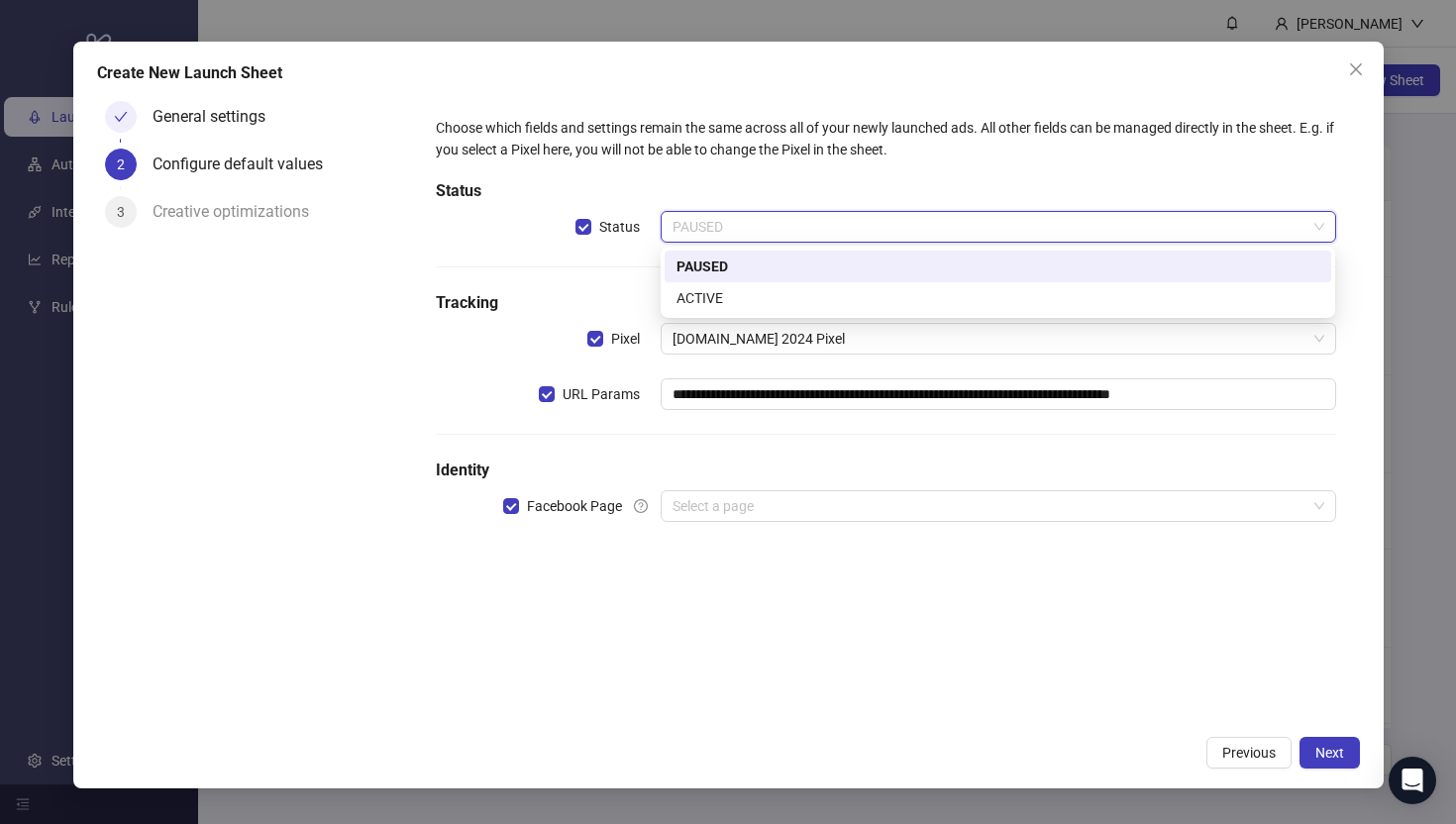 click on "PAUSED" at bounding box center (997, 266) 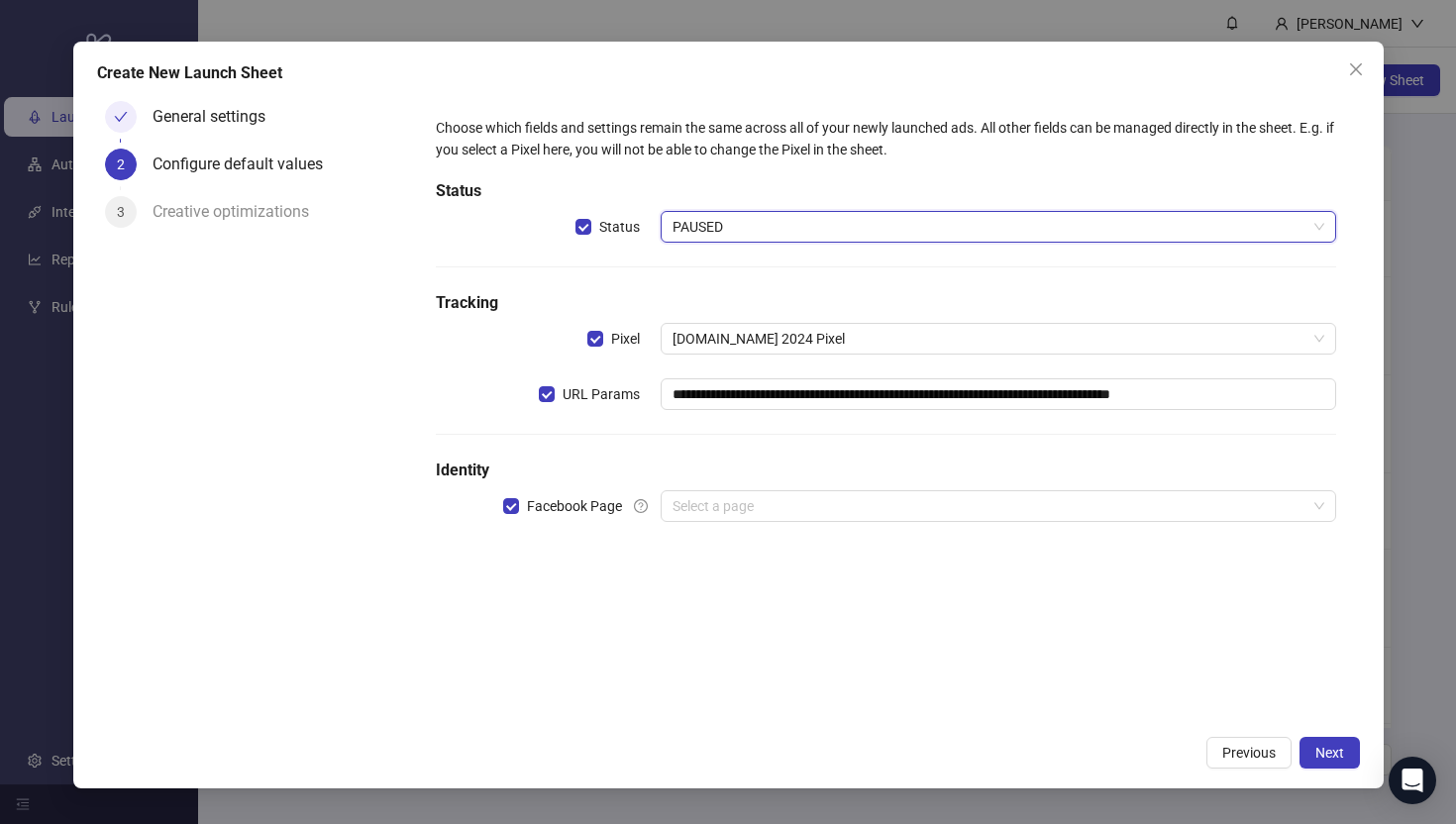 click on "PAUSED" at bounding box center (997, 227) 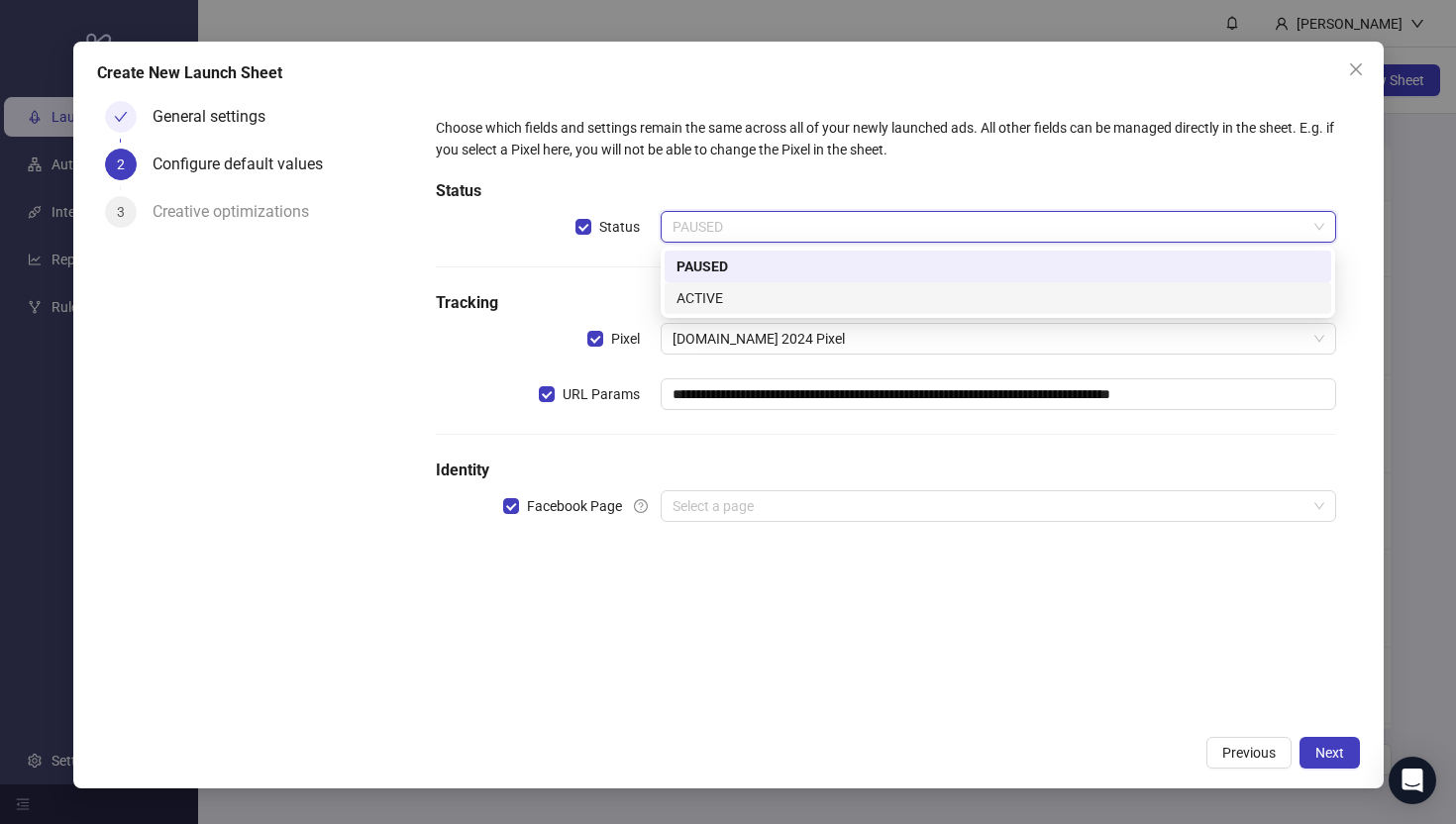 click on "**********" at bounding box center [885, 331] 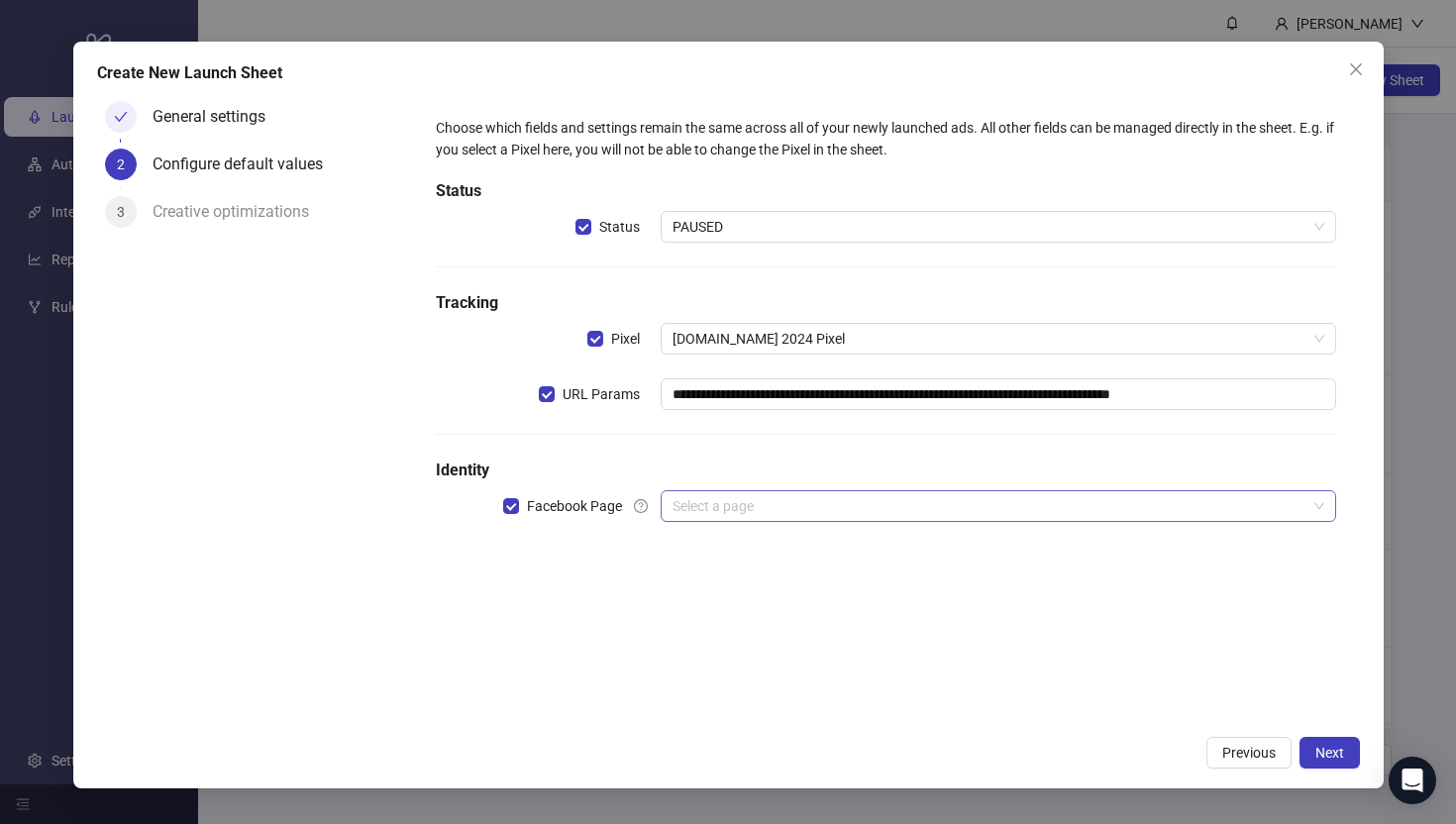 click at bounding box center (988, 506) 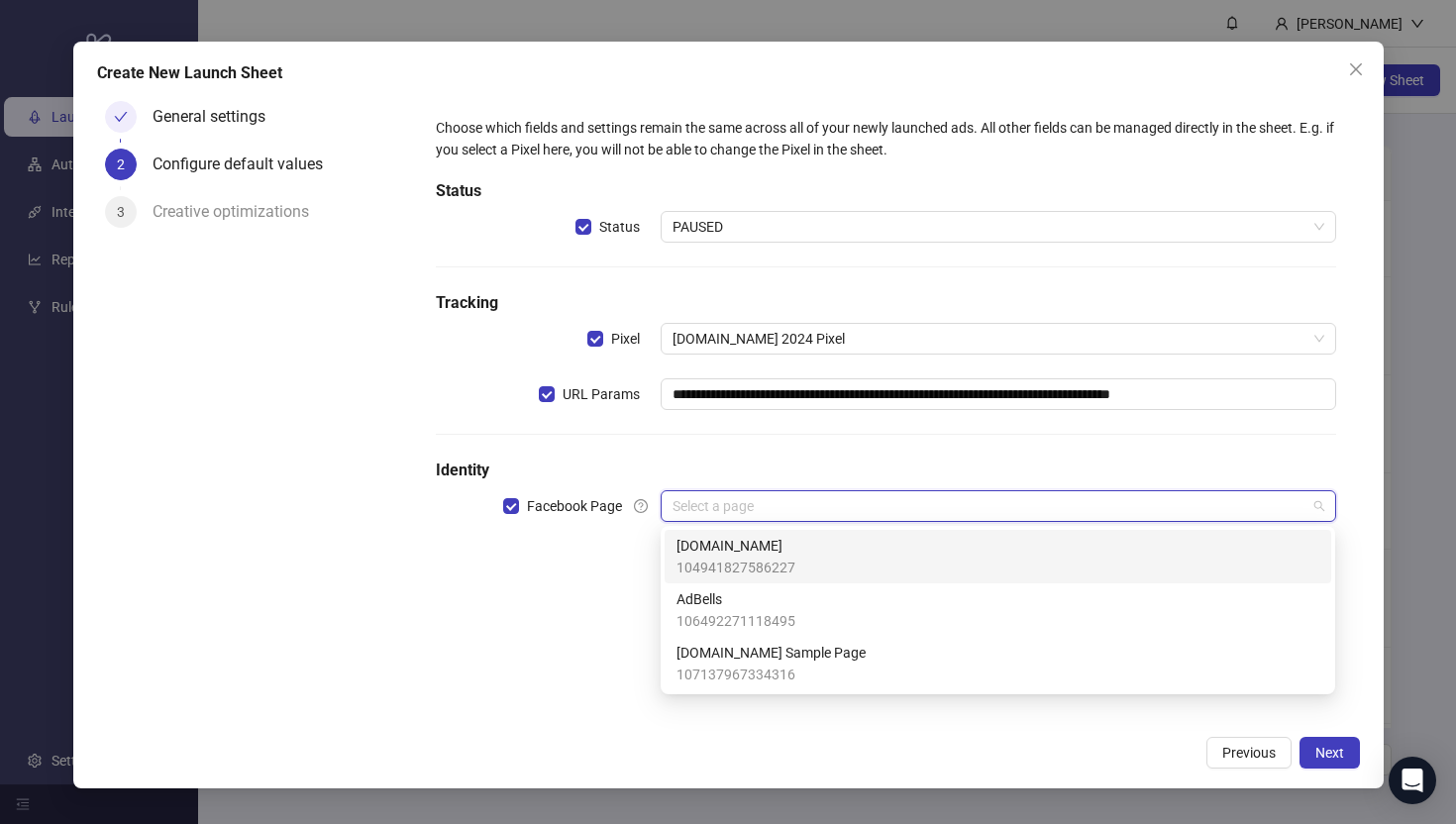 click on "104941827586227" at bounding box center [736, 567] 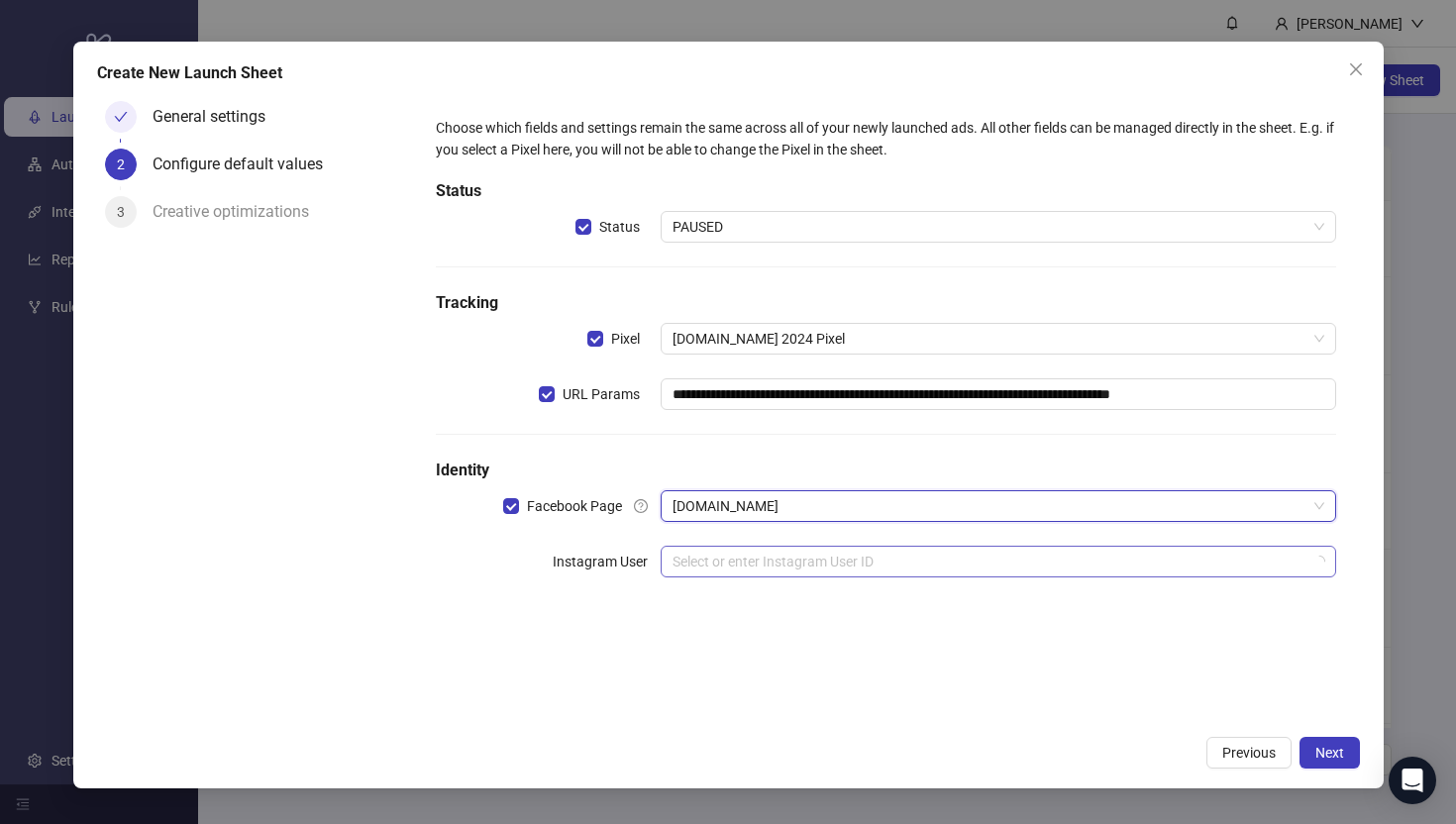 click at bounding box center (988, 562) 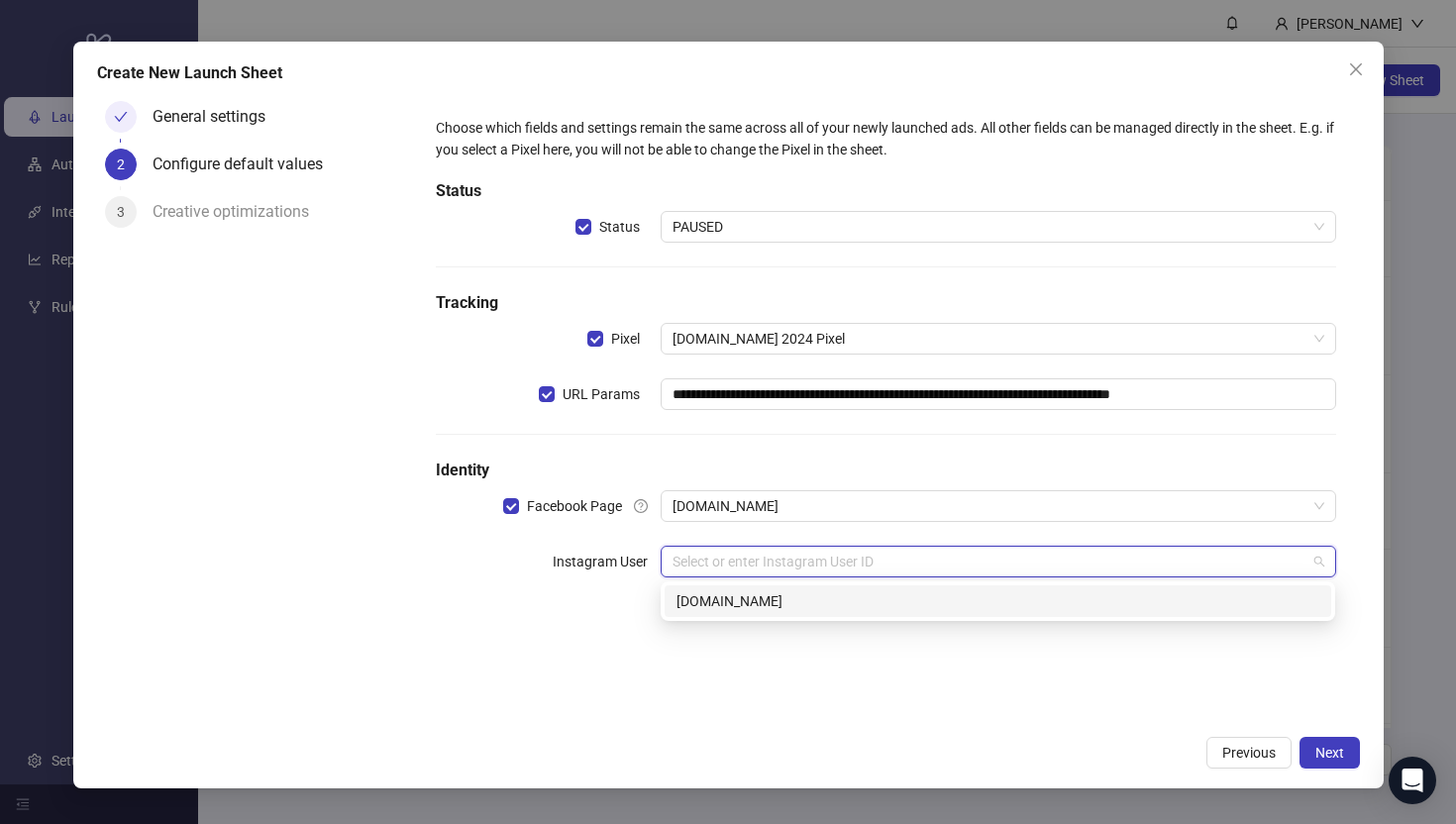 click on "kitchn.io" at bounding box center [997, 601] 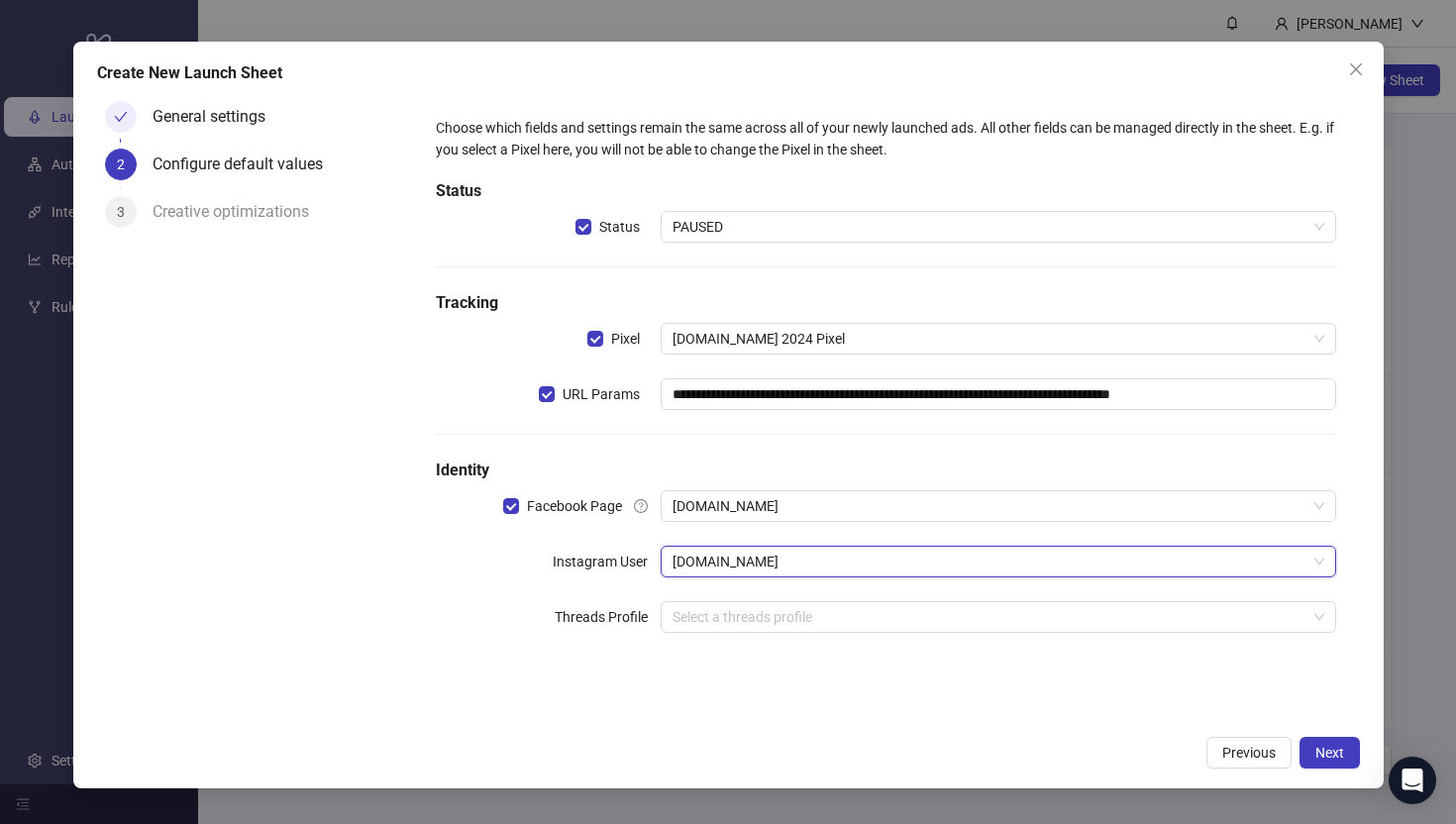 click on "**********" at bounding box center (885, 386) 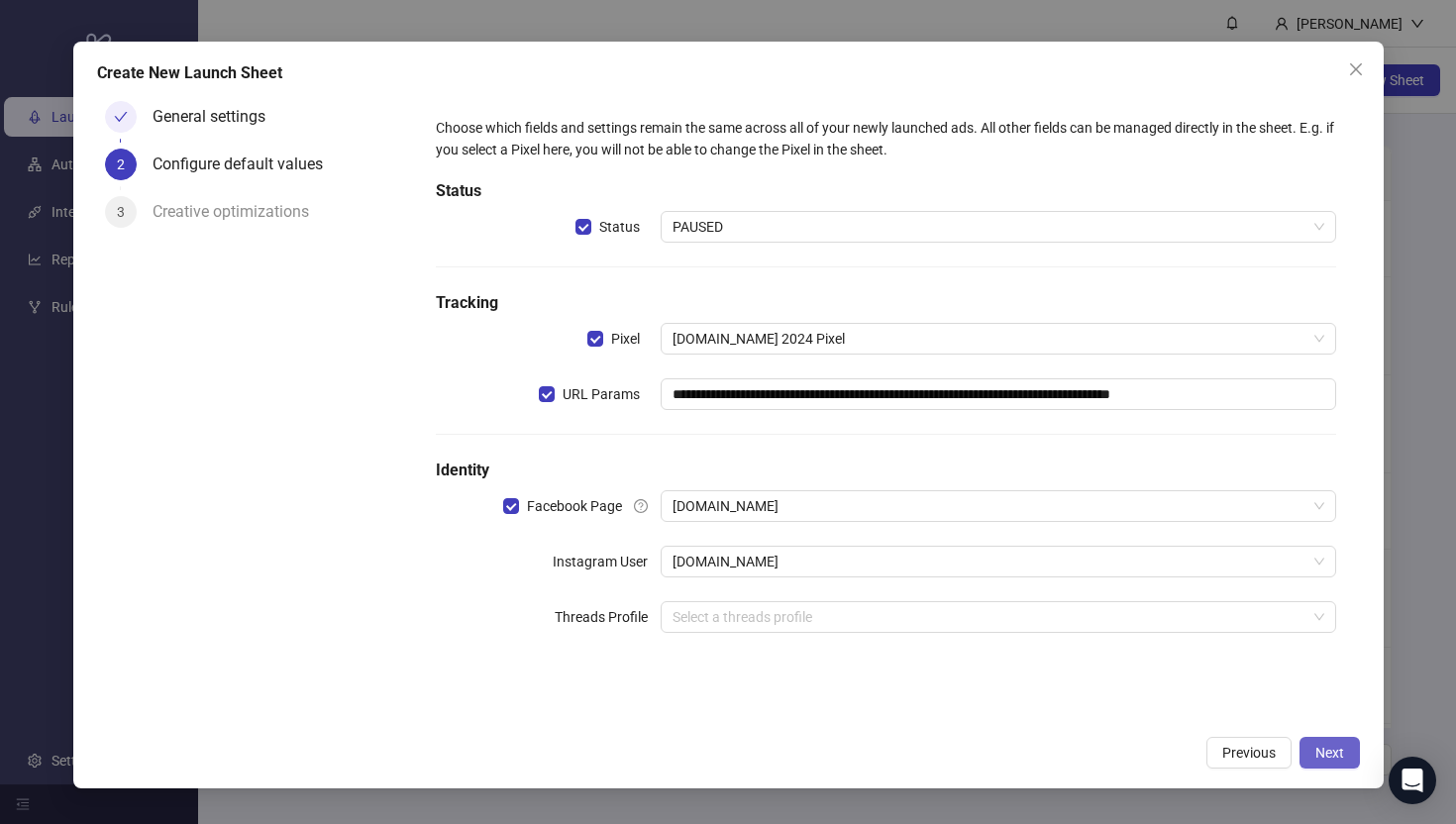 click on "Next" at bounding box center [1329, 753] 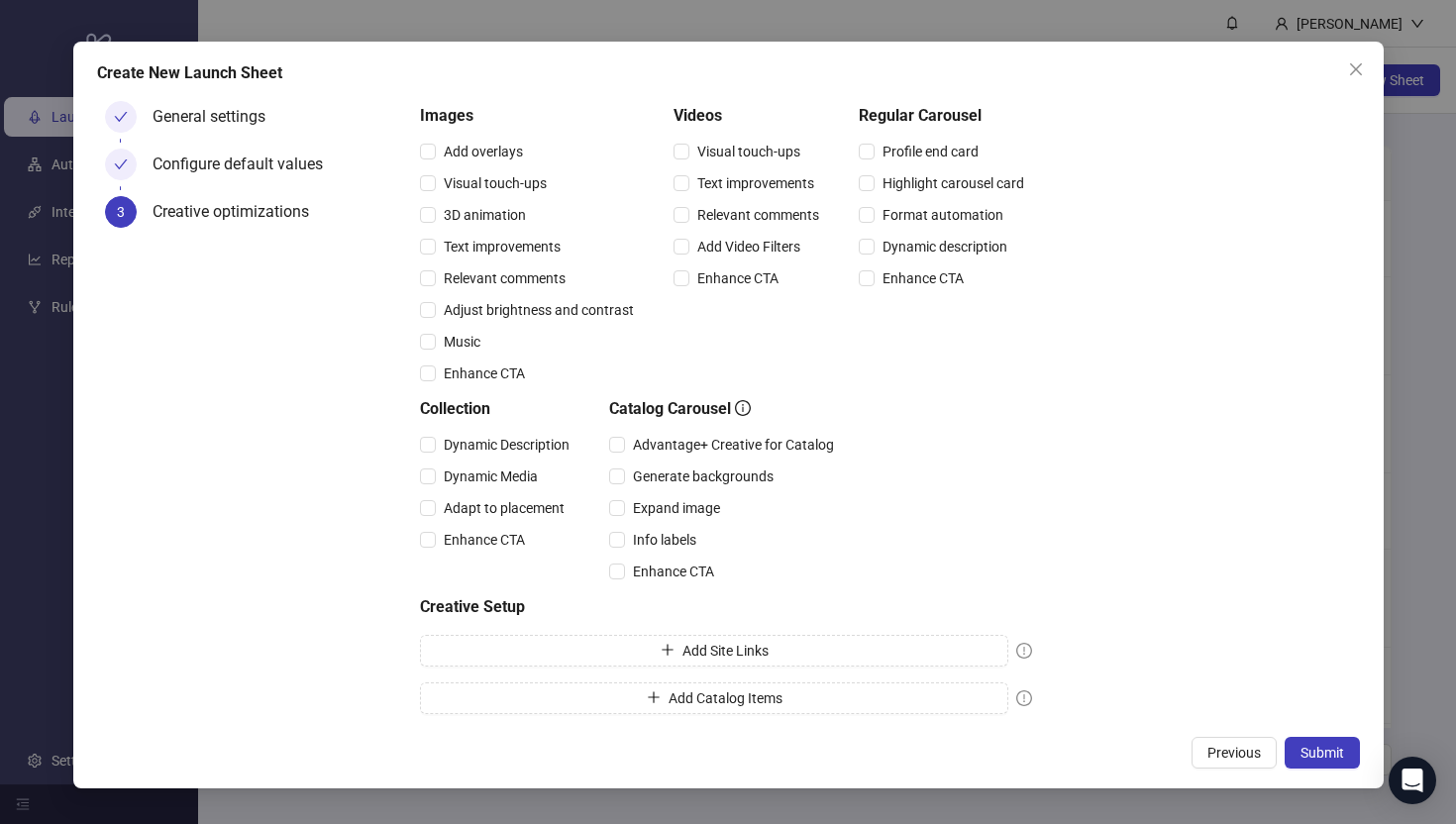 scroll, scrollTop: 187, scrollLeft: 0, axis: vertical 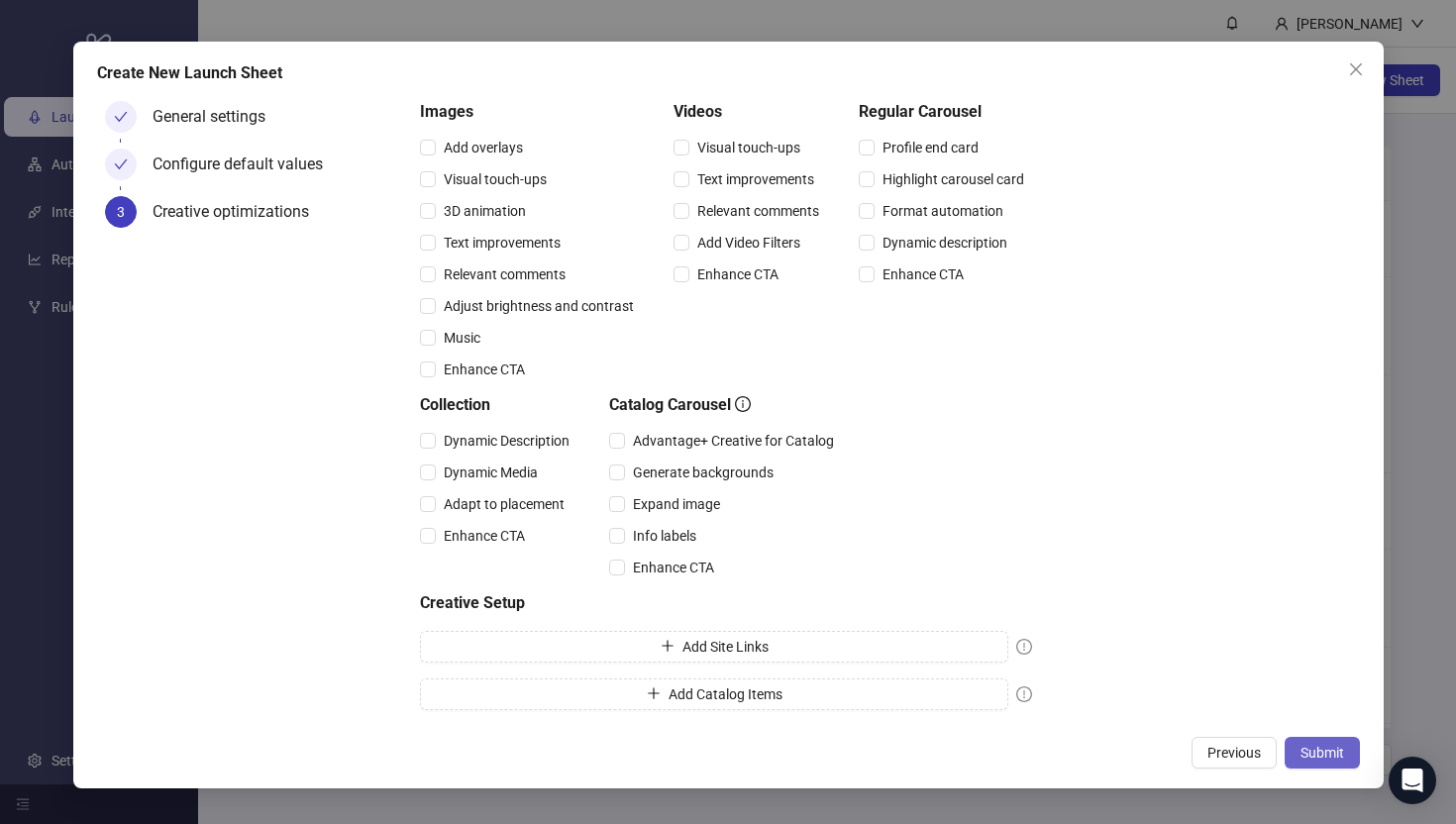 click on "Submit" at bounding box center [1322, 753] 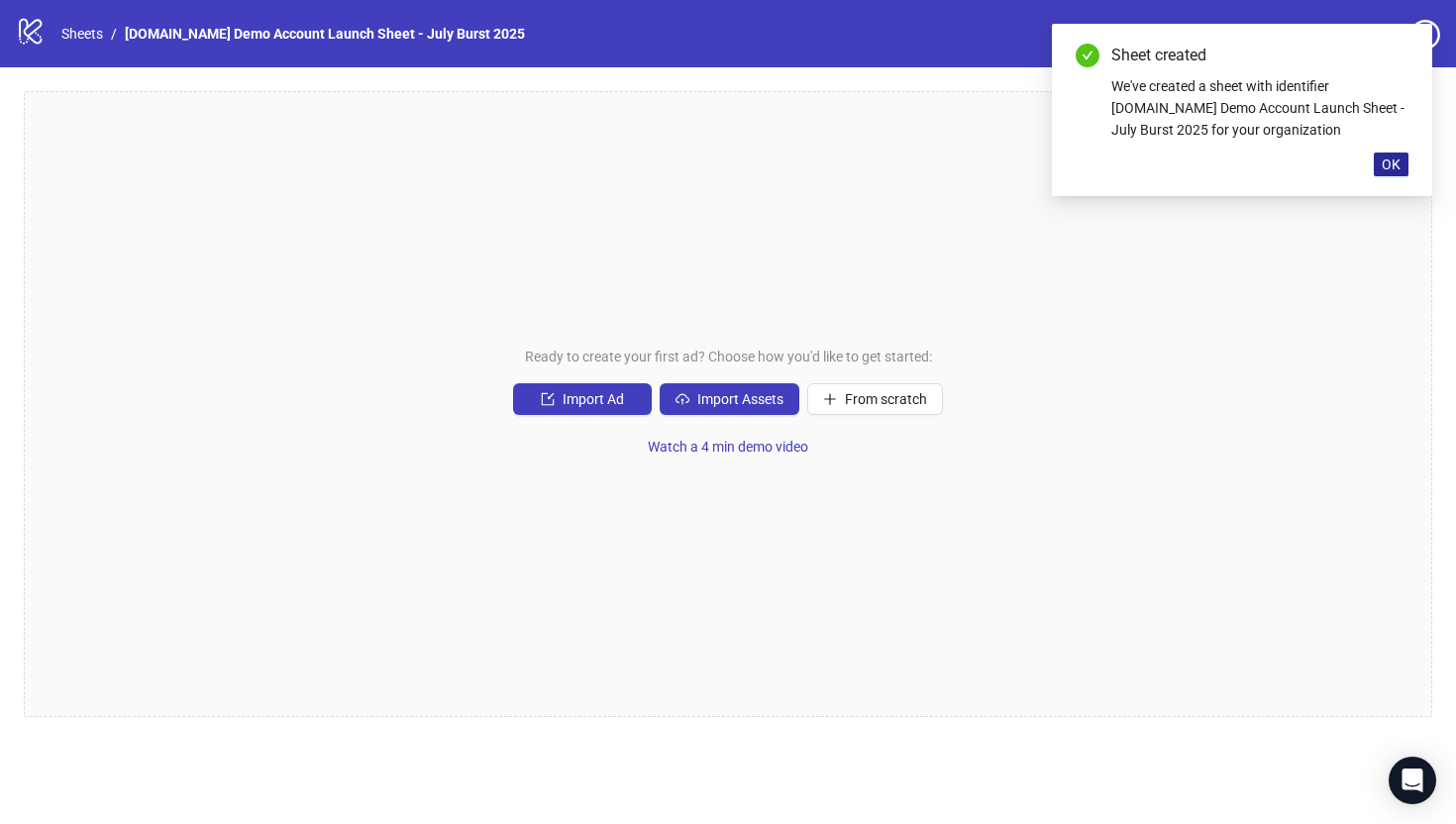 click on "OK" at bounding box center (1391, 164) 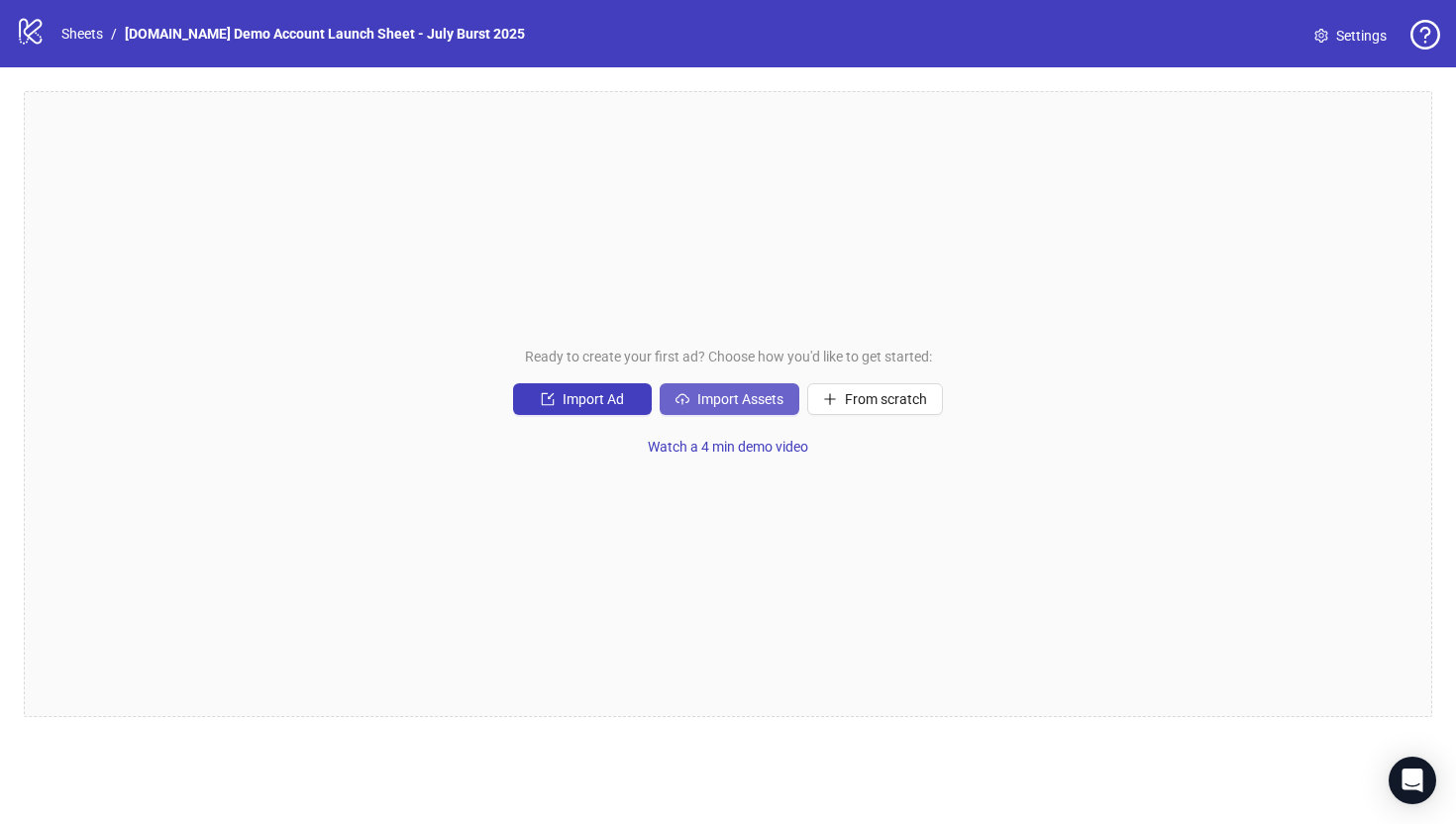 click on "Import Assets" at bounding box center [740, 399] 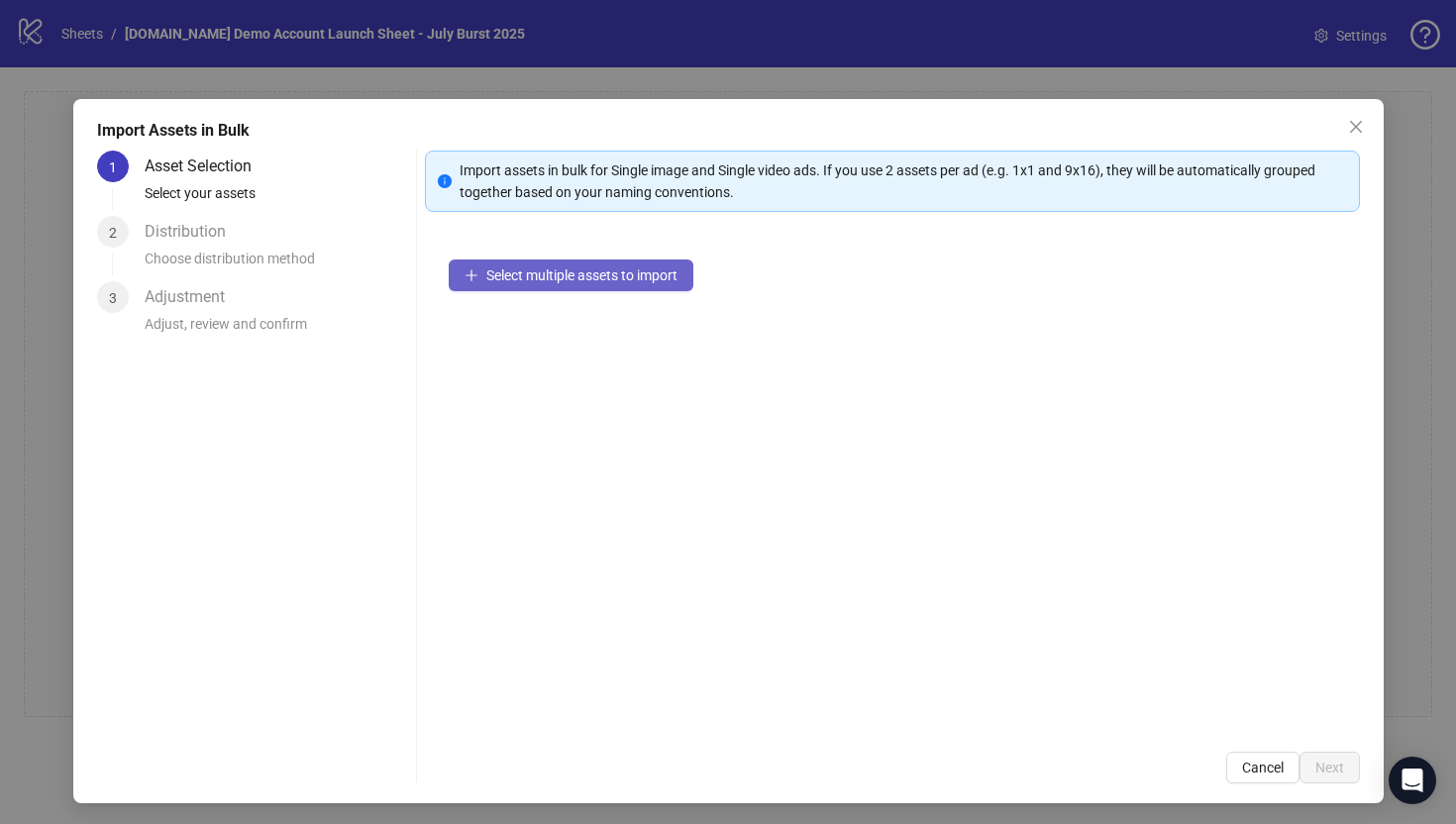 click on "Select multiple assets to import" at bounding box center [571, 275] 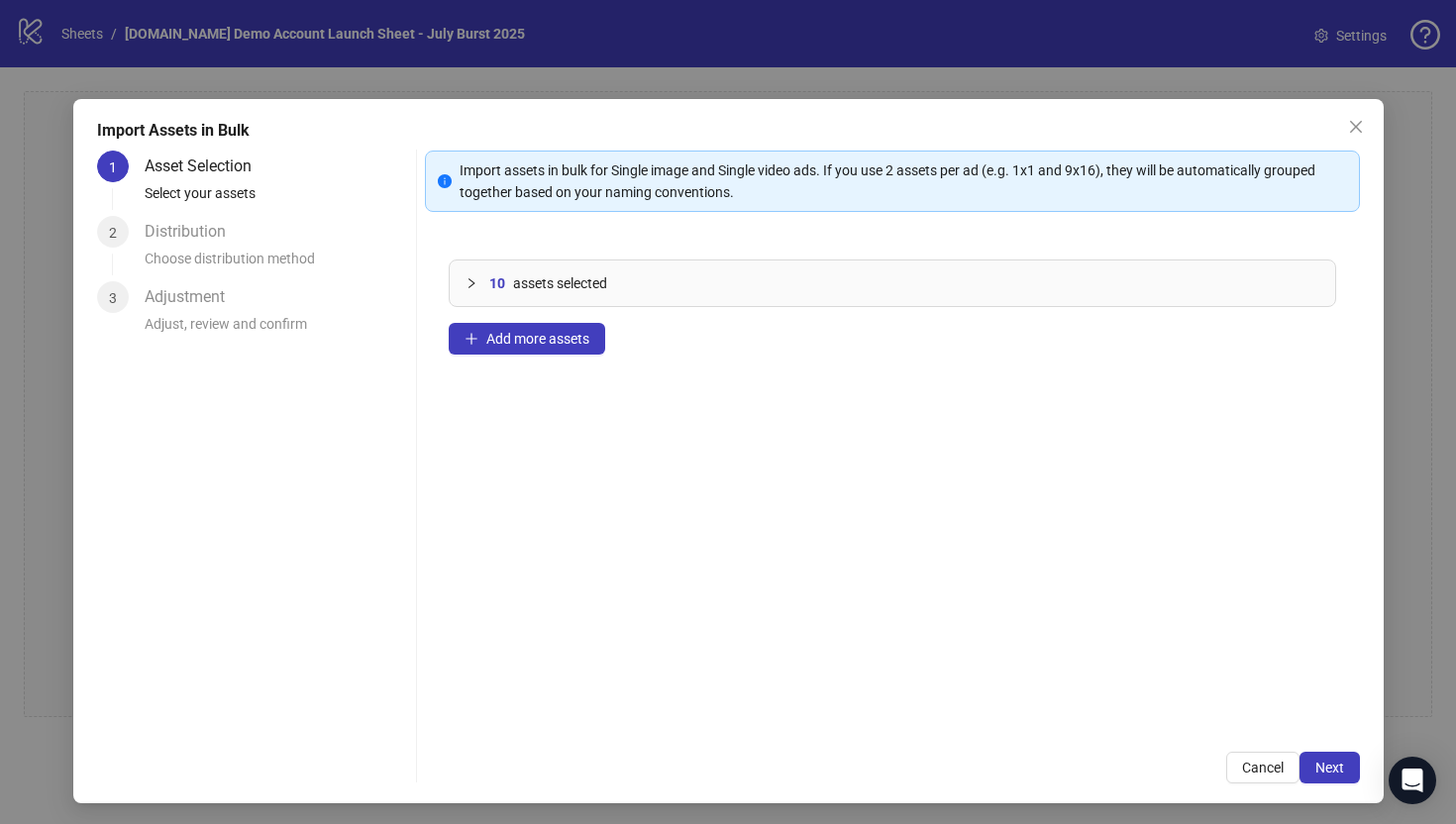click 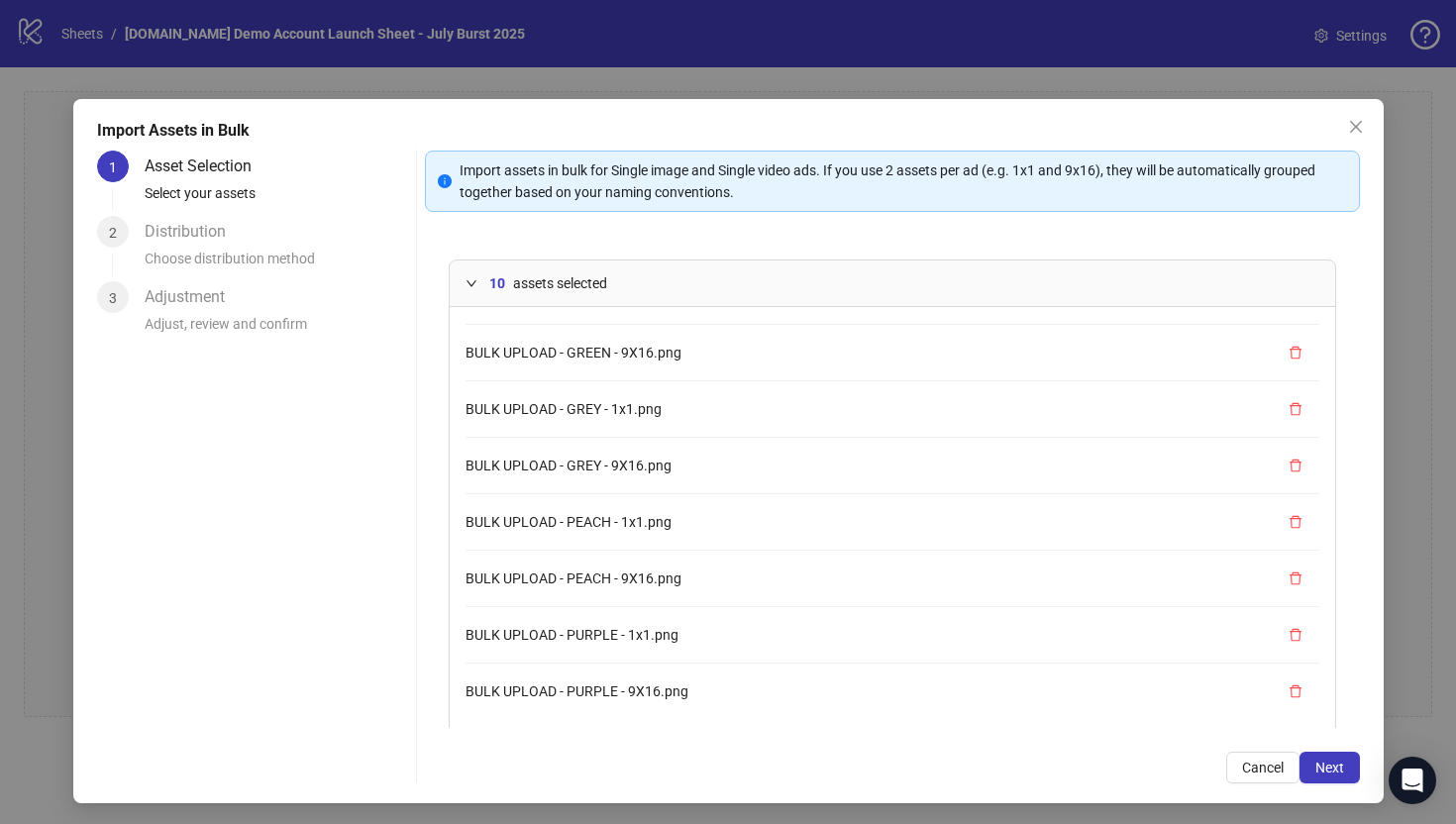 scroll, scrollTop: 0, scrollLeft: 0, axis: both 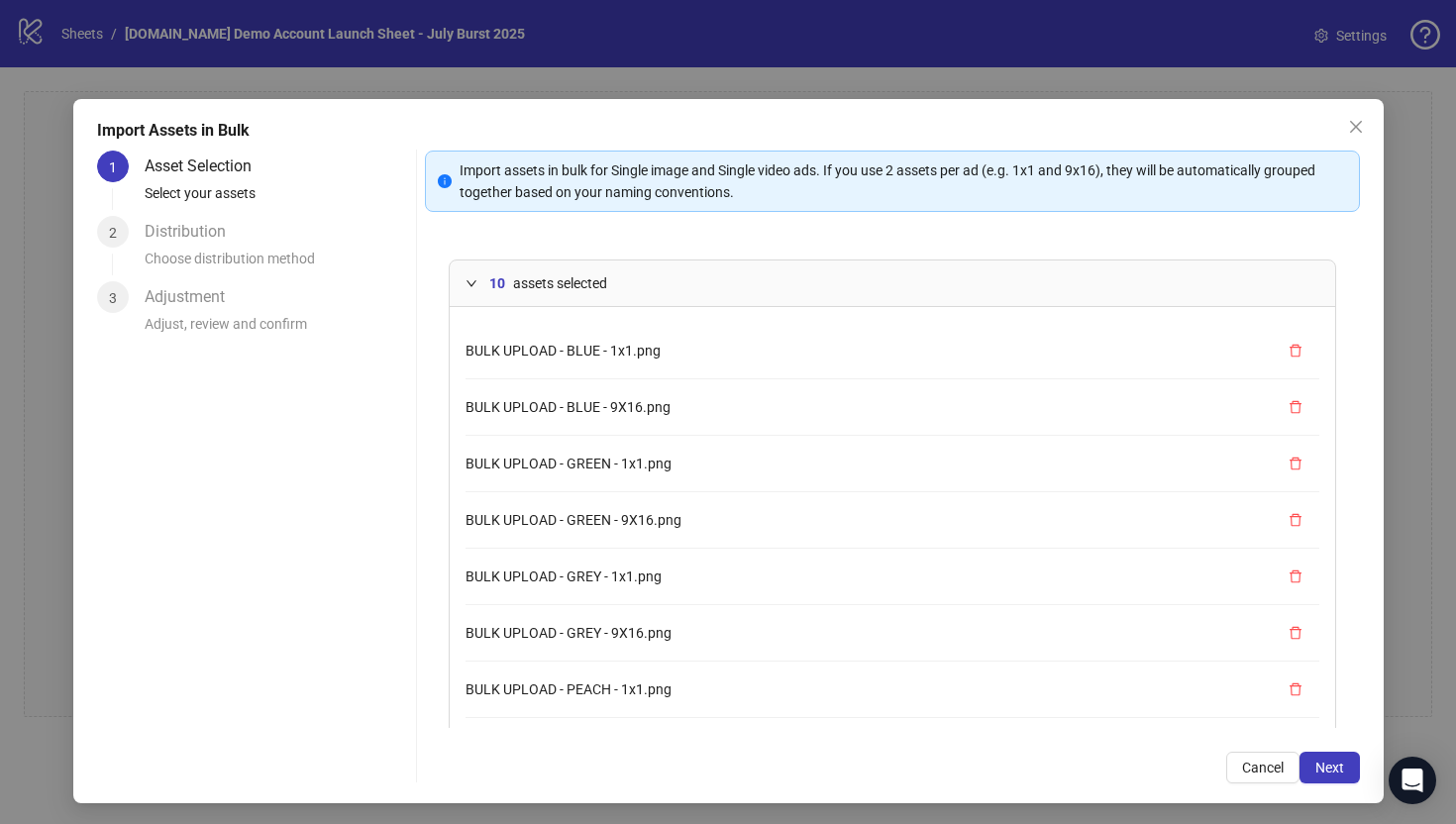 click 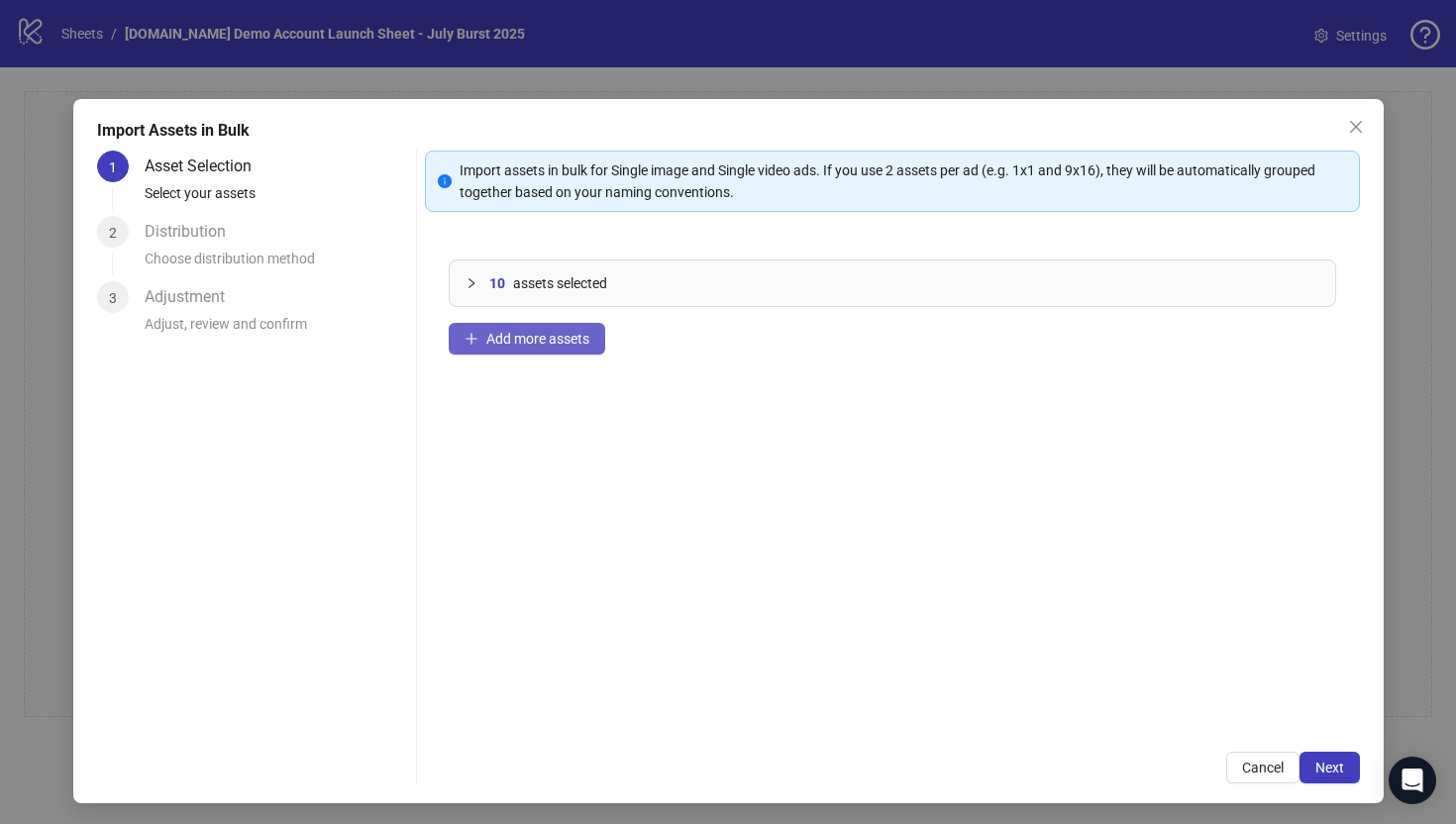 click on "Add more assets" at bounding box center [527, 339] 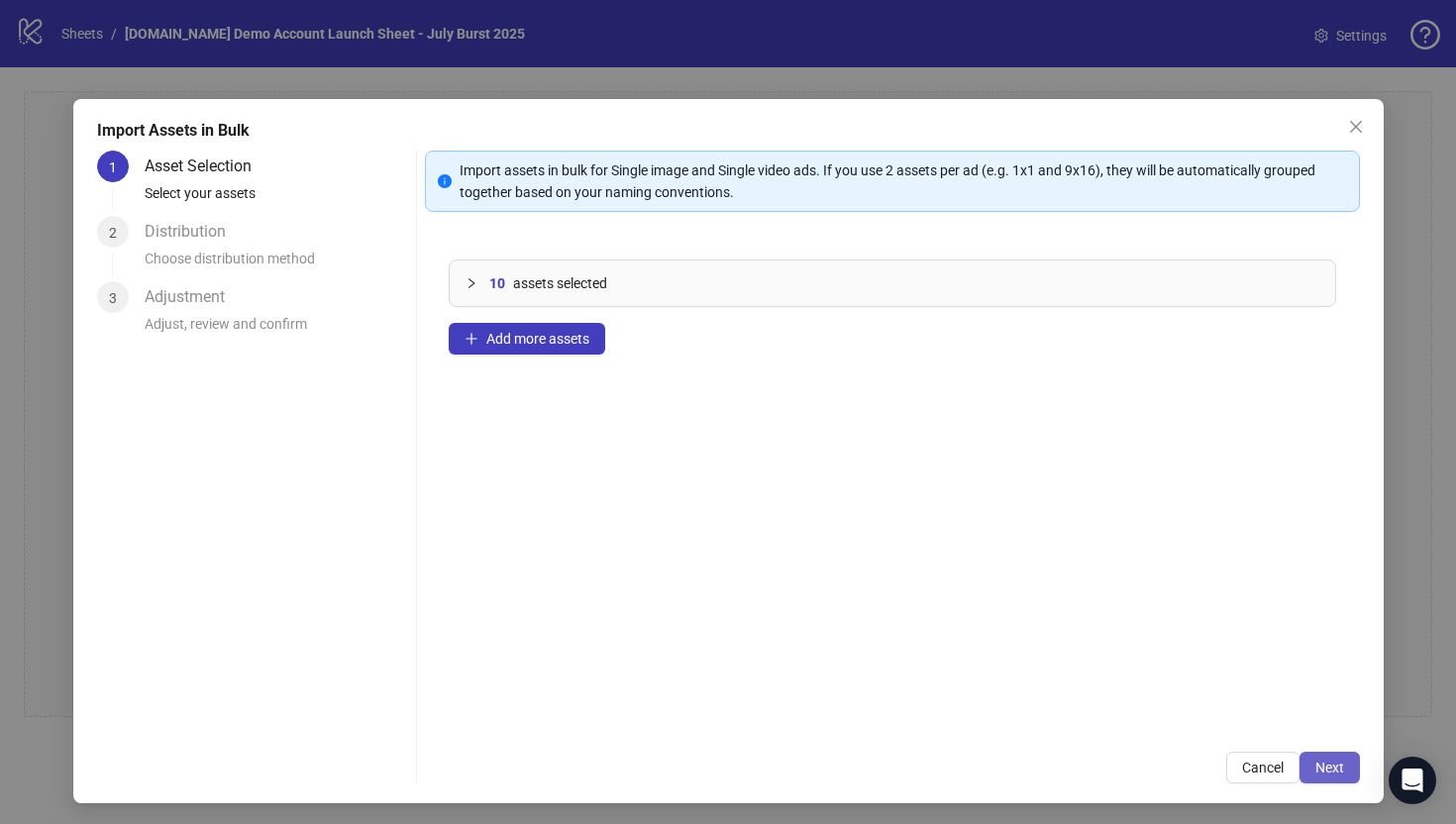 click on "Next" at bounding box center [1329, 768] 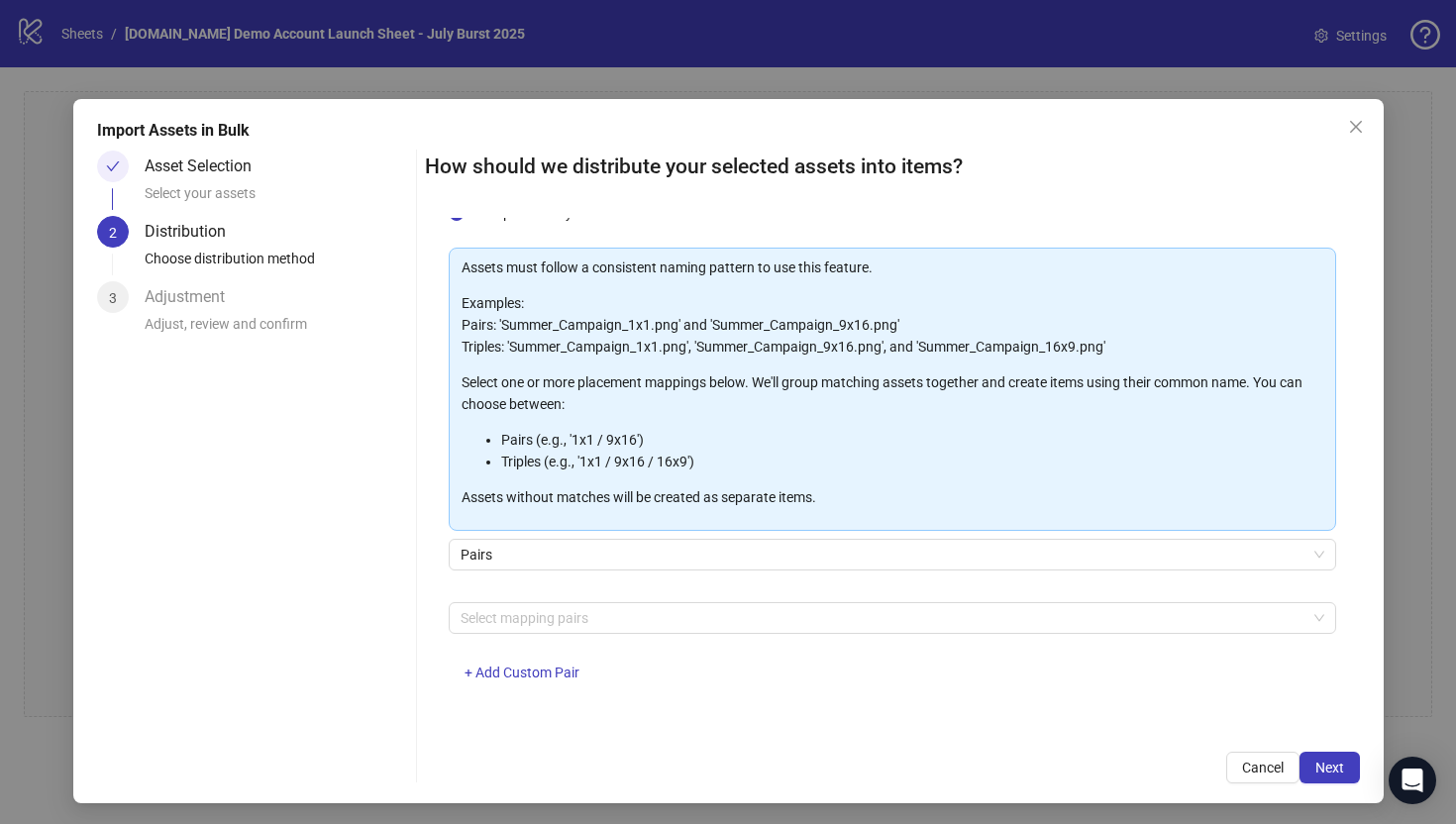 scroll, scrollTop: 68, scrollLeft: 0, axis: vertical 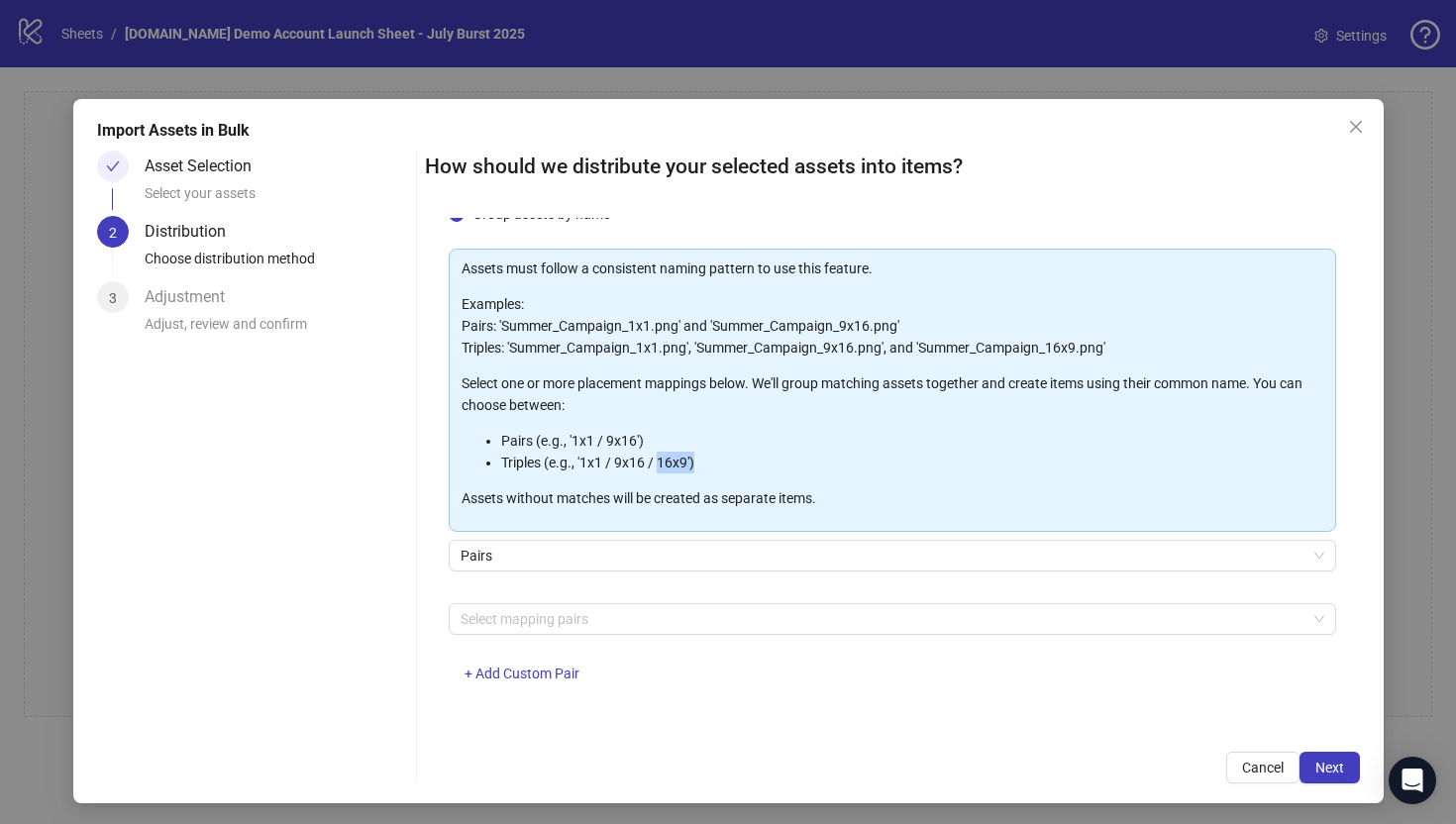 drag, startPoint x: 663, startPoint y: 461, endPoint x: 702, endPoint y: 460, distance: 39.012818 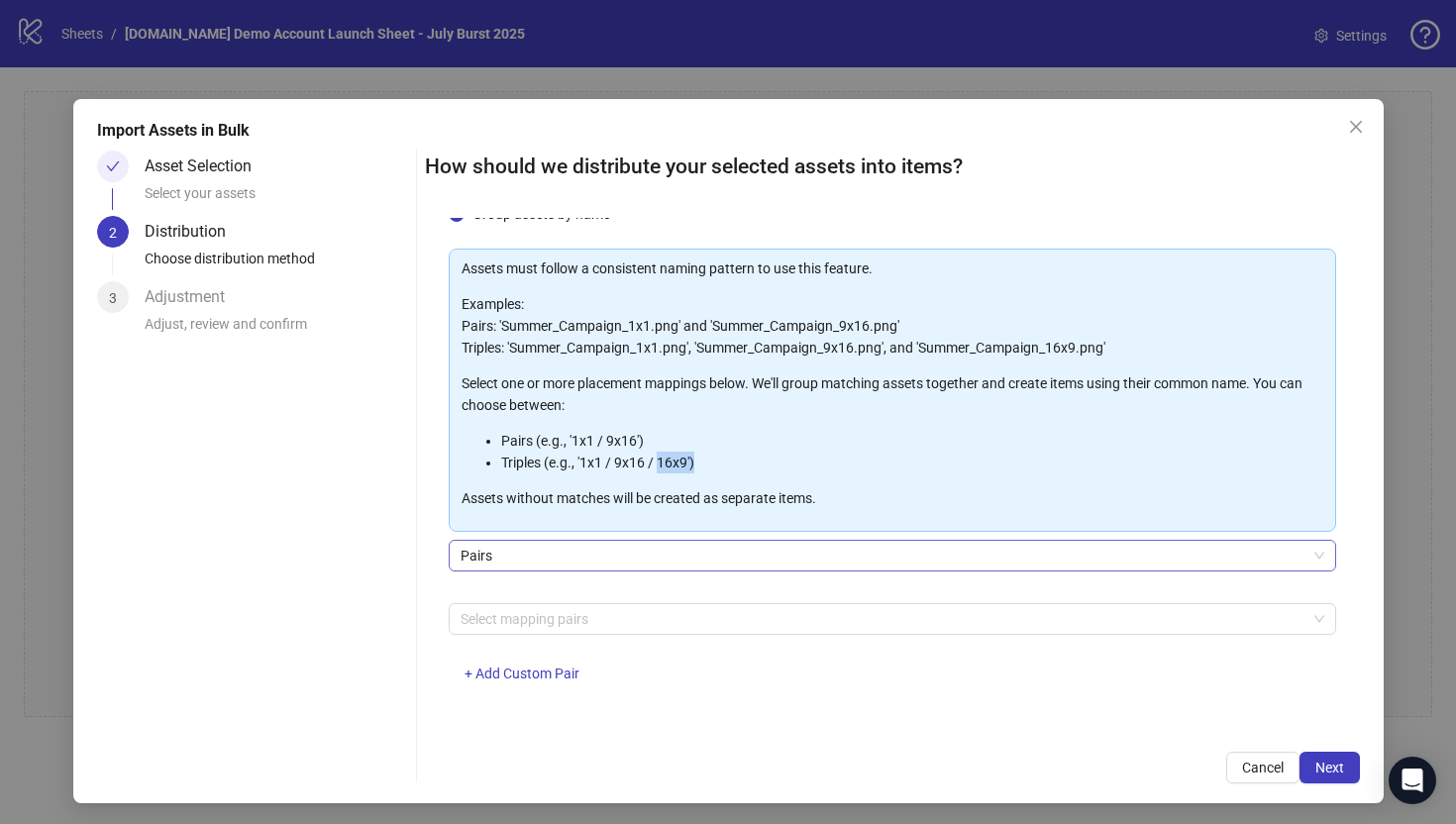 click on "Pairs" at bounding box center (892, 556) 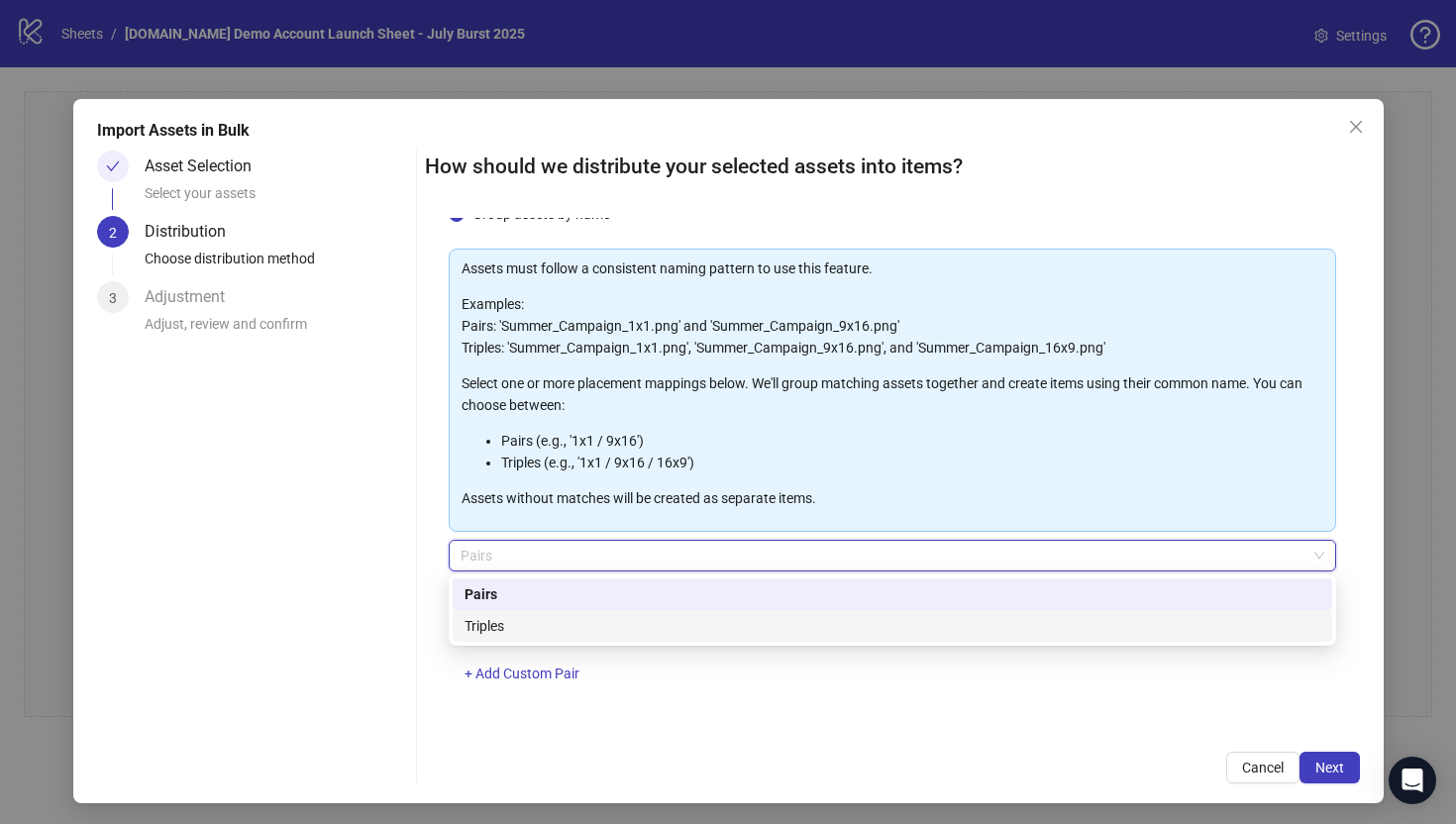 click on "Triples" at bounding box center (892, 626) 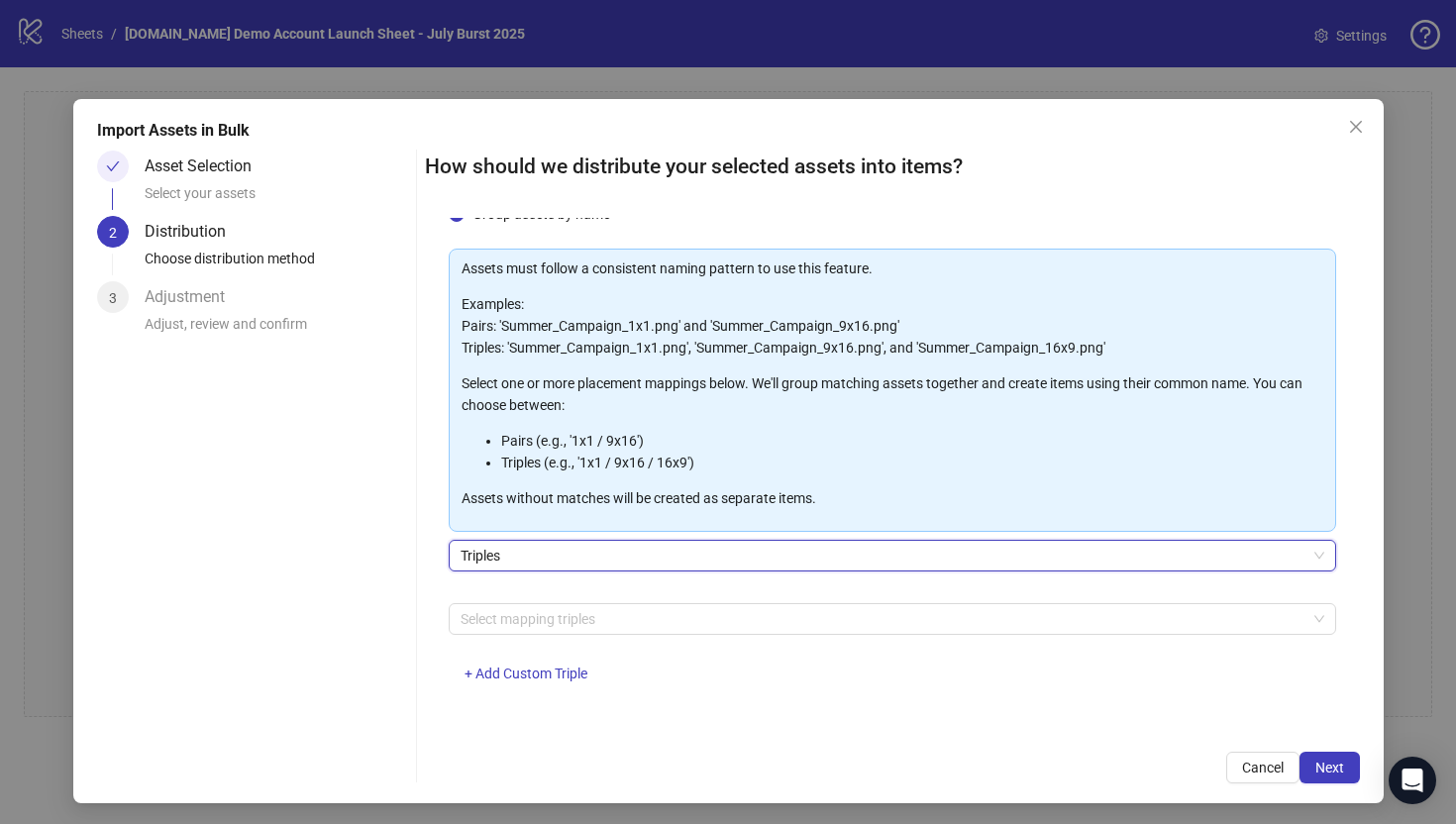 click on "Triples" at bounding box center (892, 556) 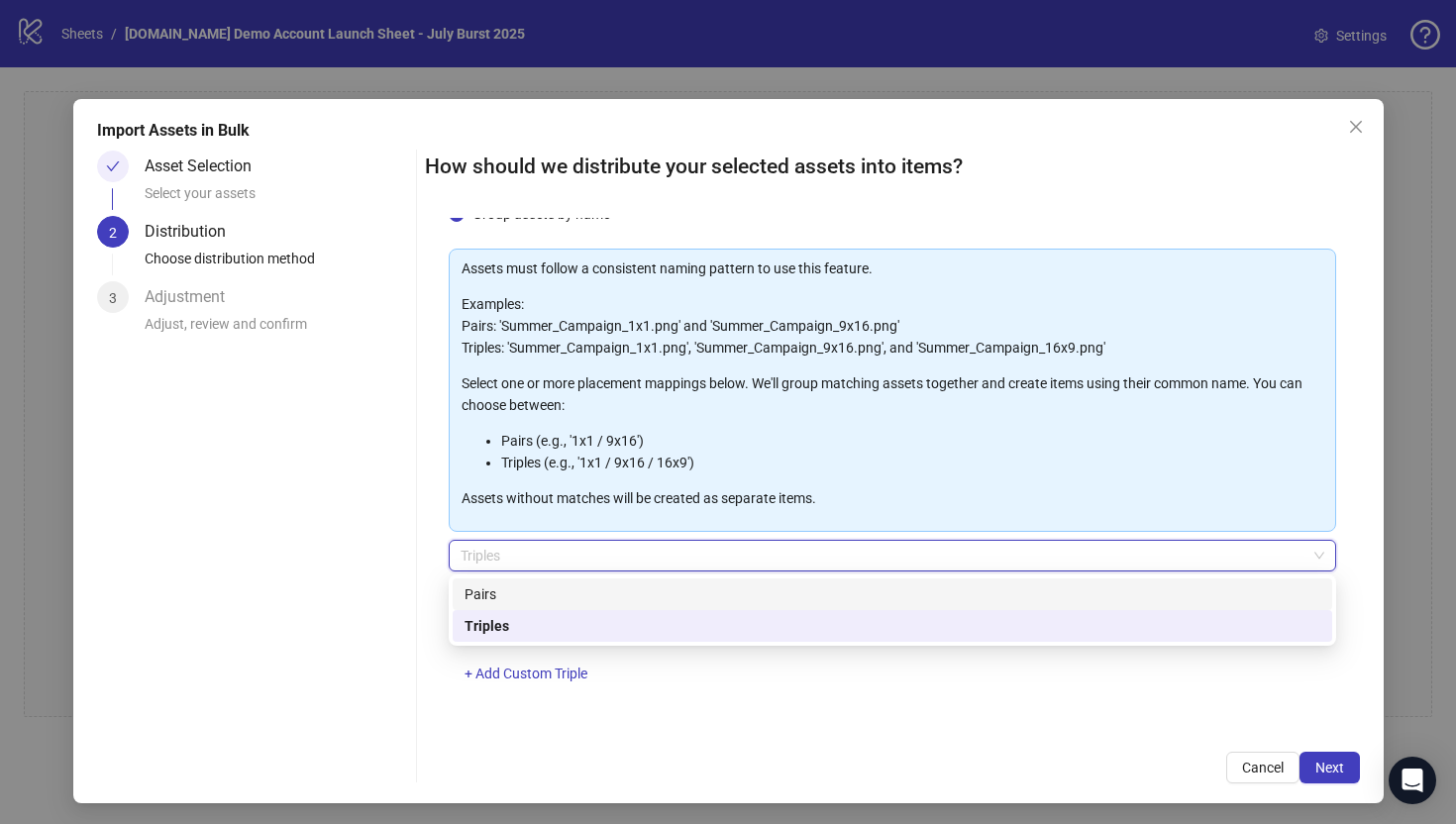 click on "Pairs" at bounding box center [892, 594] 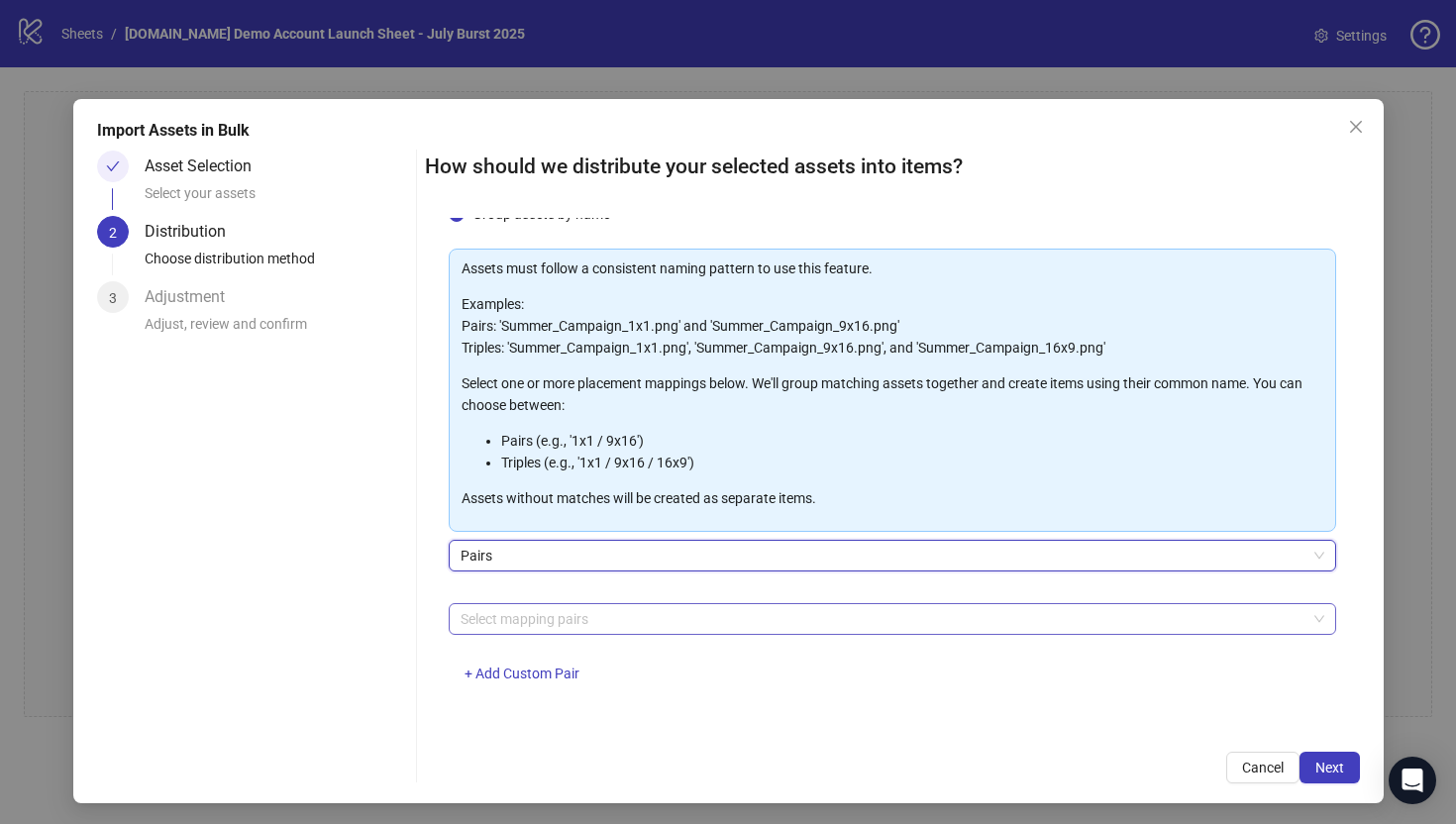 click at bounding box center (882, 619) 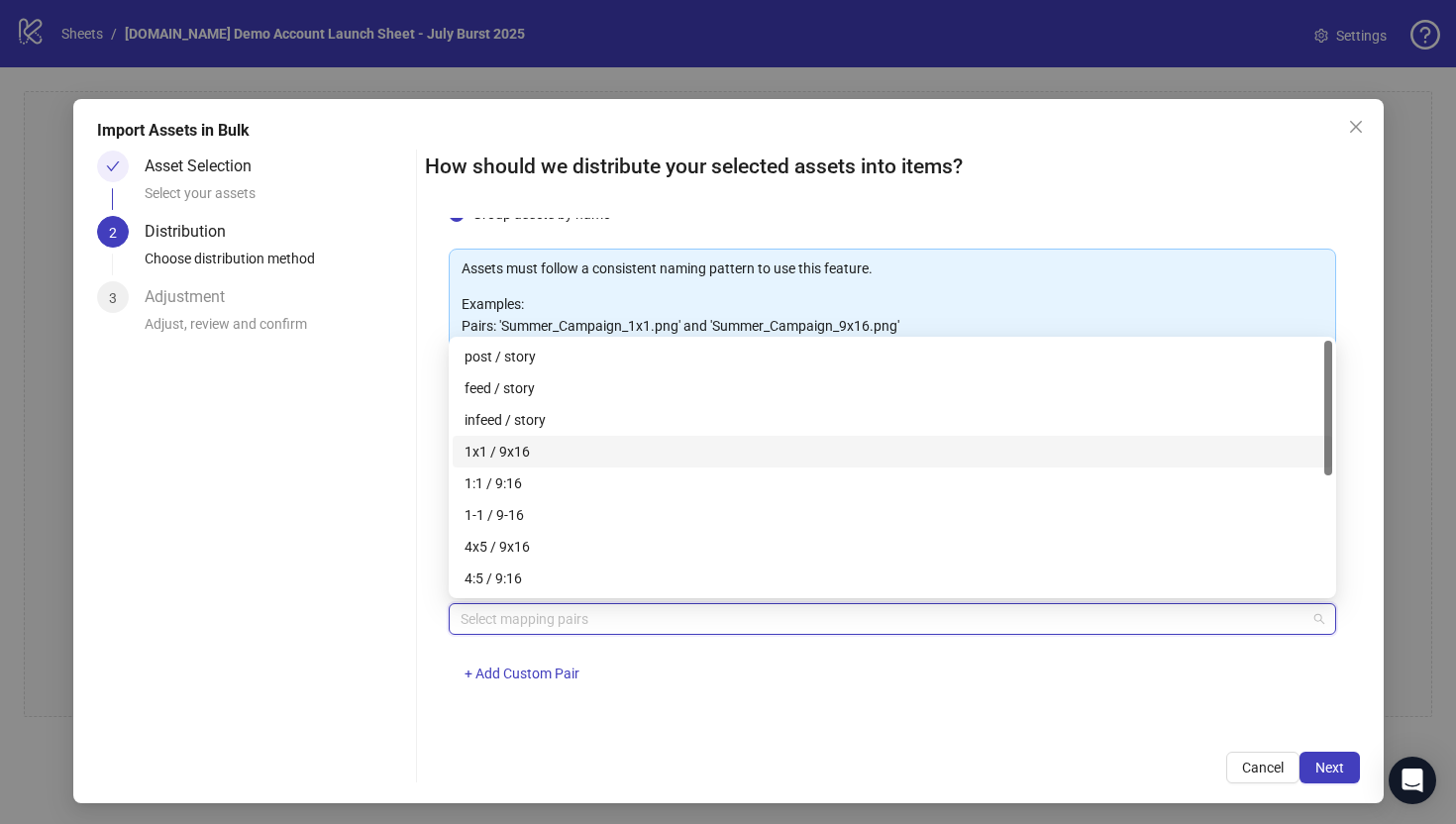 click on "1x1 / 9x16" at bounding box center [892, 452] 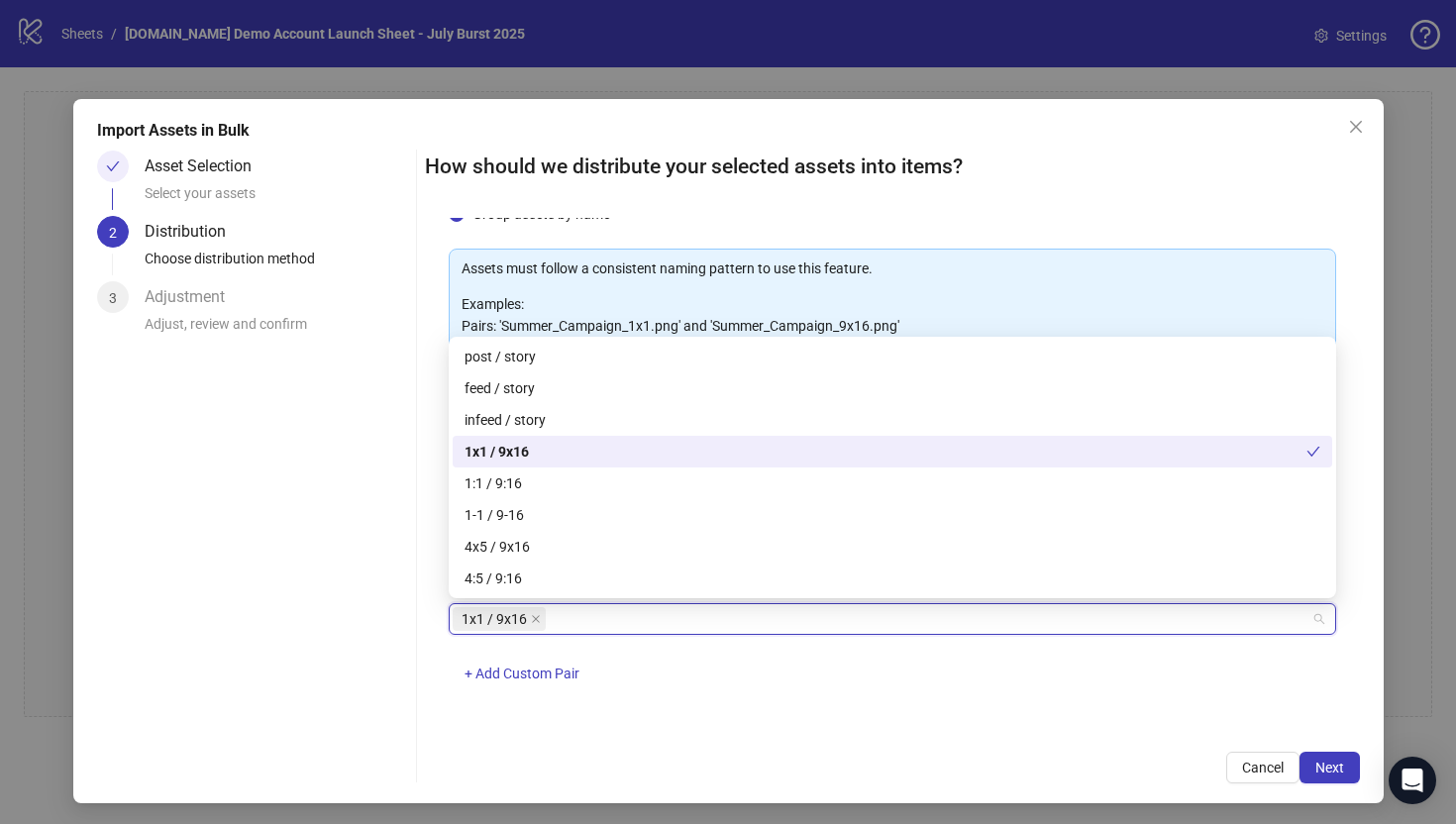 click on "1x1 / 9x16   + Add Custom Pair" at bounding box center [892, 655] 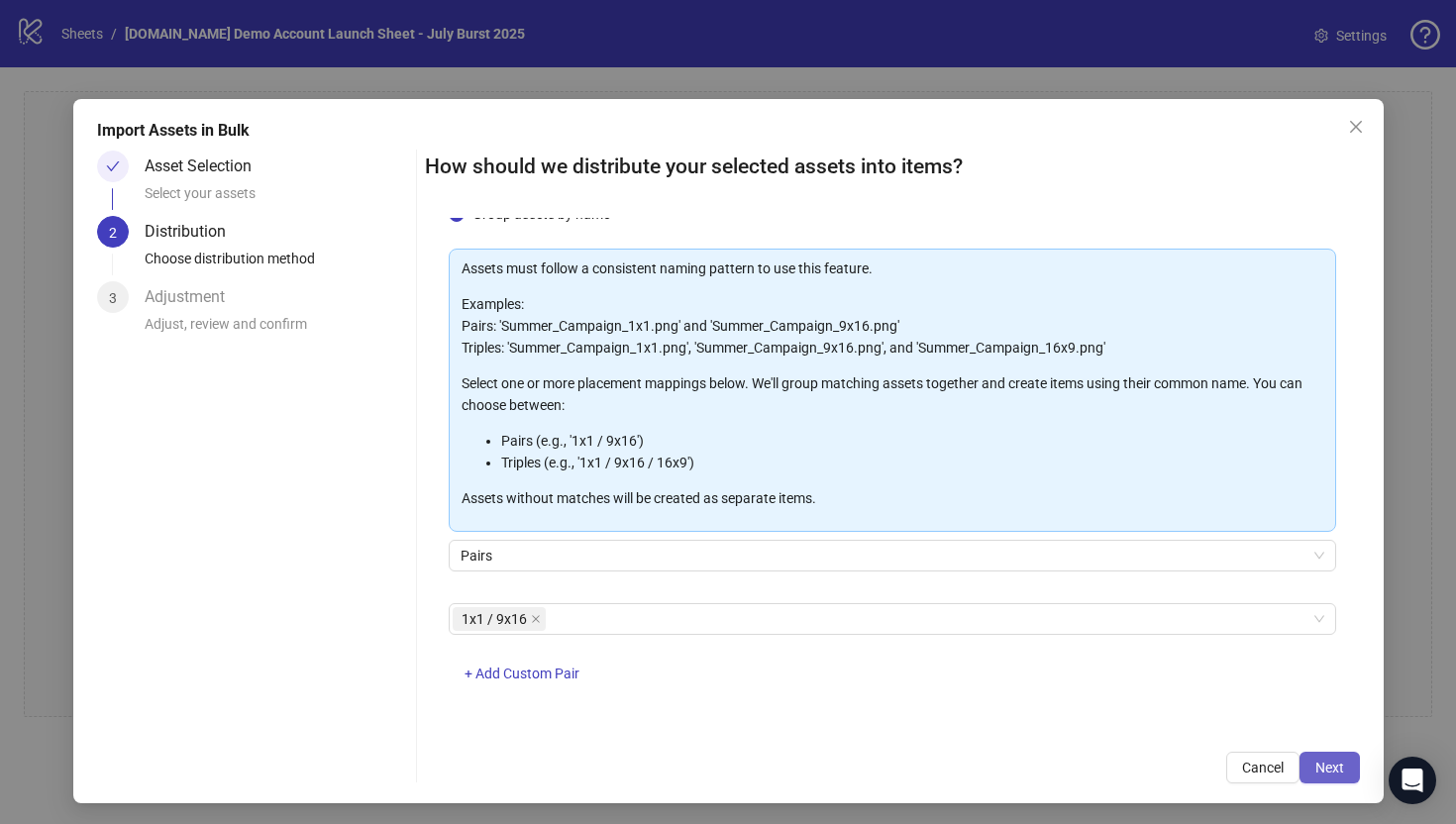 click on "Next" at bounding box center (1329, 768) 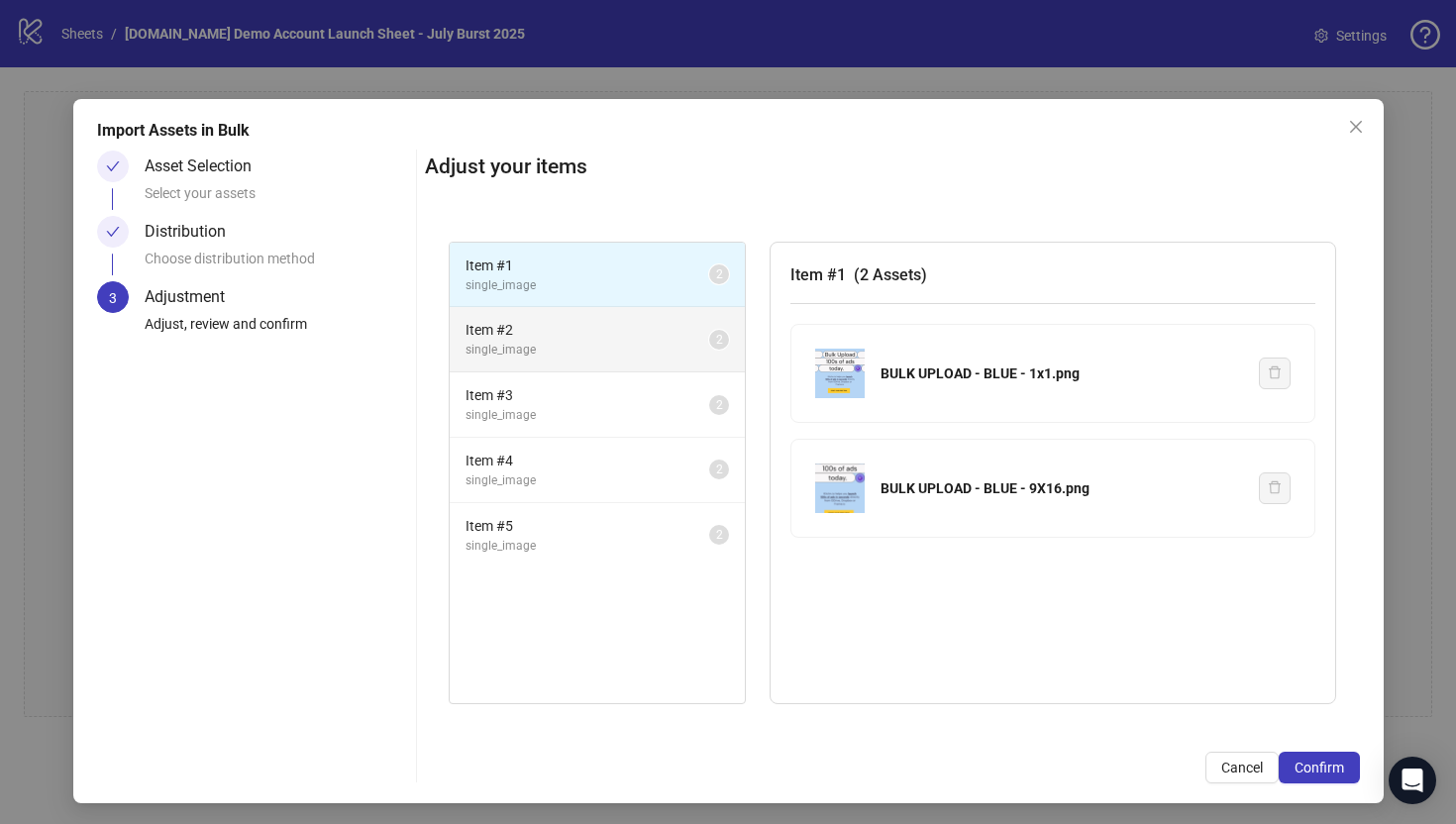 click on "Item # 2" at bounding box center [587, 330] 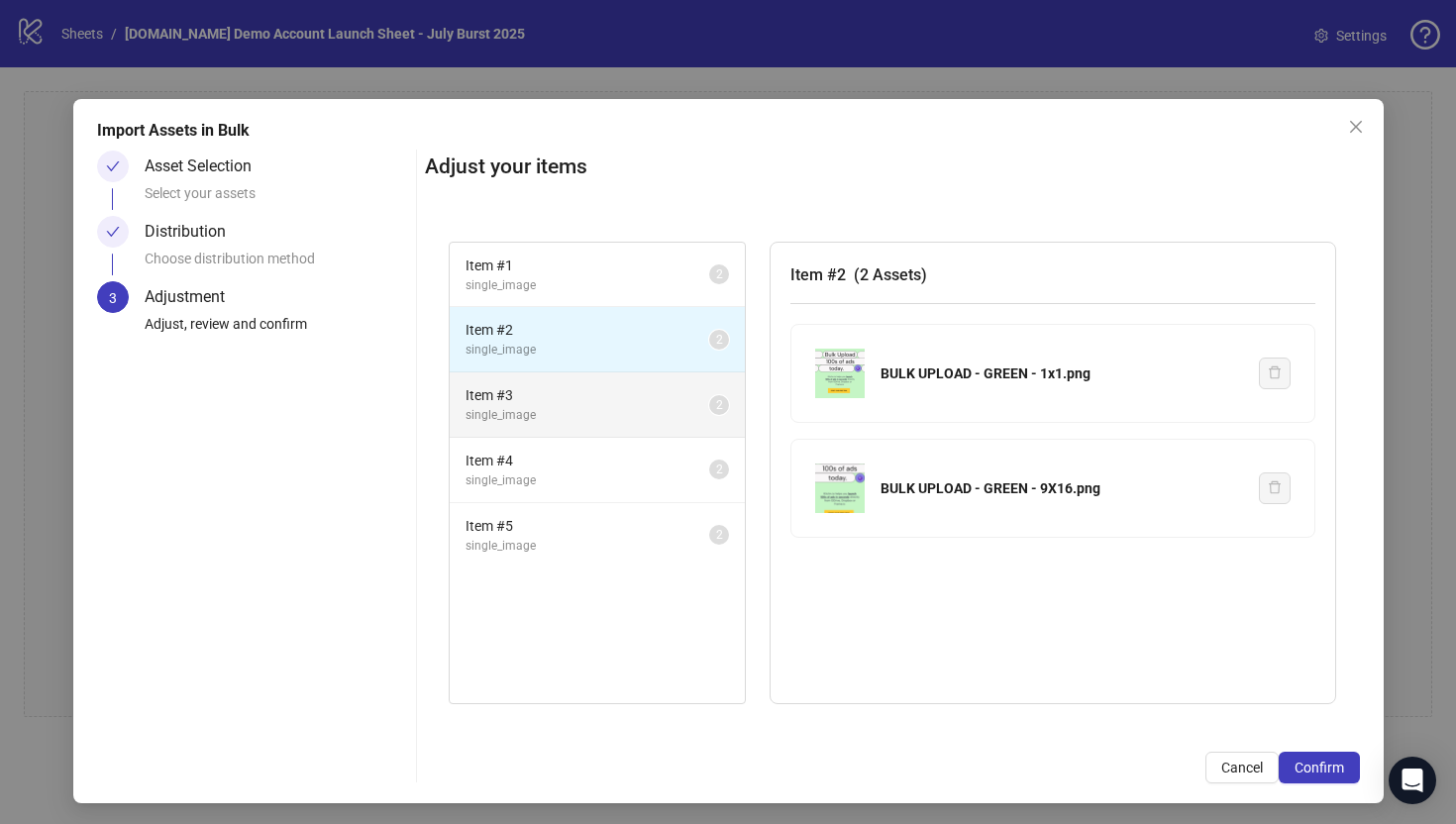 click on "single_image" at bounding box center [587, 415] 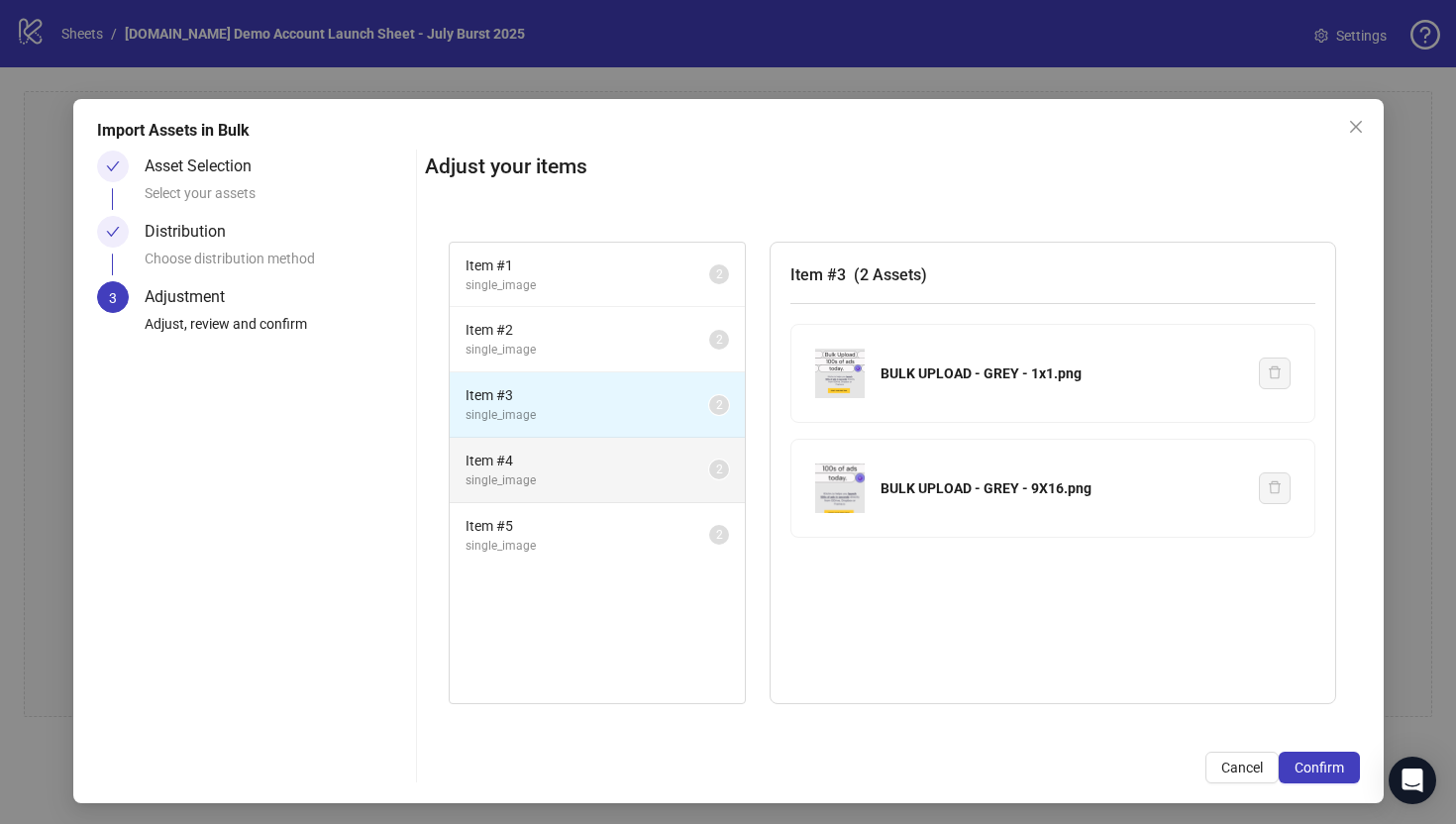 drag, startPoint x: 607, startPoint y: 472, endPoint x: 606, endPoint y: 494, distance: 22.022716 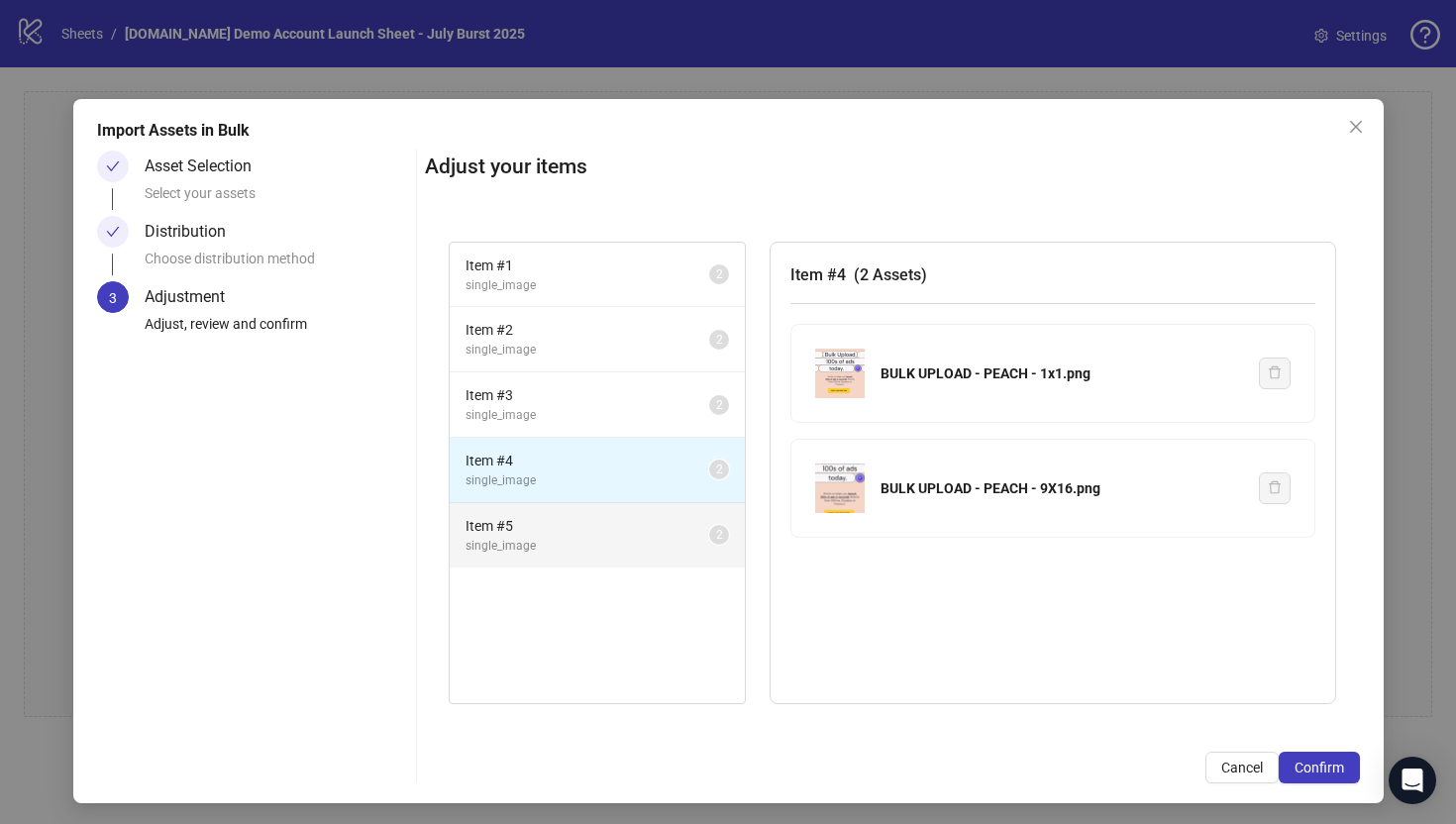 click on "Item # 5 single_image 2" at bounding box center (597, 535) 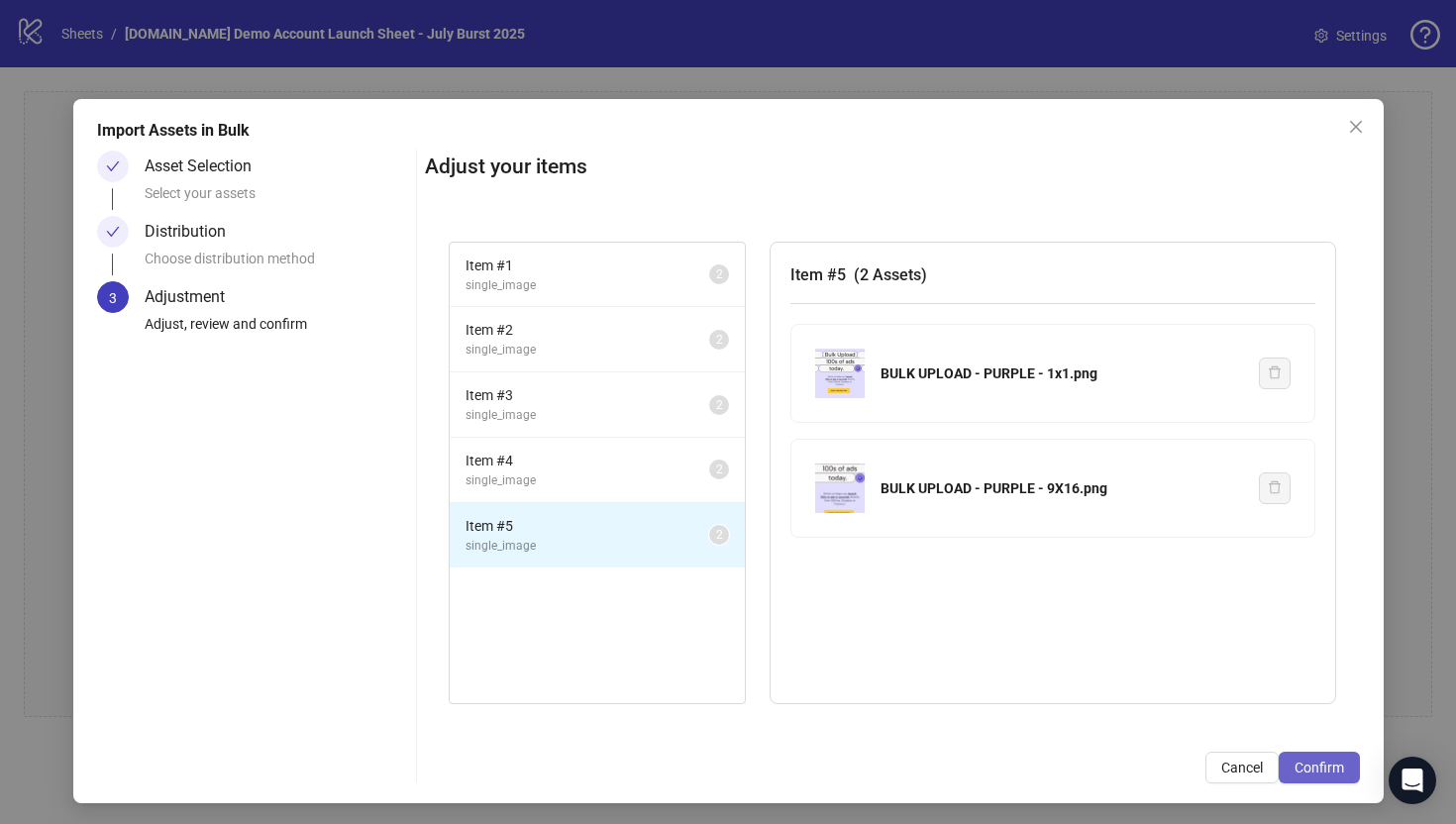click on "Confirm" at bounding box center (1319, 768) 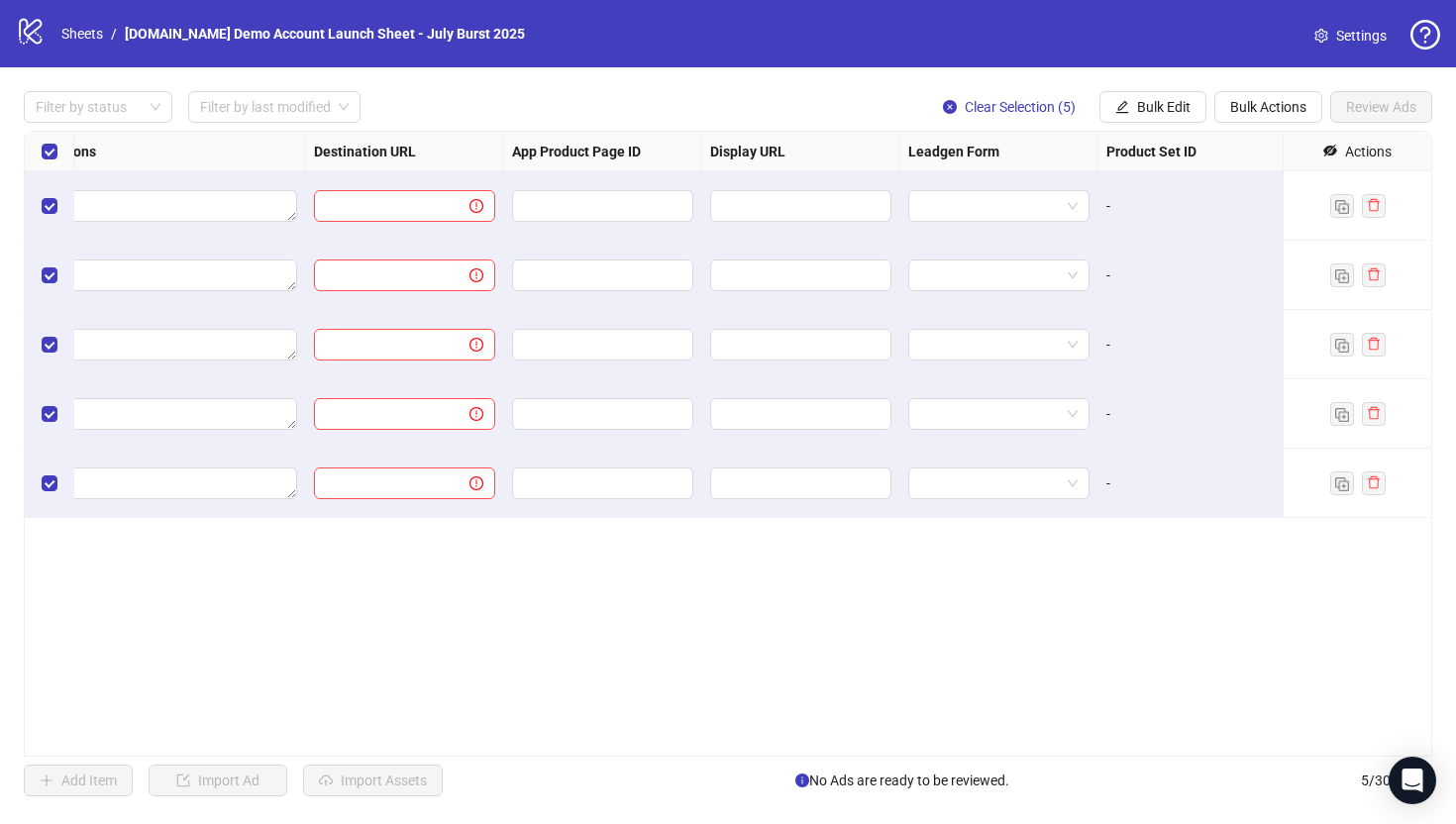 scroll, scrollTop: 0, scrollLeft: 1832, axis: horizontal 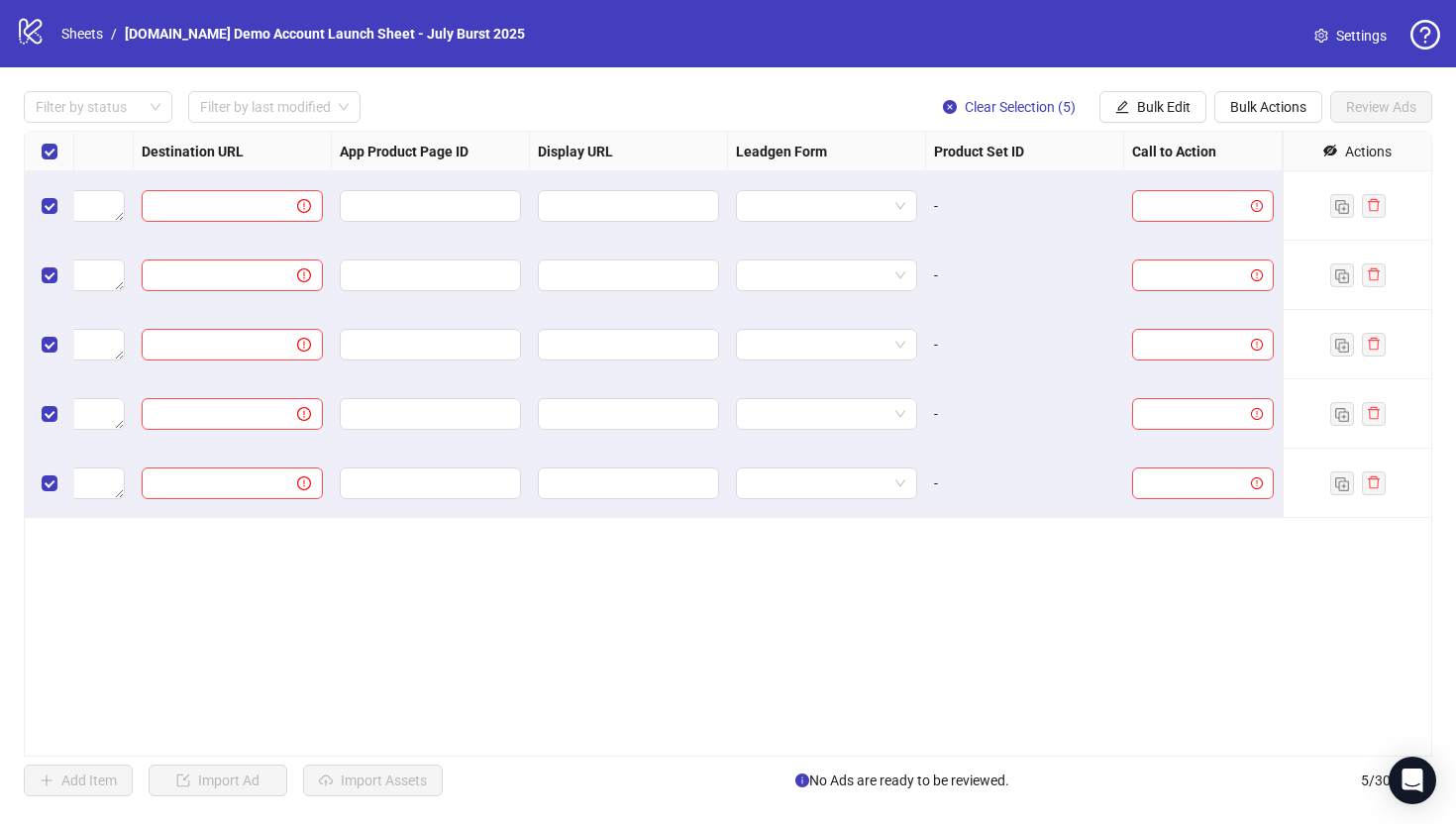 click 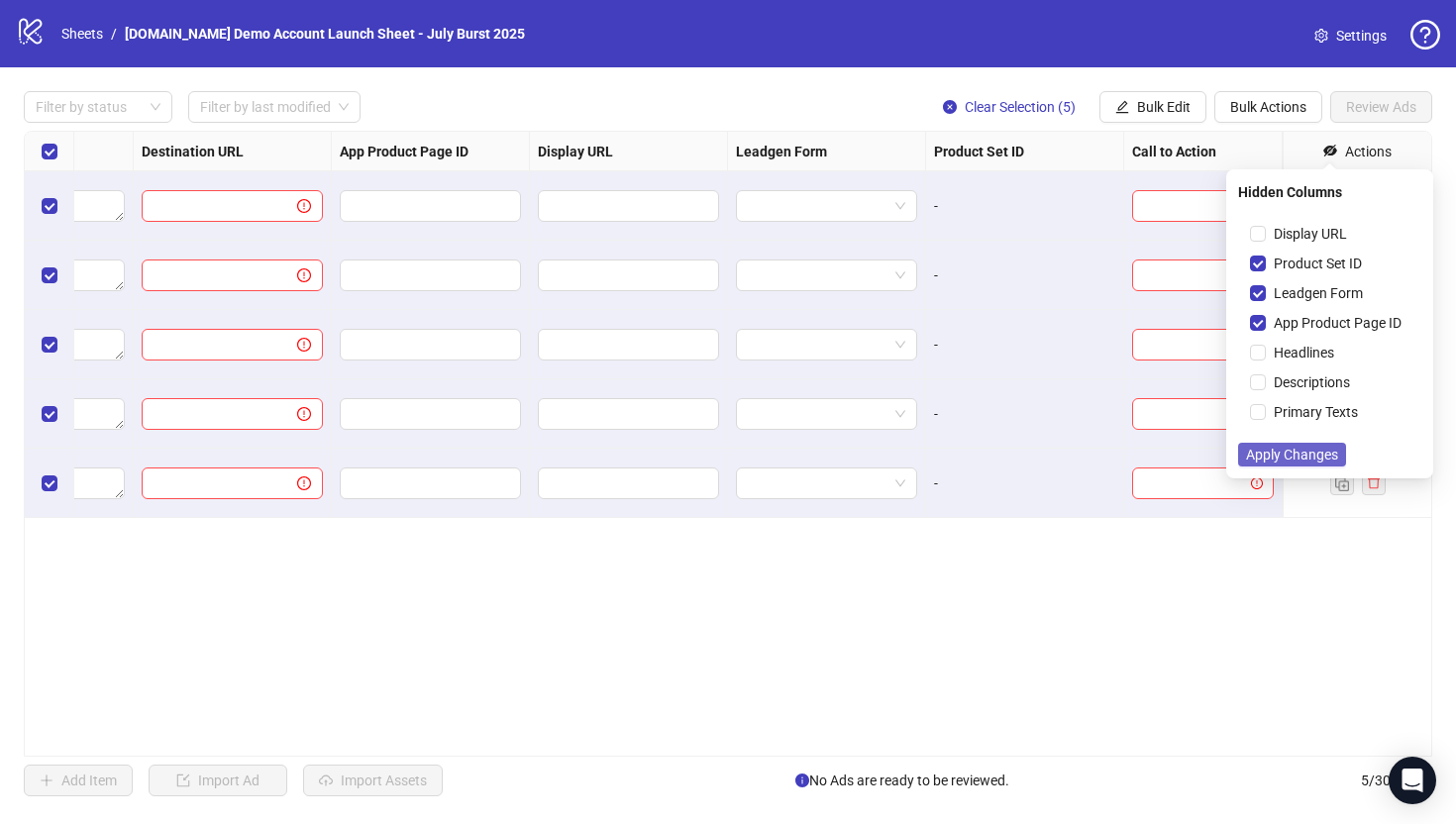 click on "Apply Changes" at bounding box center (1292, 455) 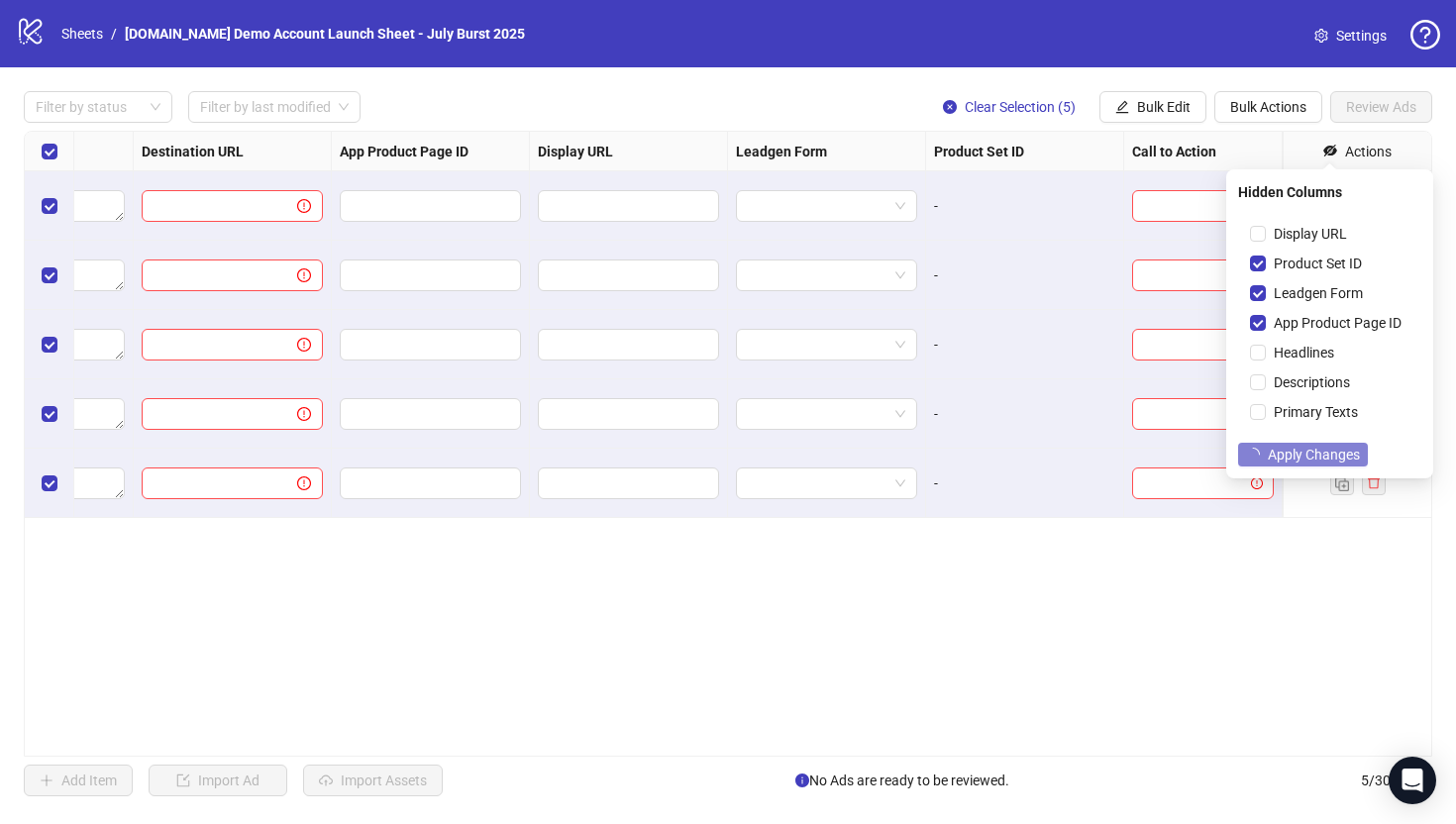 scroll, scrollTop: 0, scrollLeft: 0, axis: both 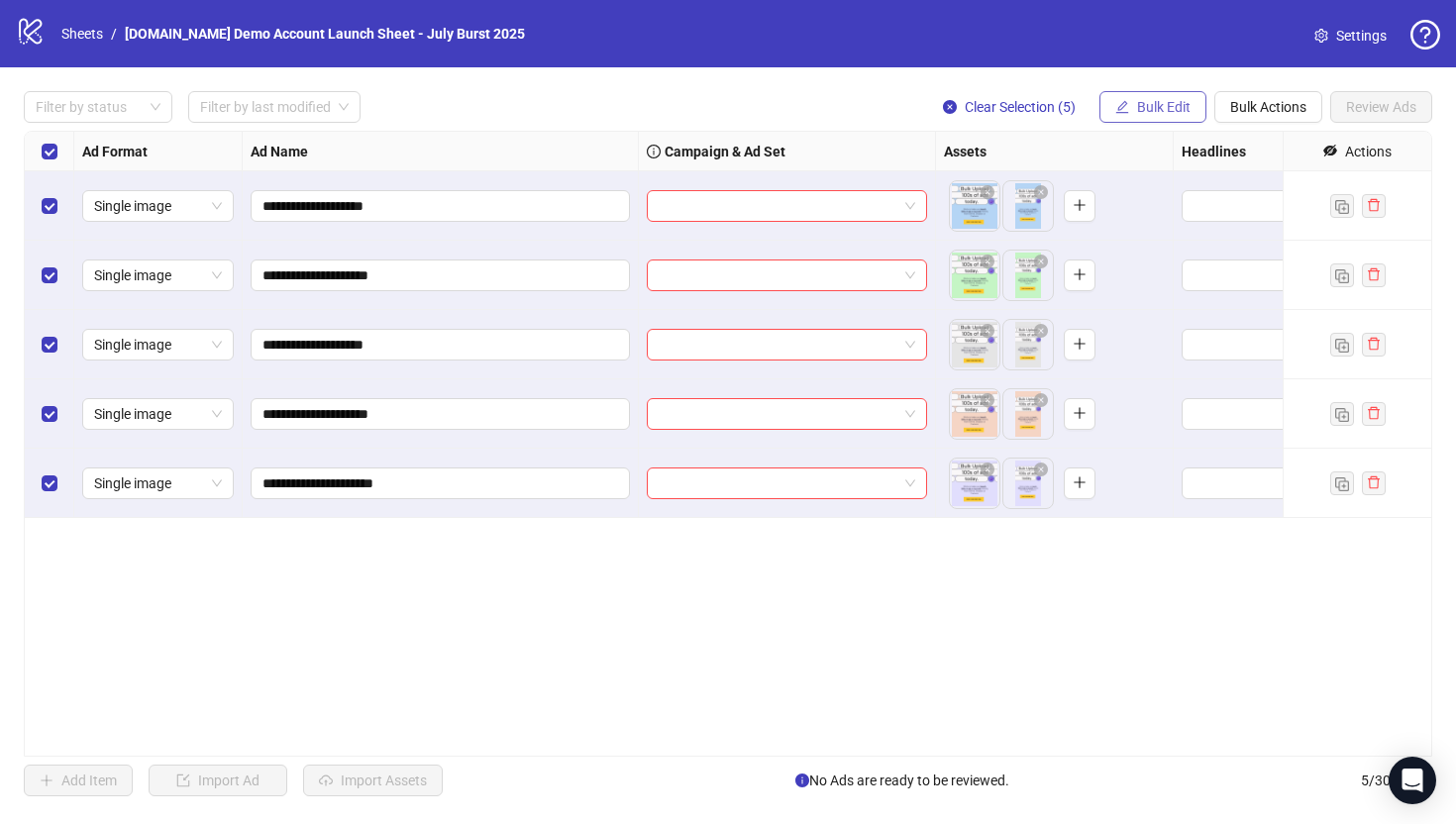 click on "Bulk Edit" at bounding box center [1164, 107] 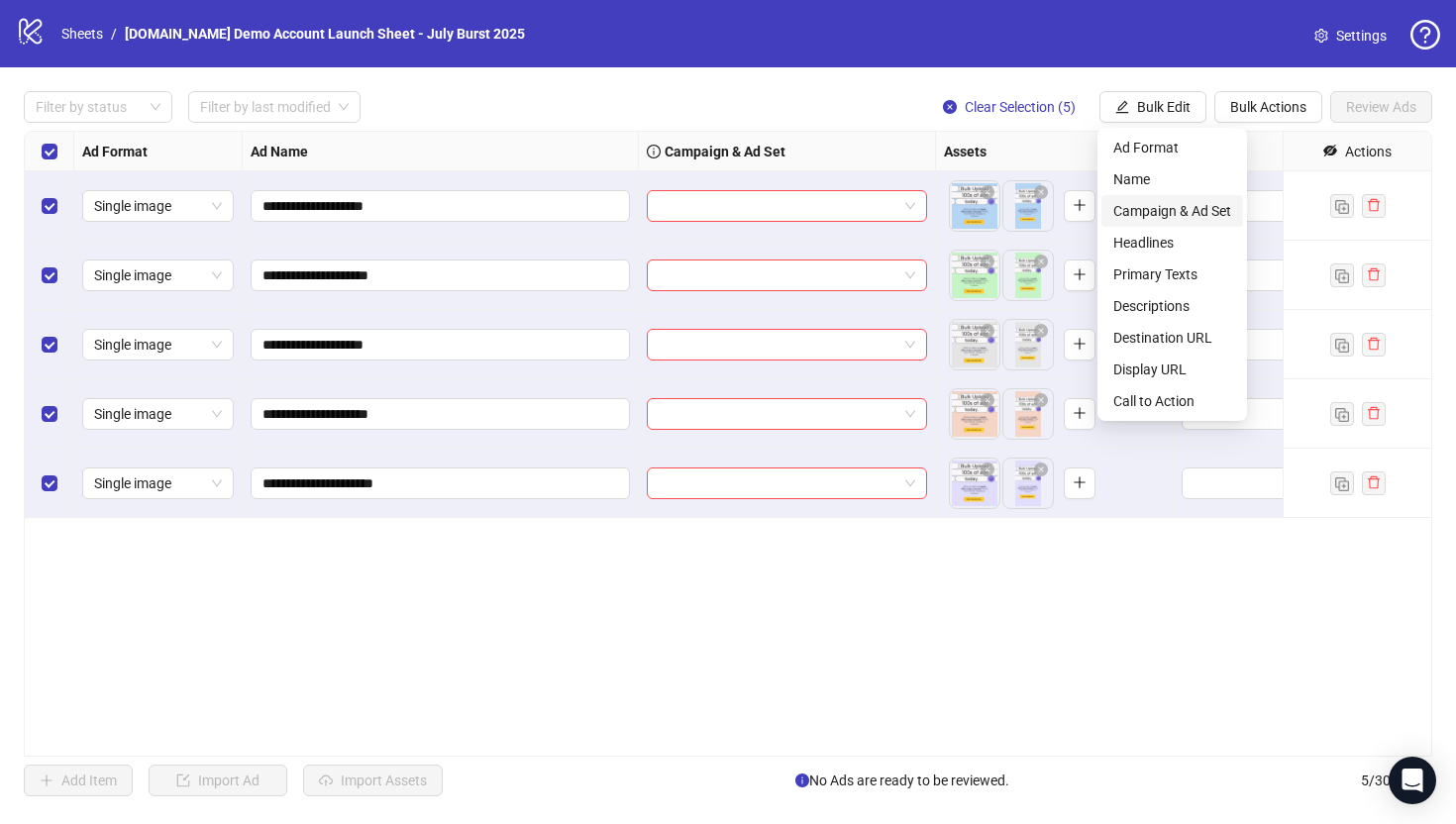 click on "Campaign & Ad Set" at bounding box center [1172, 211] 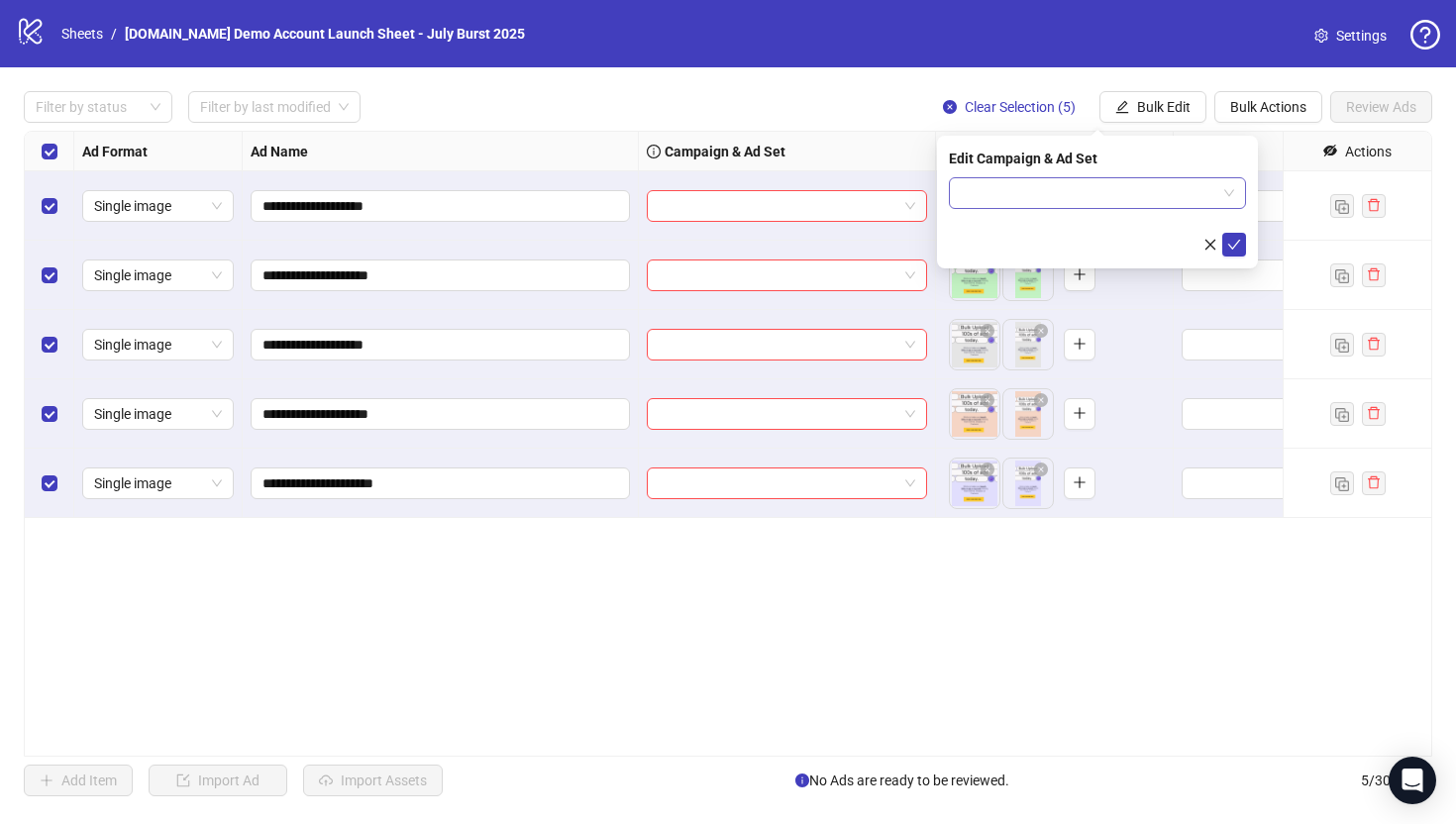 click at bounding box center (1089, 193) 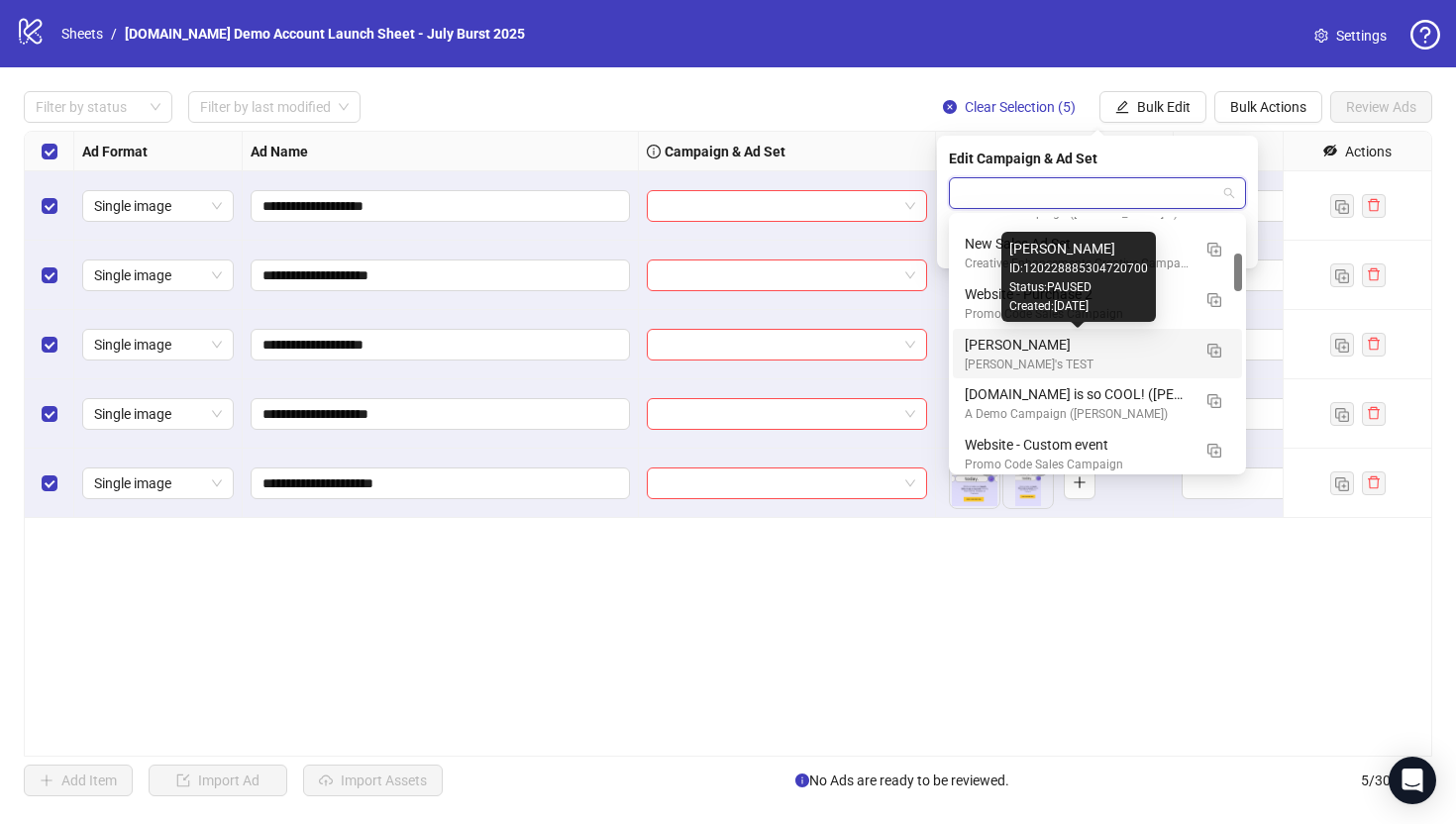 scroll, scrollTop: 246, scrollLeft: 0, axis: vertical 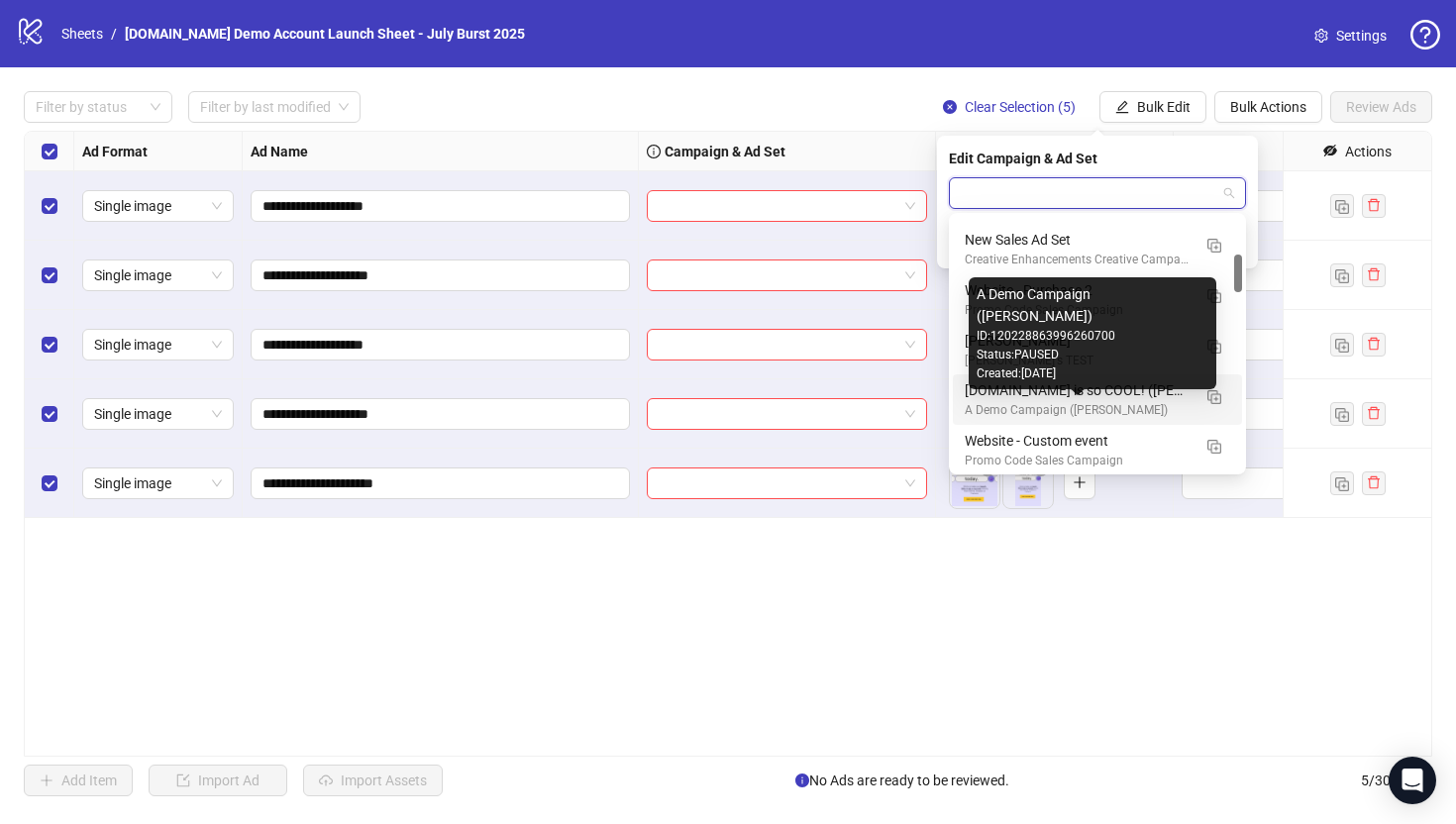 click on "A Demo Campaign (Martin June)" at bounding box center (1078, 410) 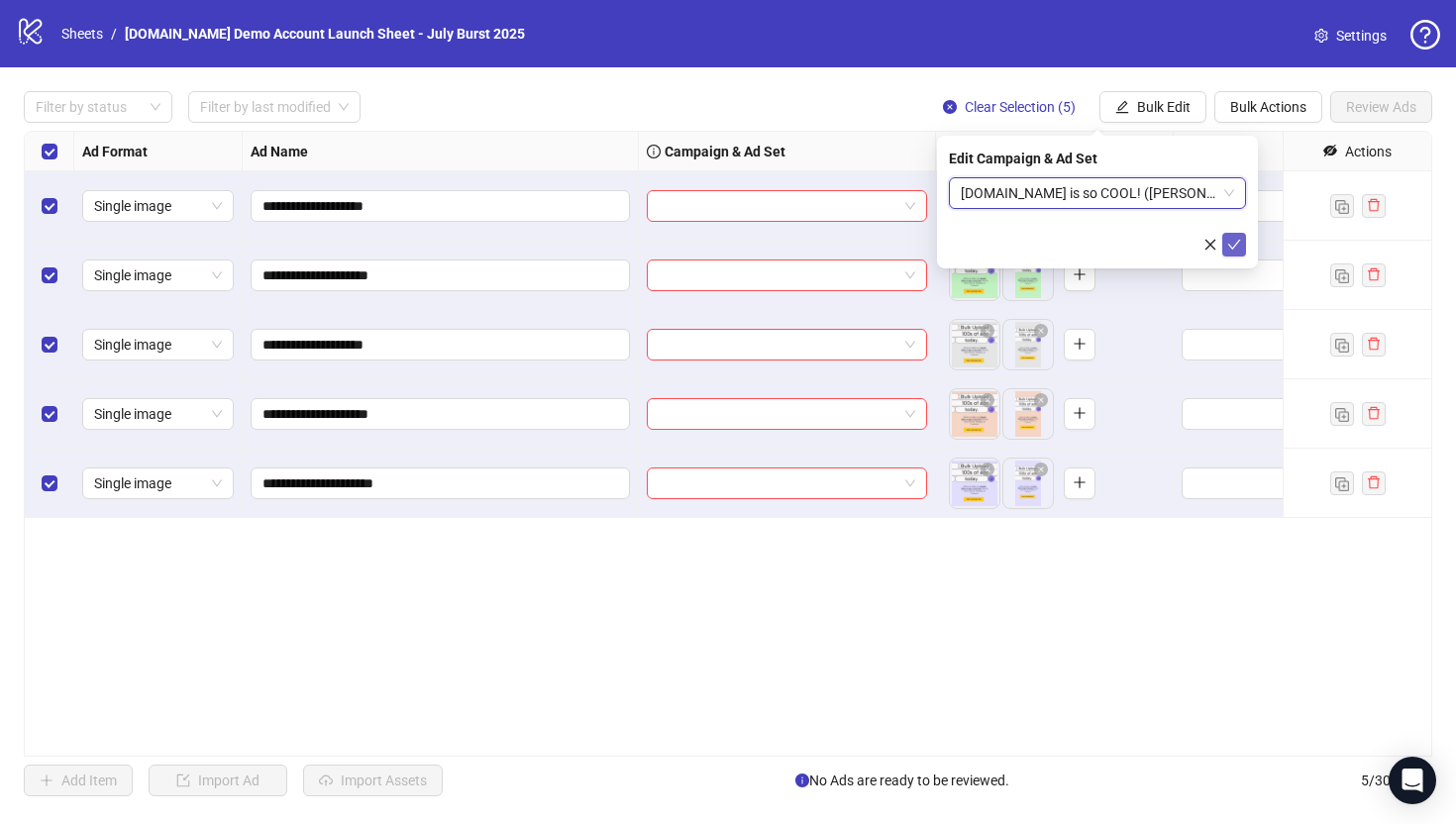 click 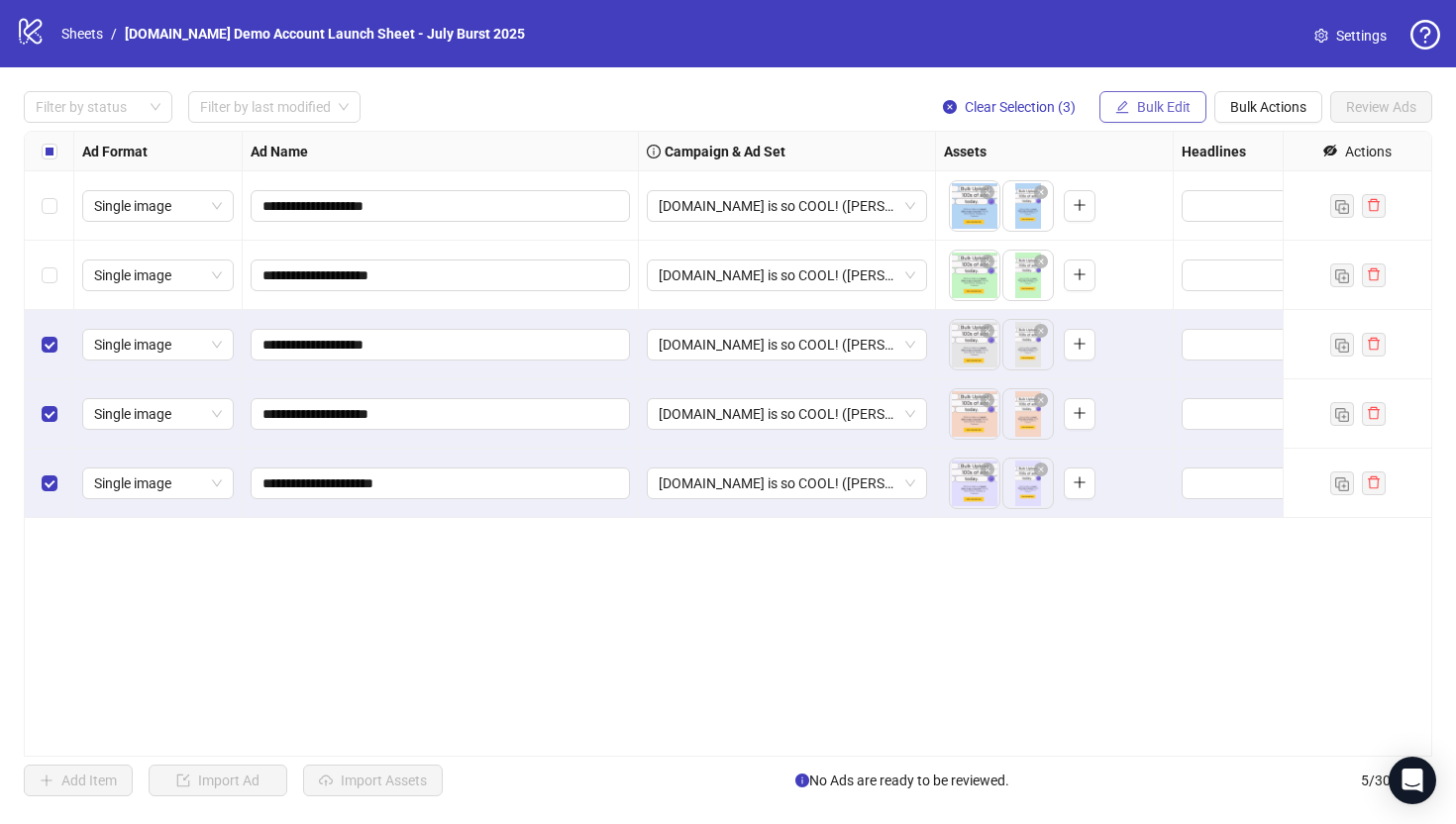 click on "Bulk Edit" at bounding box center (1153, 107) 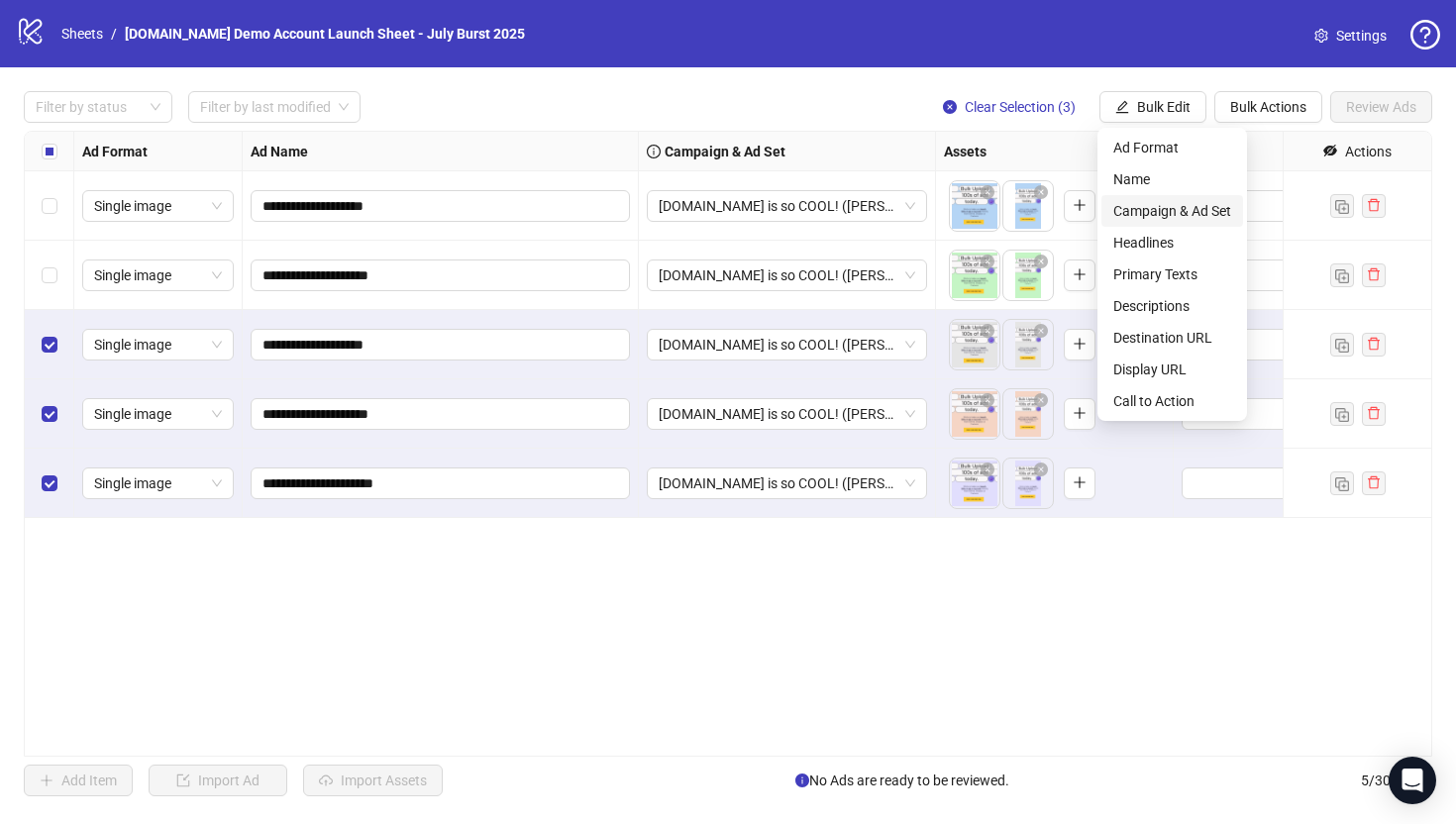 click on "Campaign & Ad Set" at bounding box center [1172, 211] 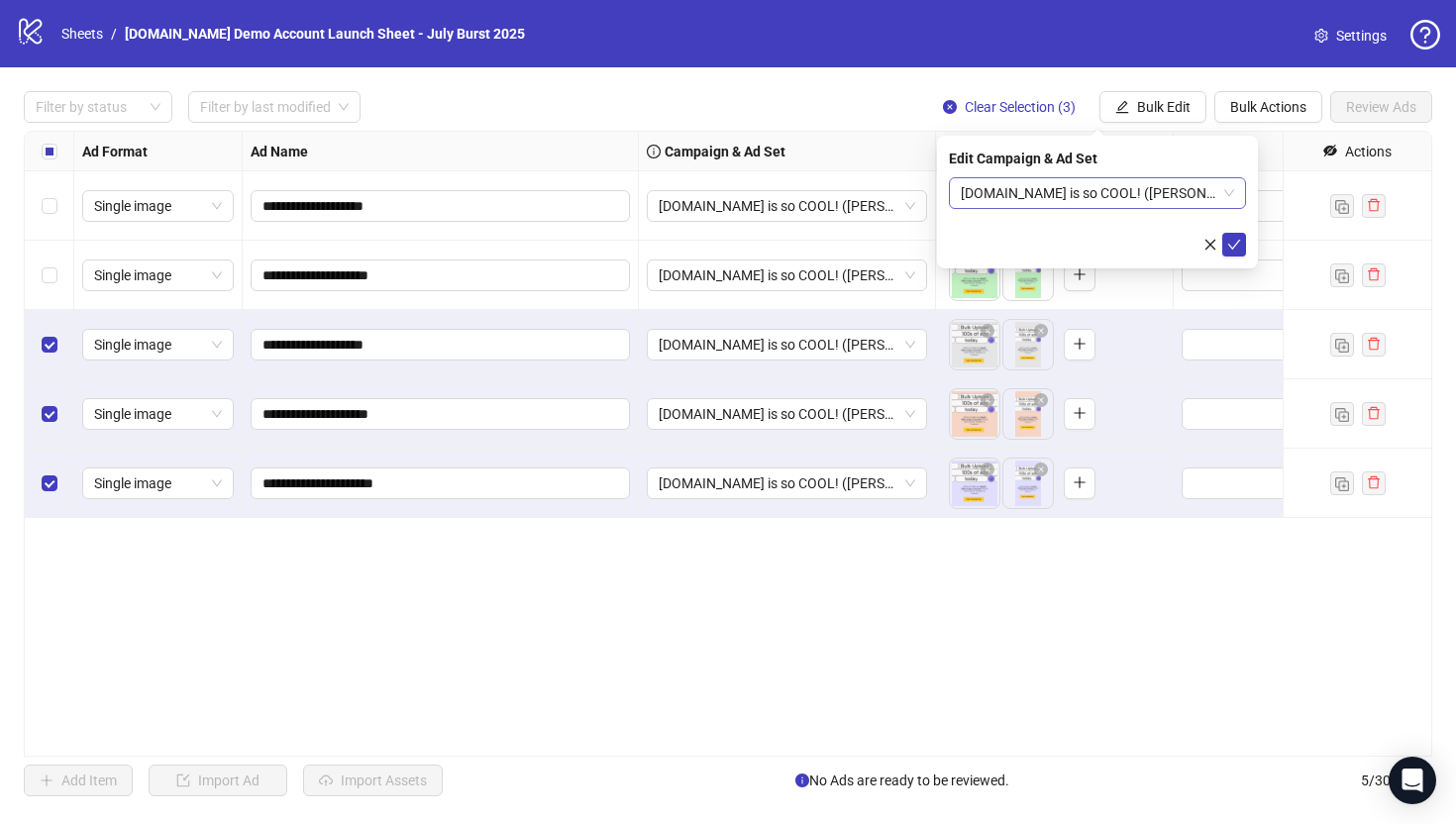 click on "Kitchn.io is so COOL! (Martin) - June Burst" at bounding box center (1097, 193) 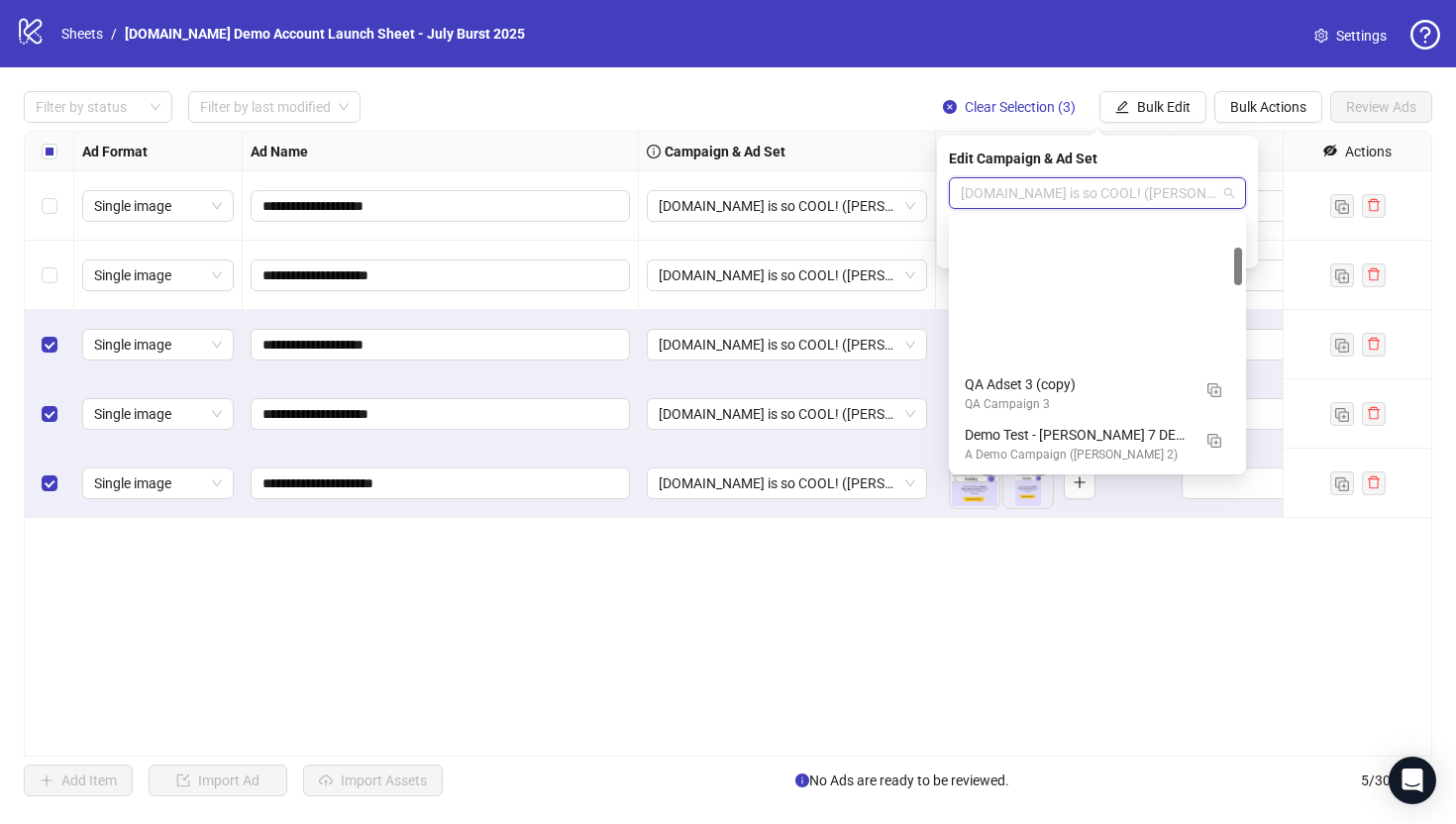 scroll, scrollTop: 201, scrollLeft: 0, axis: vertical 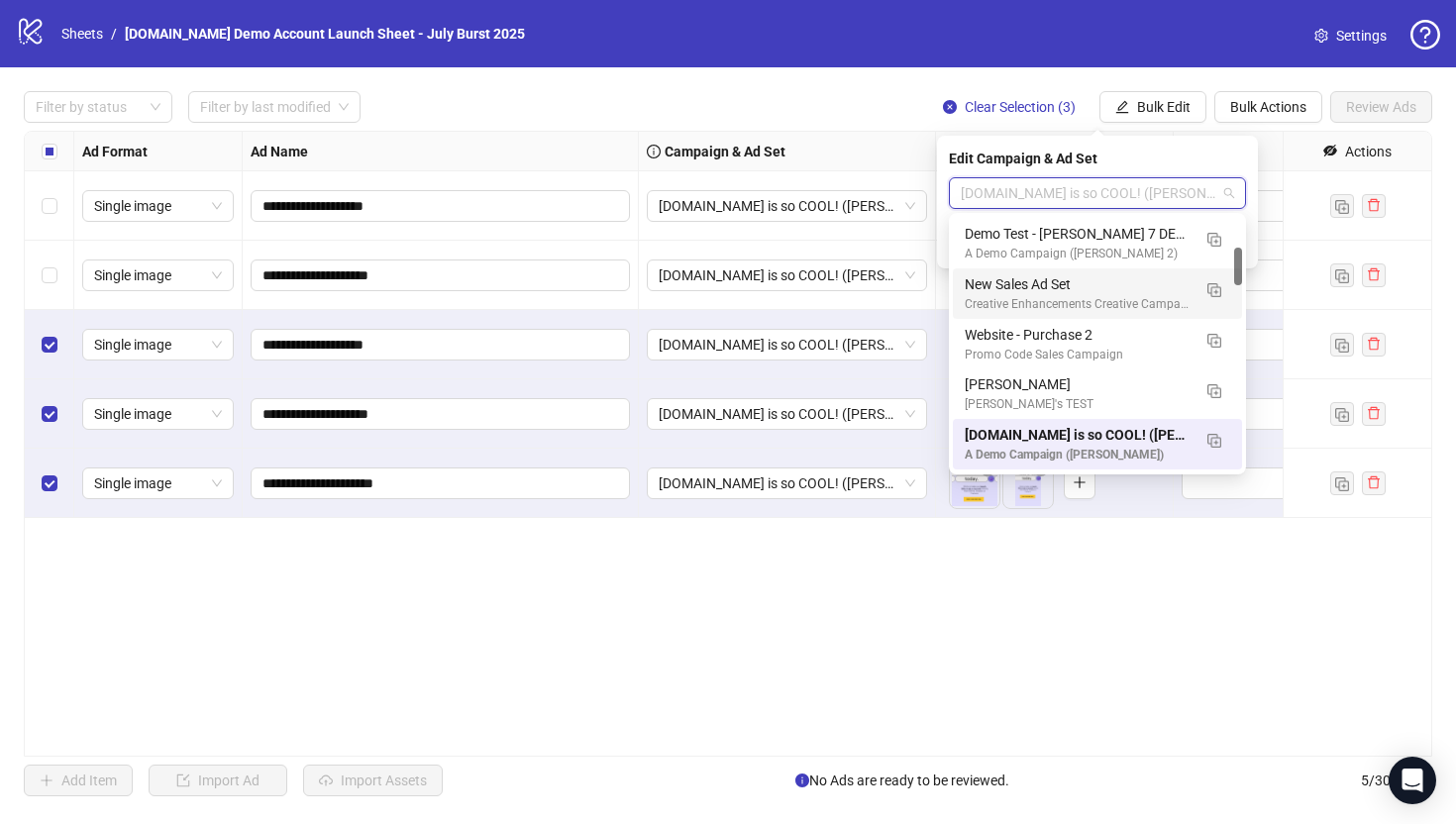 click on "New Sales Ad Set" at bounding box center [1078, 284] 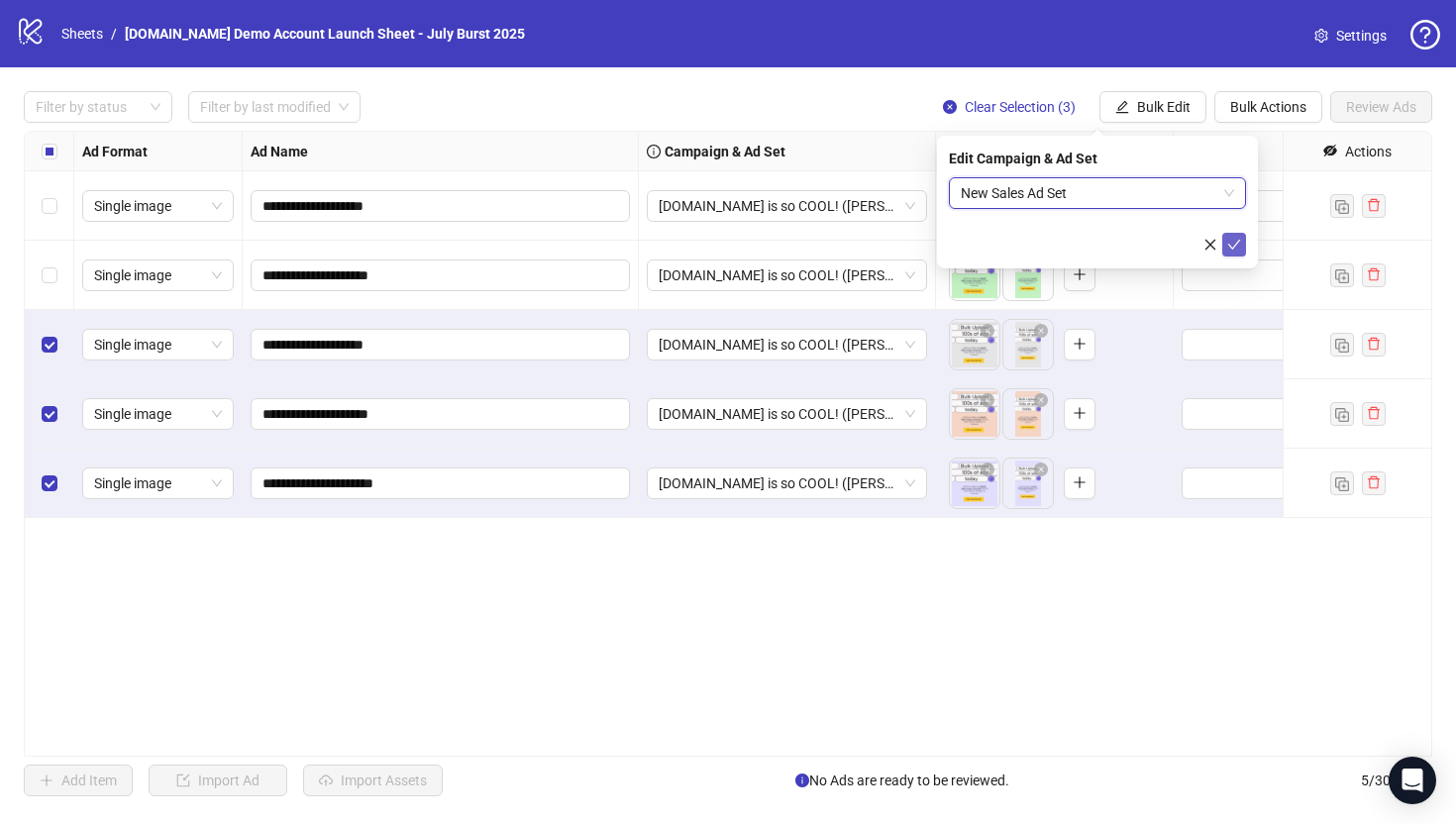 click 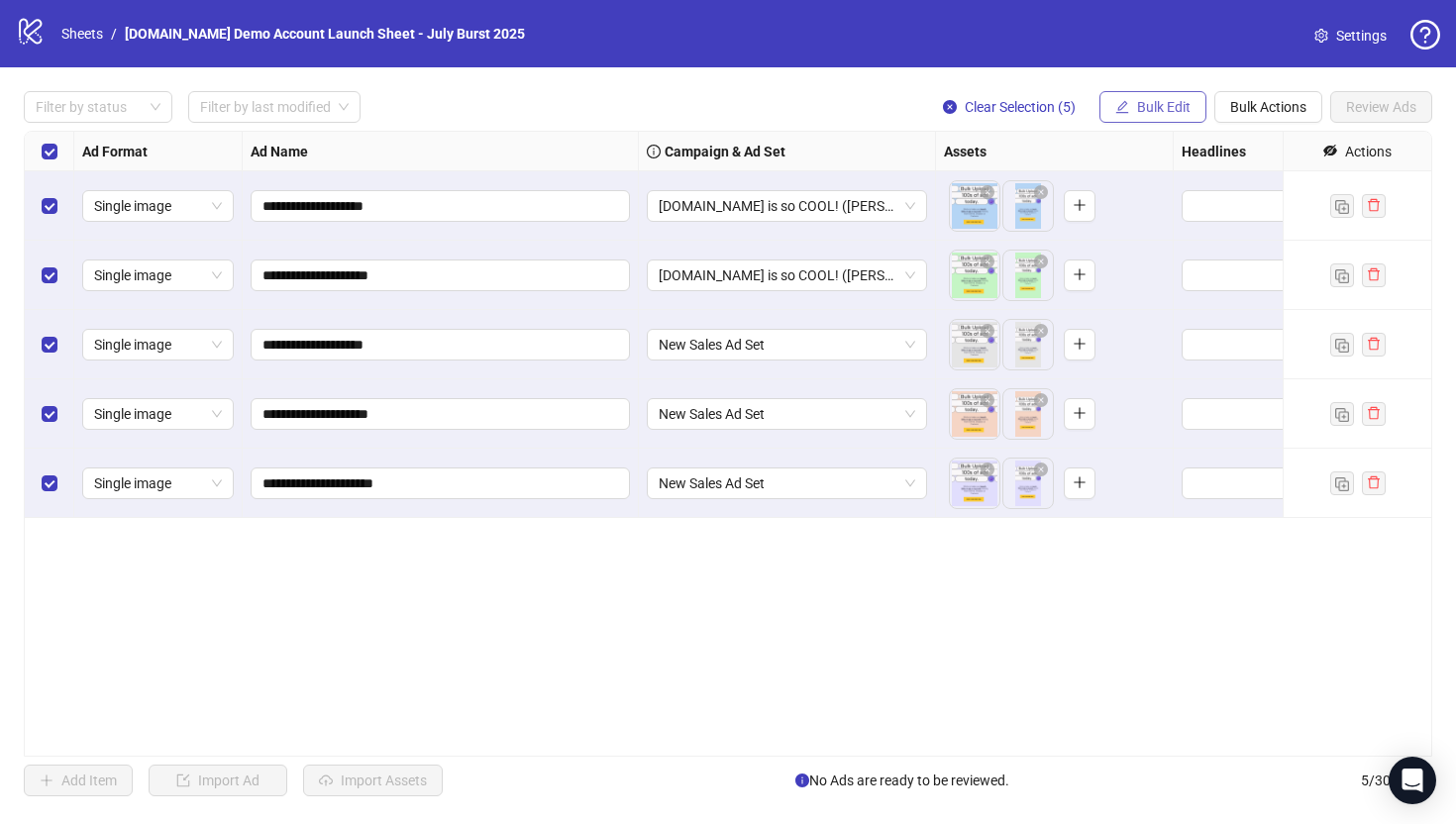 click on "Bulk Edit" at bounding box center [1164, 107] 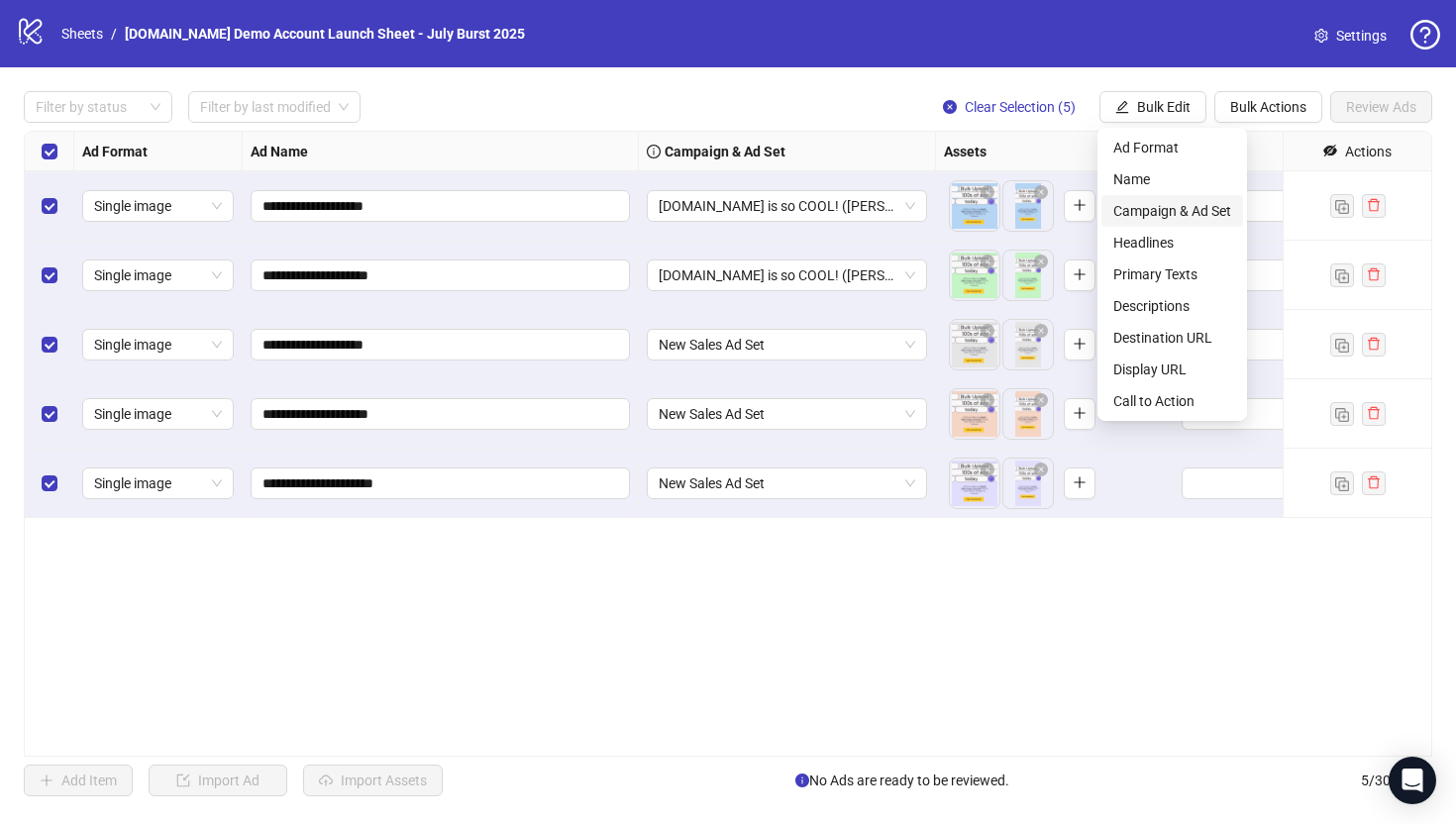 click on "Campaign & Ad Set" at bounding box center (1172, 211) 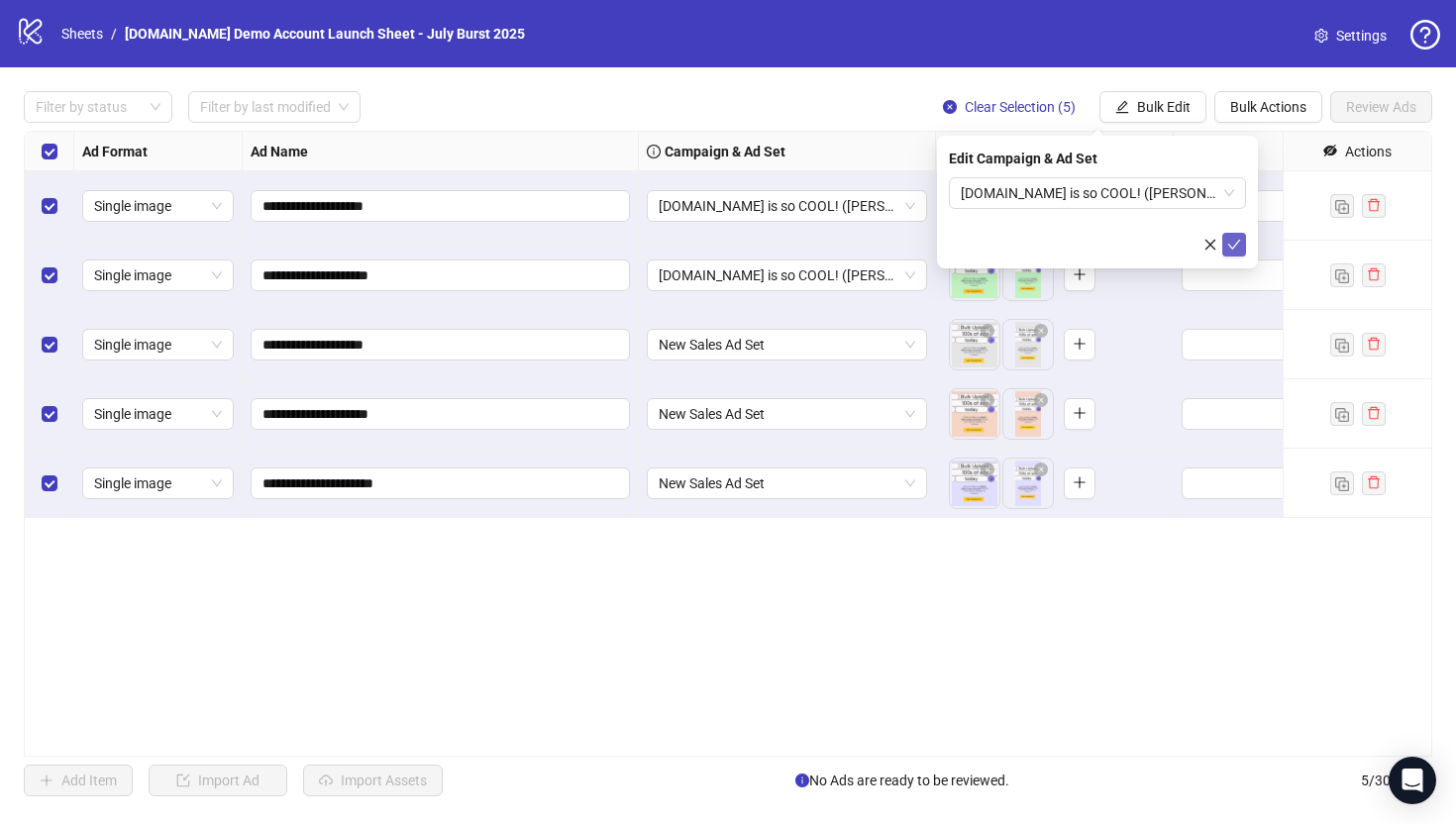 click at bounding box center (1234, 245) 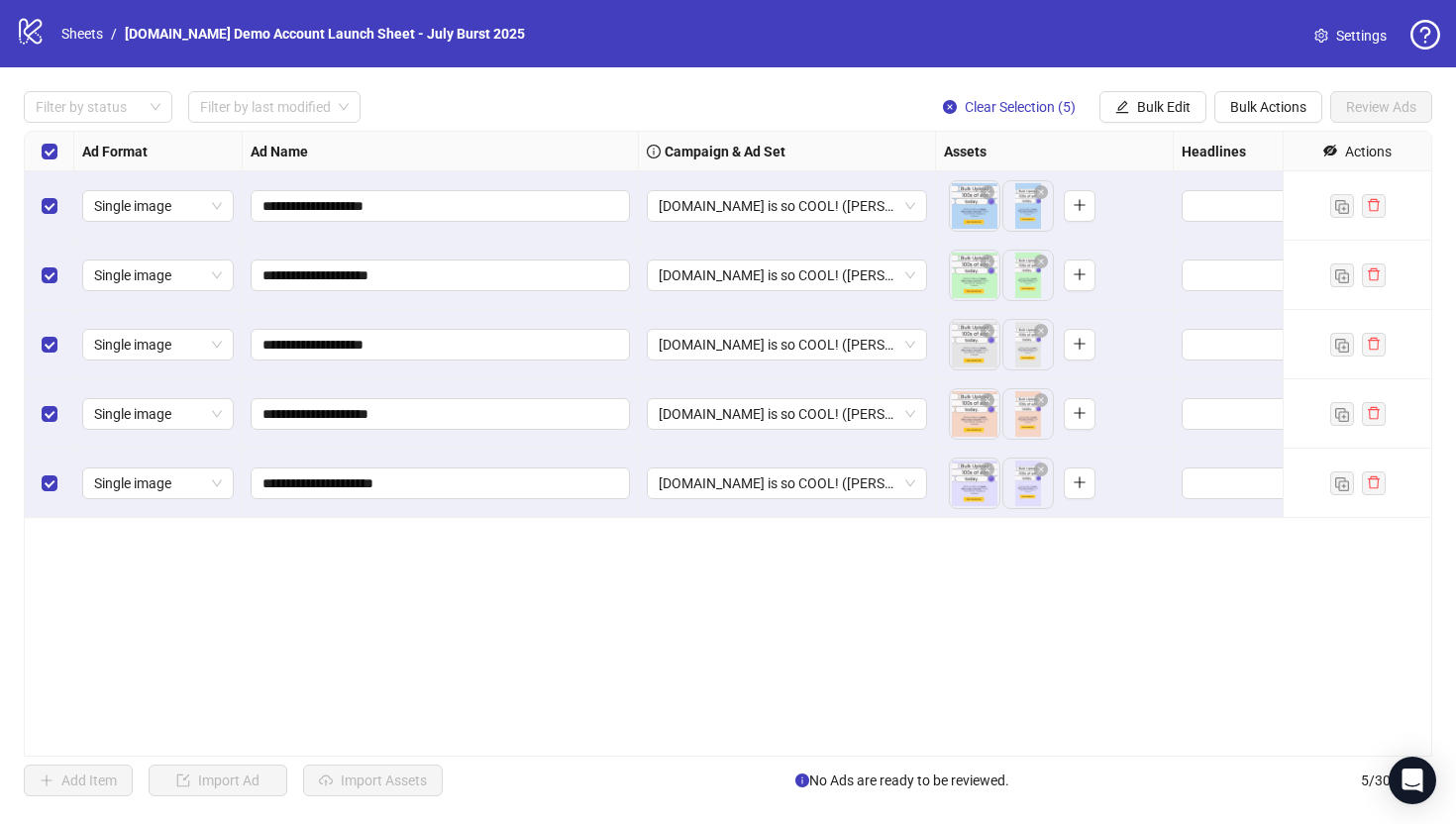 click on "**********" at bounding box center (728, 444) 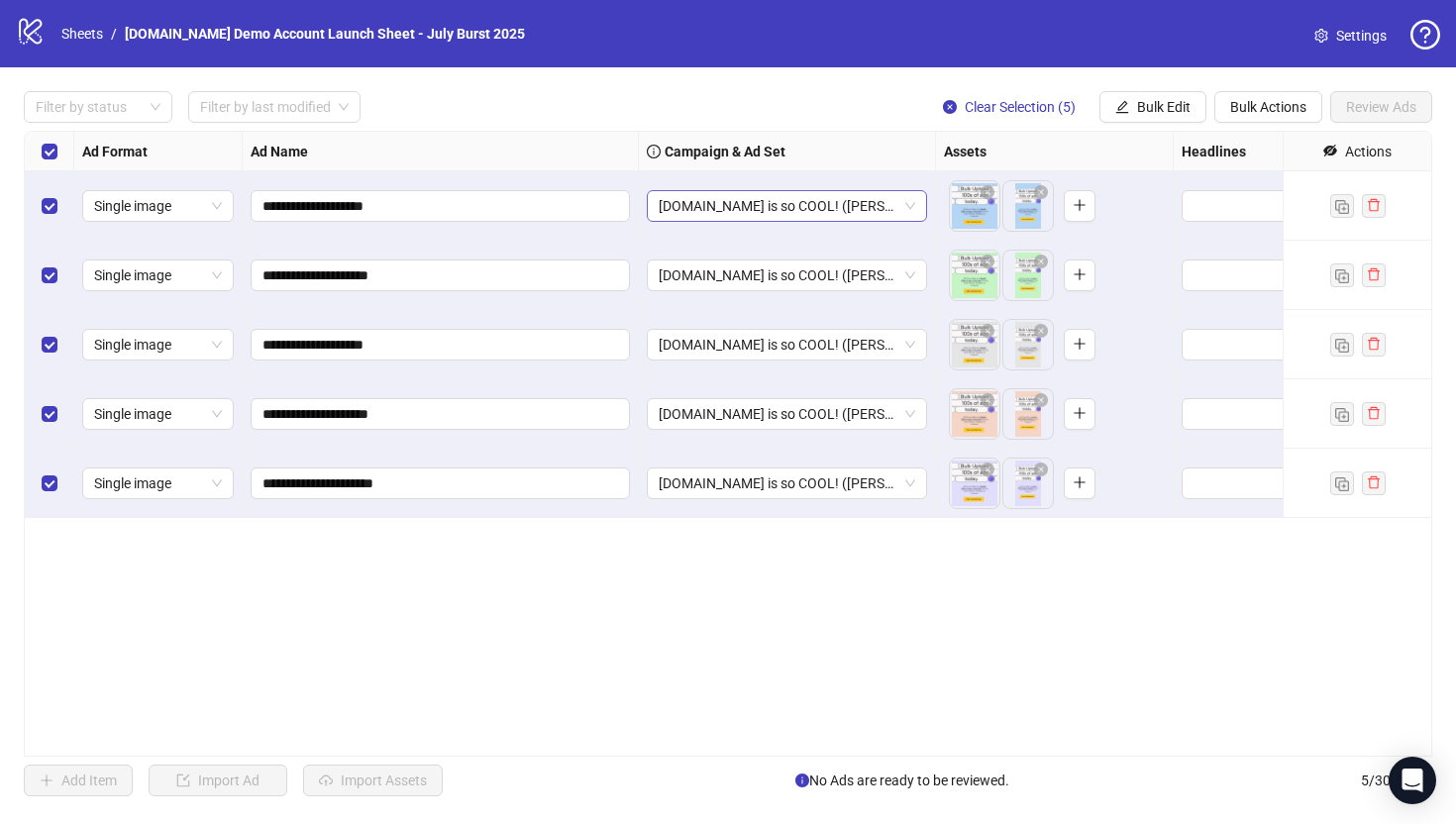 click on "Kitchn.io is so COOL! (Martin) - June Burst" at bounding box center [786, 206] 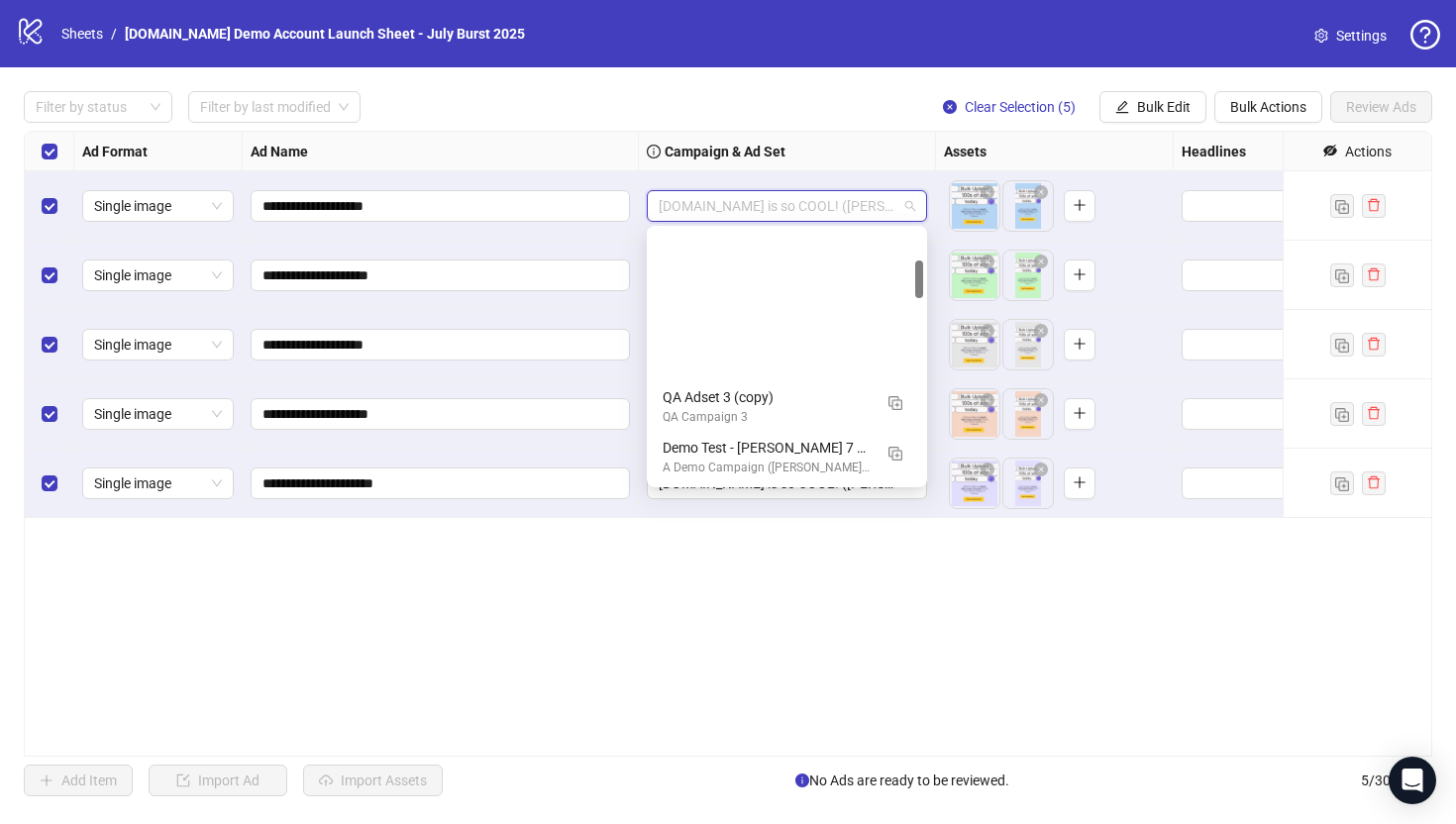 scroll, scrollTop: 201, scrollLeft: 0, axis: vertical 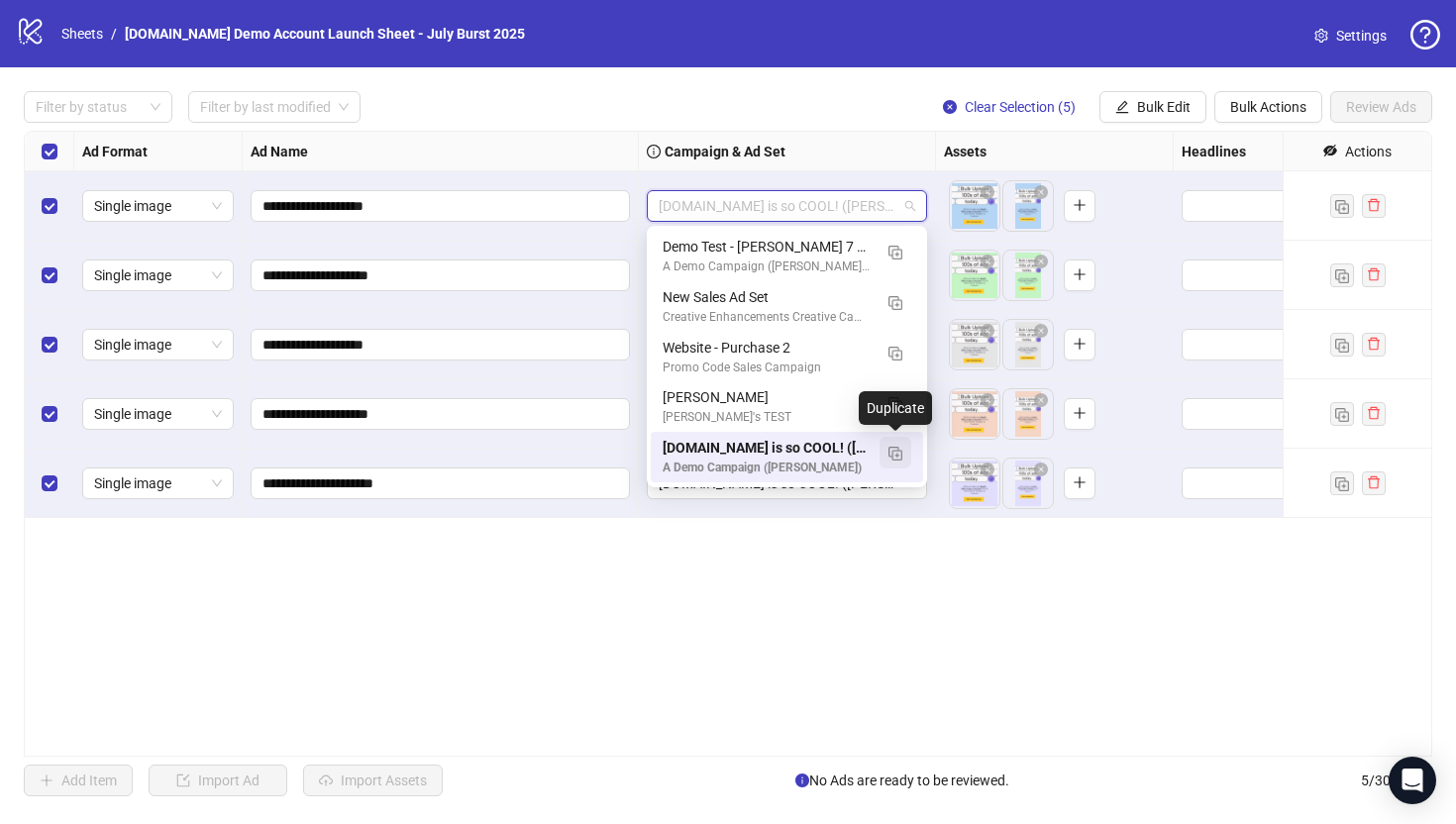 click at bounding box center [895, 454] 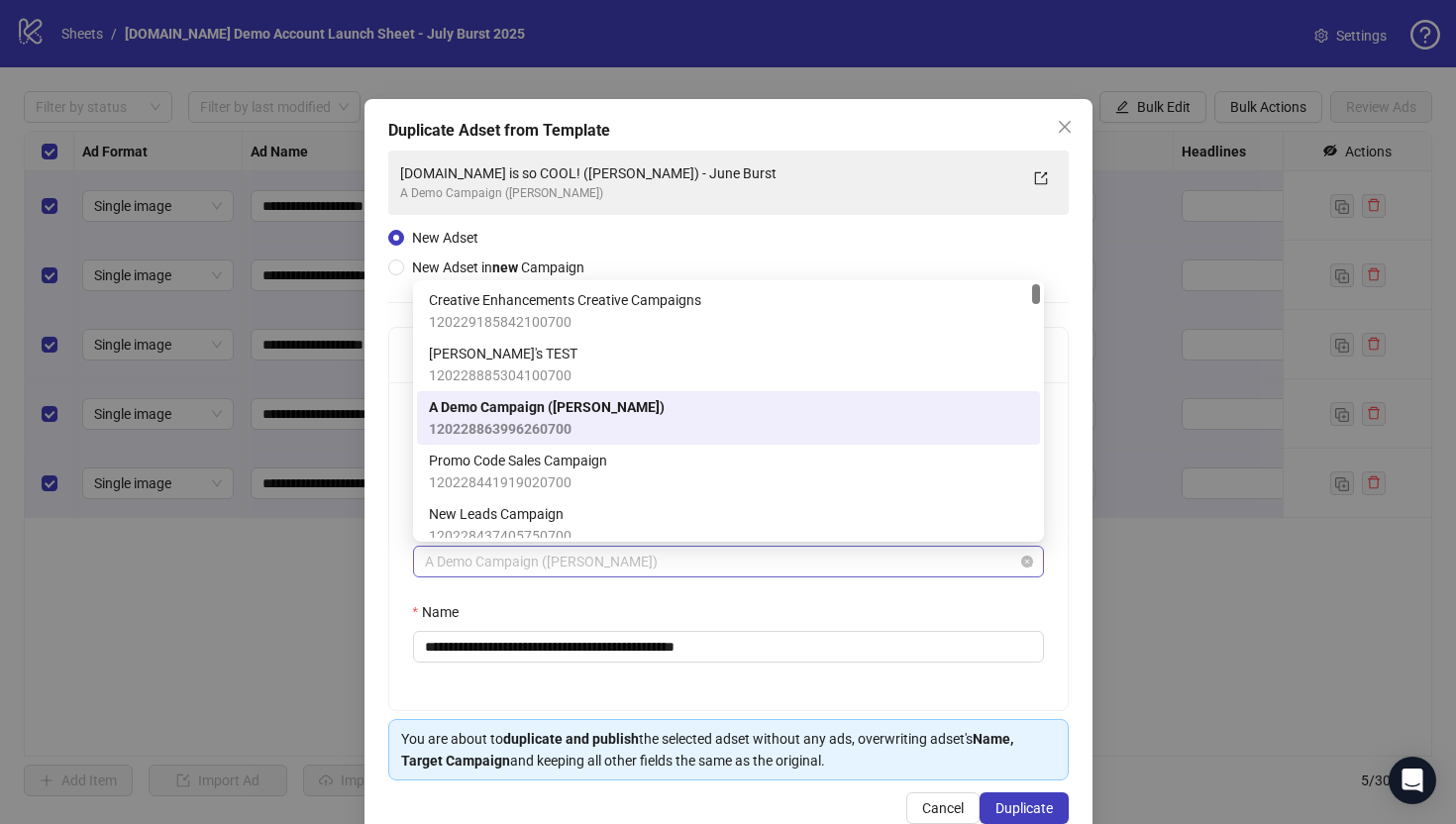 drag, startPoint x: 638, startPoint y: 561, endPoint x: 609, endPoint y: 563, distance: 29.068884 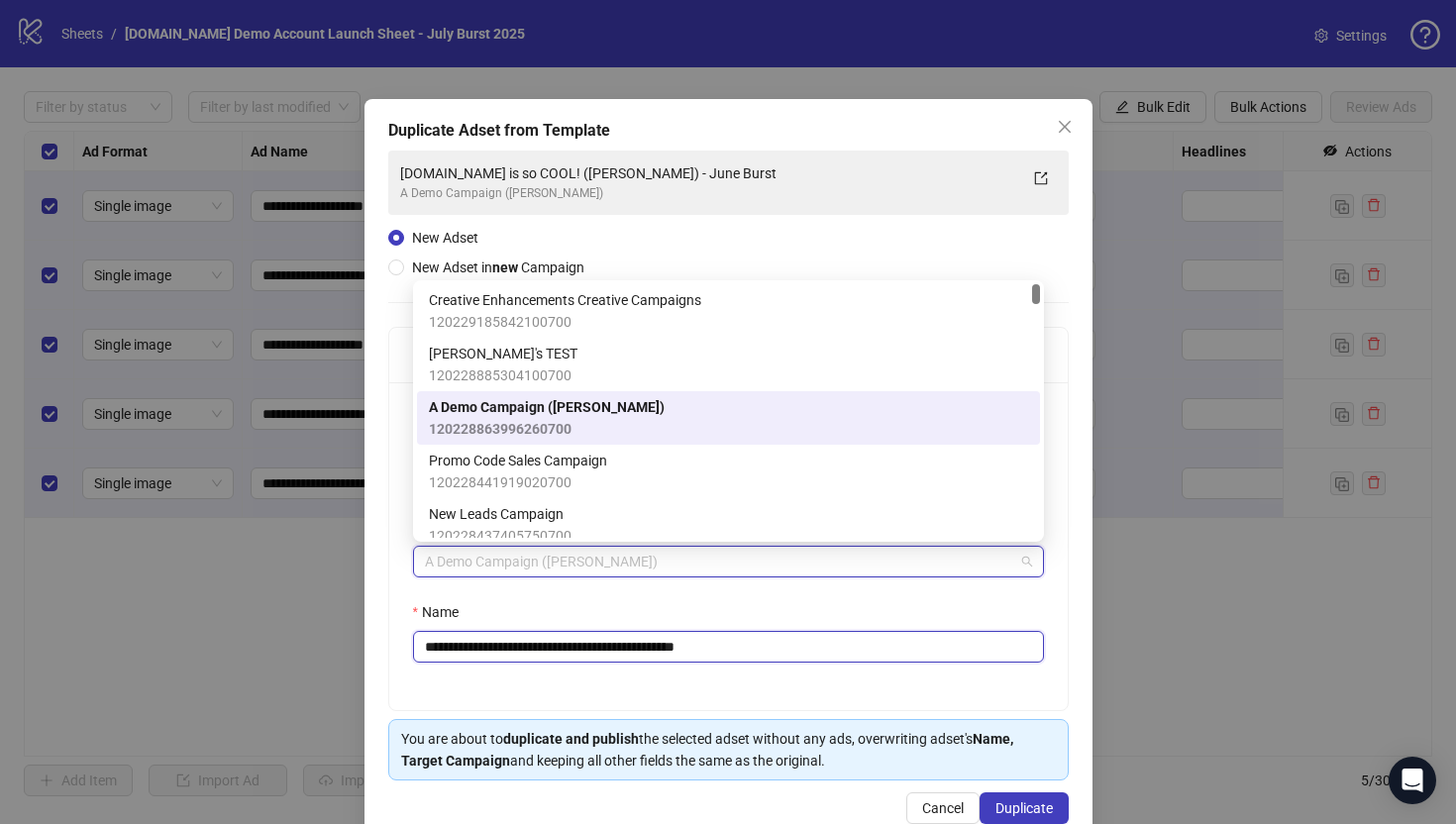 click on "**********" at bounding box center (728, 647) 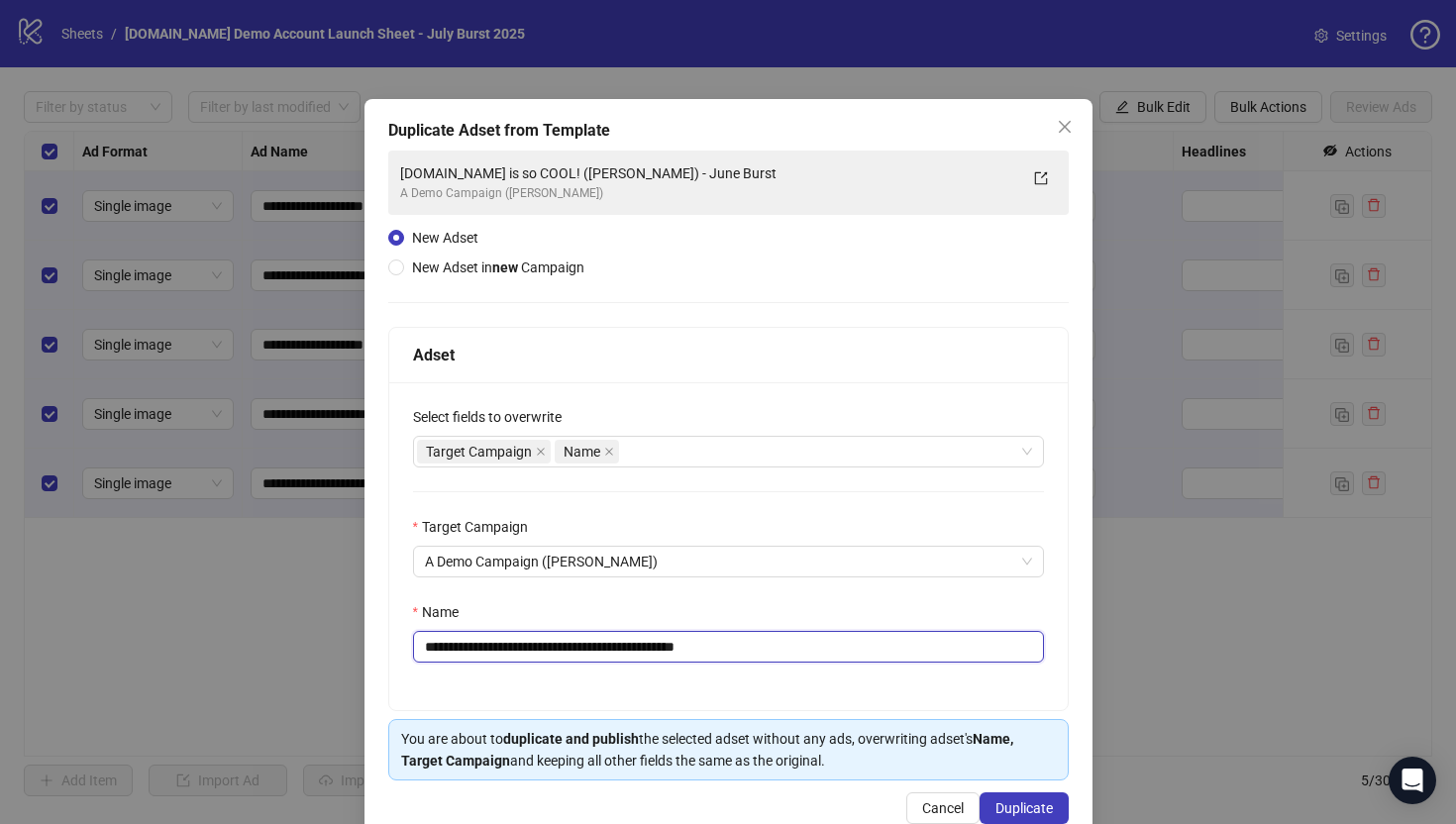 drag, startPoint x: 745, startPoint y: 645, endPoint x: 681, endPoint y: 651, distance: 64.28063 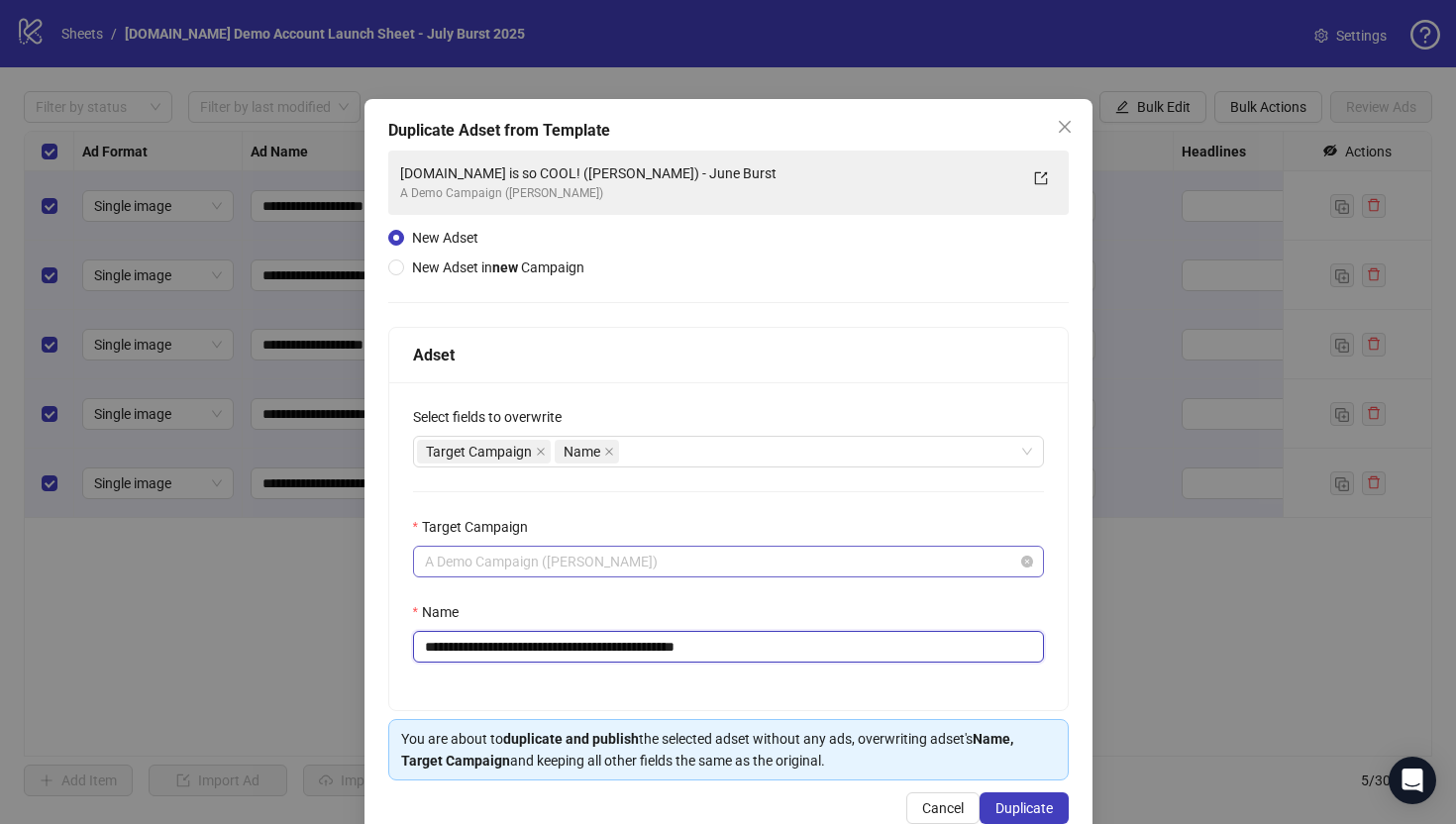 click on "A Demo Campaign (Martin June)" at bounding box center [728, 562] 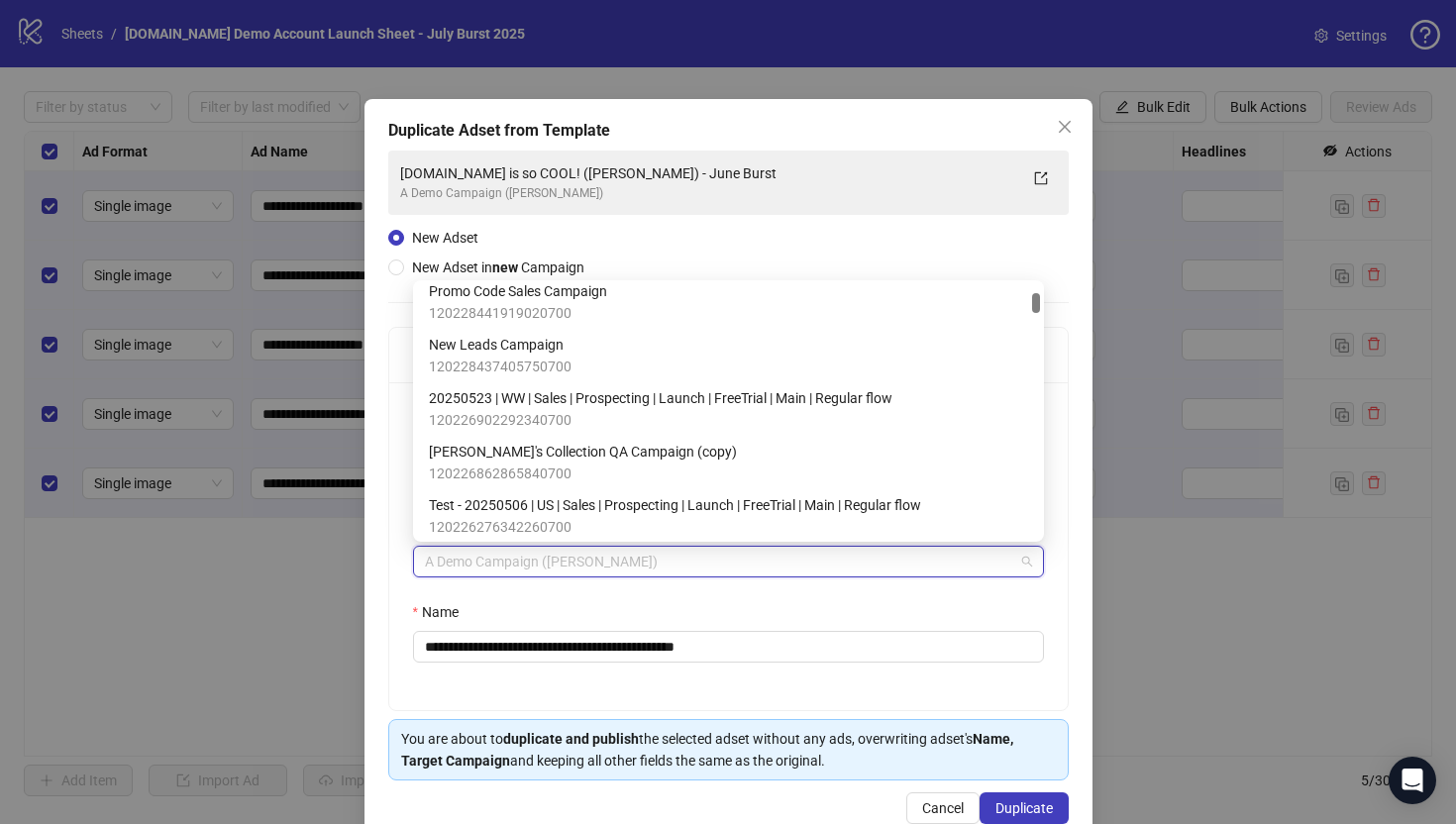 scroll, scrollTop: 111, scrollLeft: 0, axis: vertical 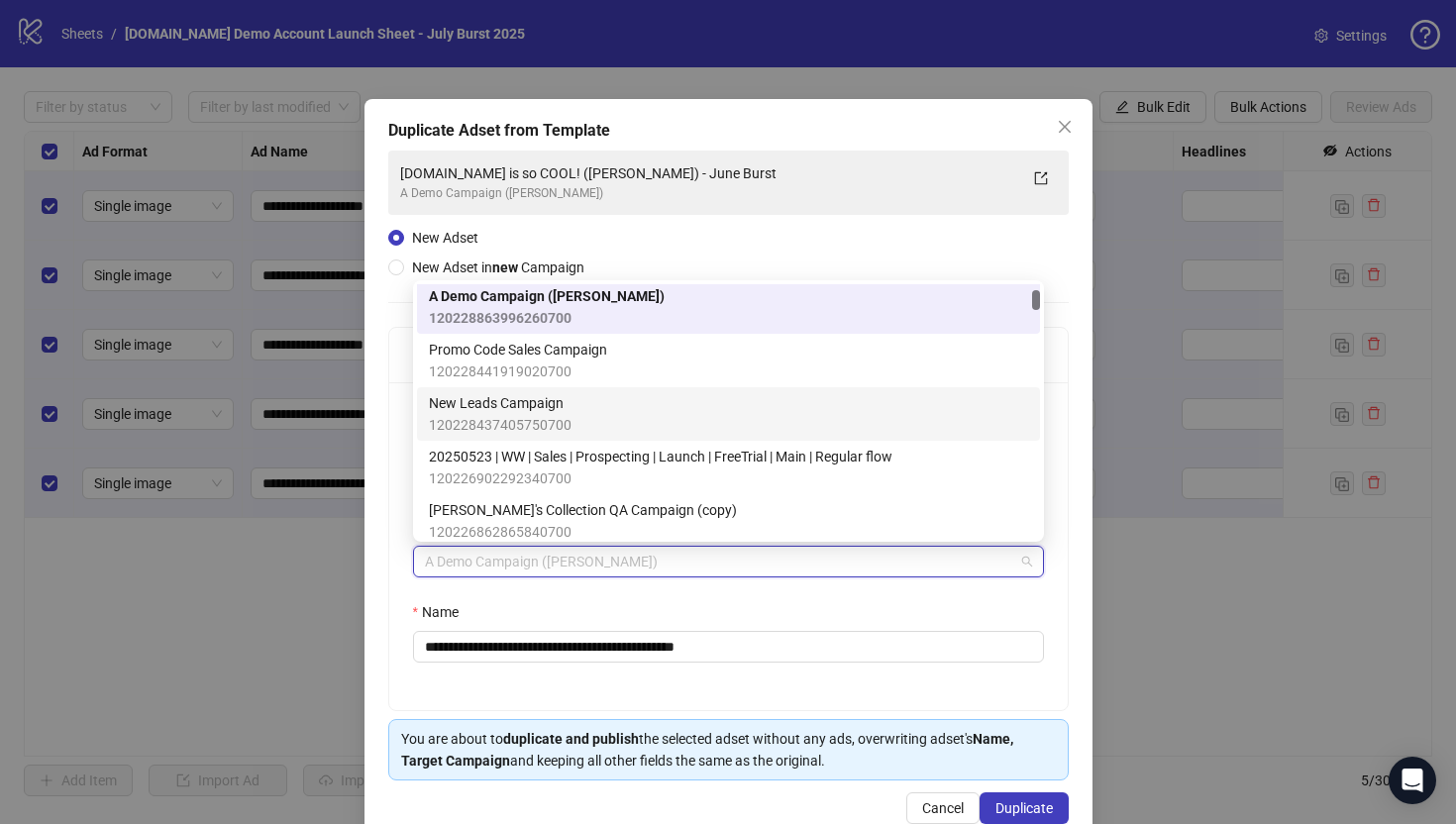 click on "**********" at bounding box center [728, 546] 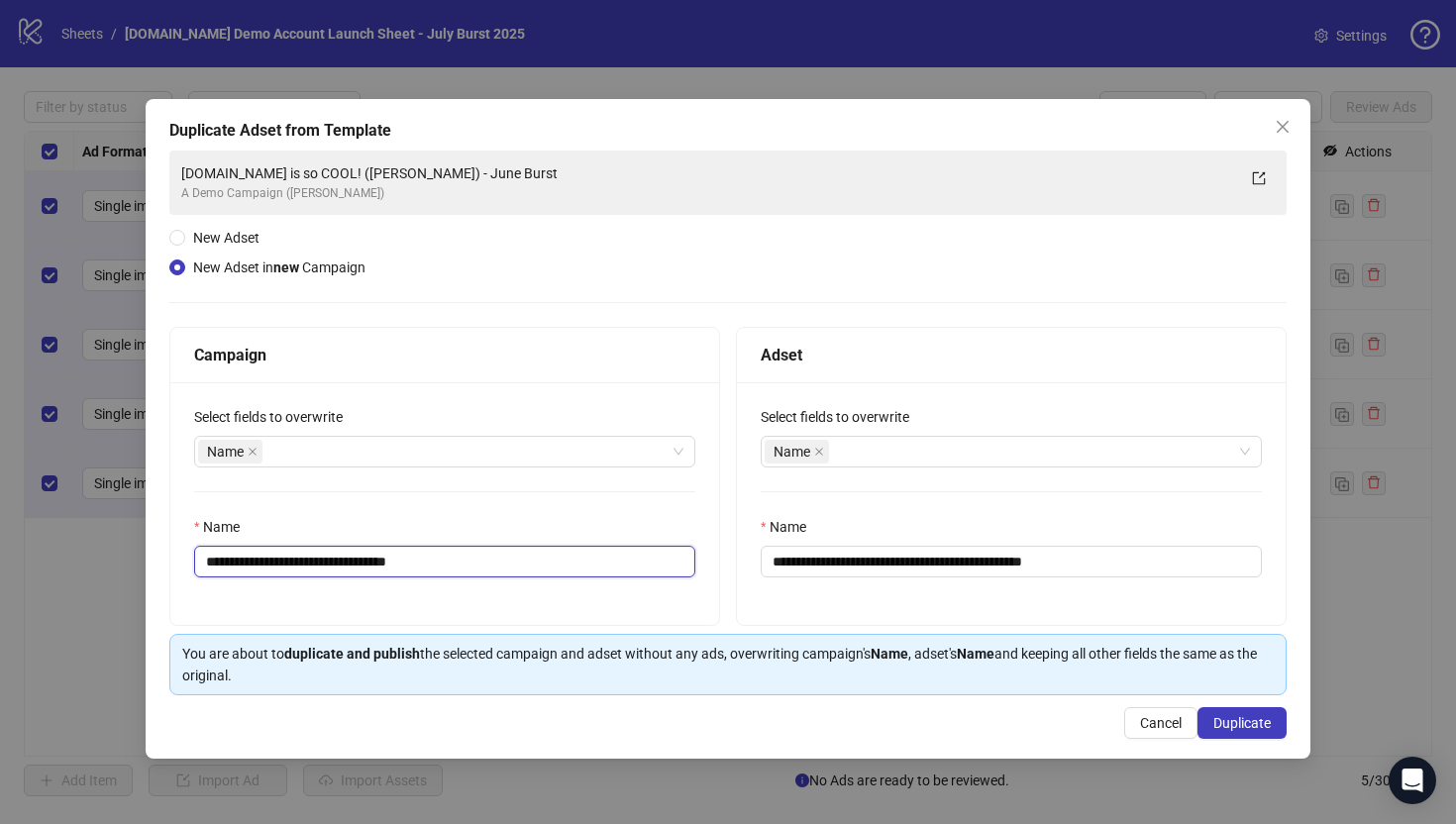 click on "**********" at bounding box center (445, 562) 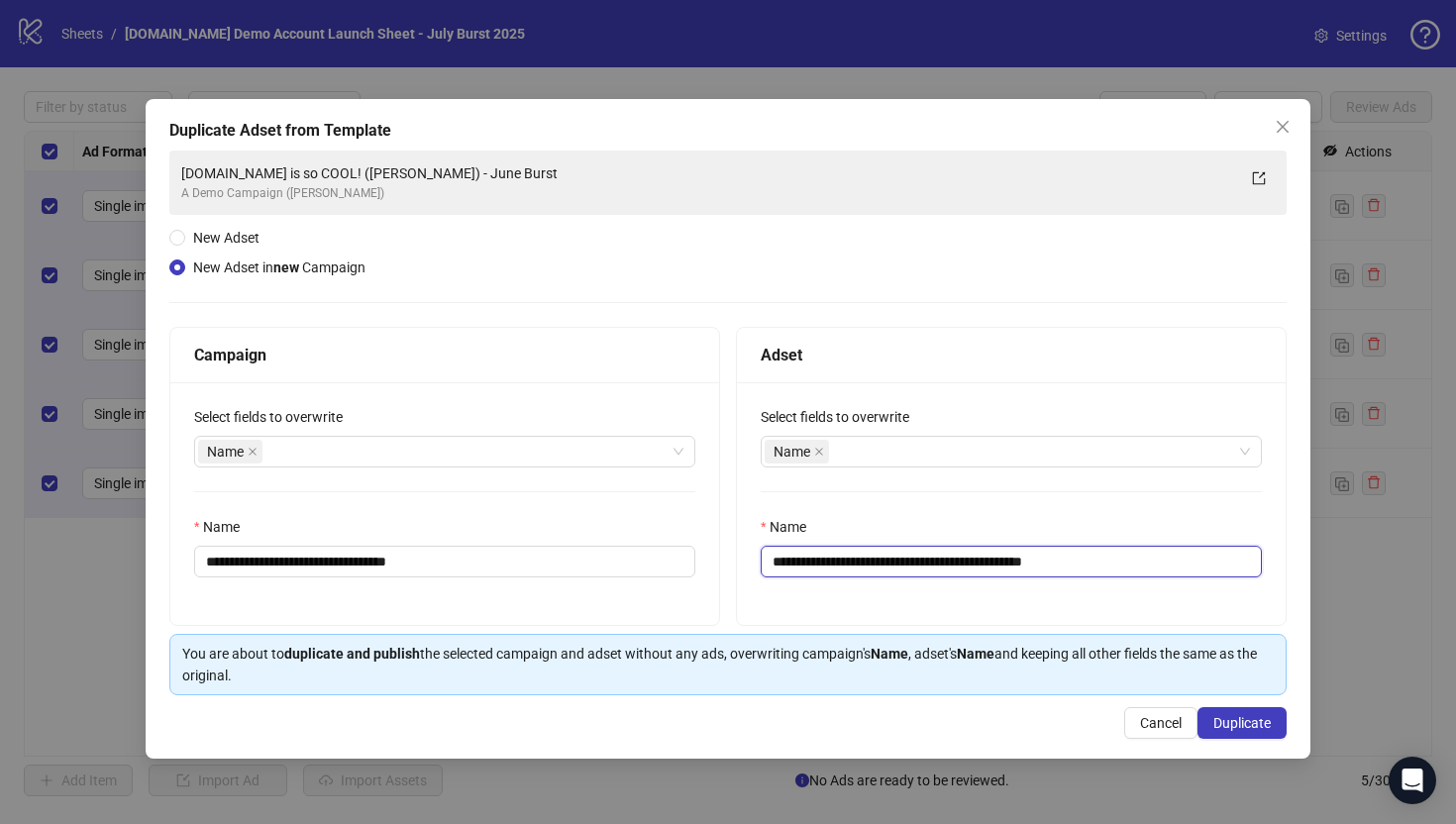 click on "**********" at bounding box center (1011, 562) 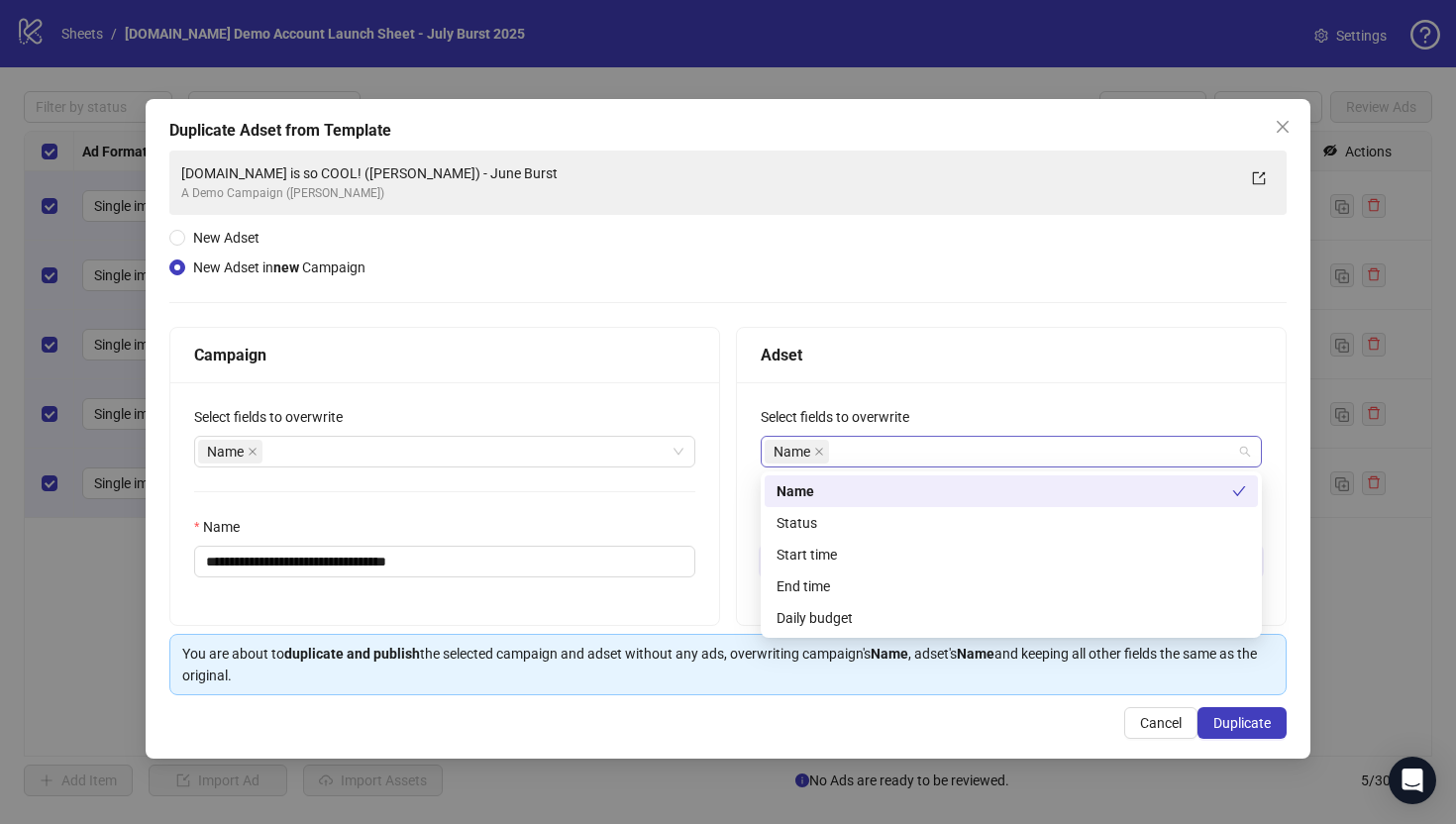 click on "Name" at bounding box center [1000, 452] 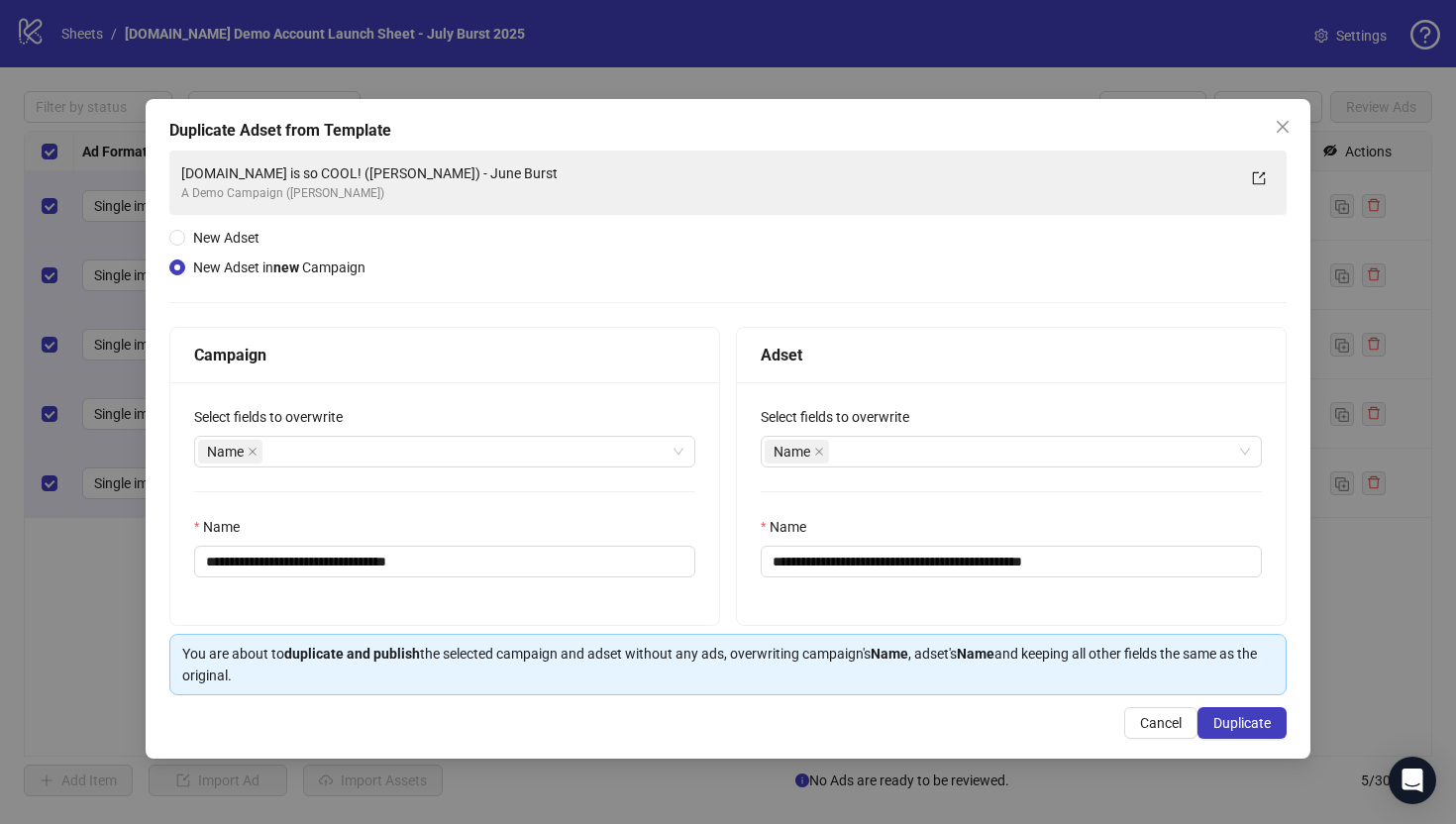 click on "Adset" at bounding box center [1011, 355] 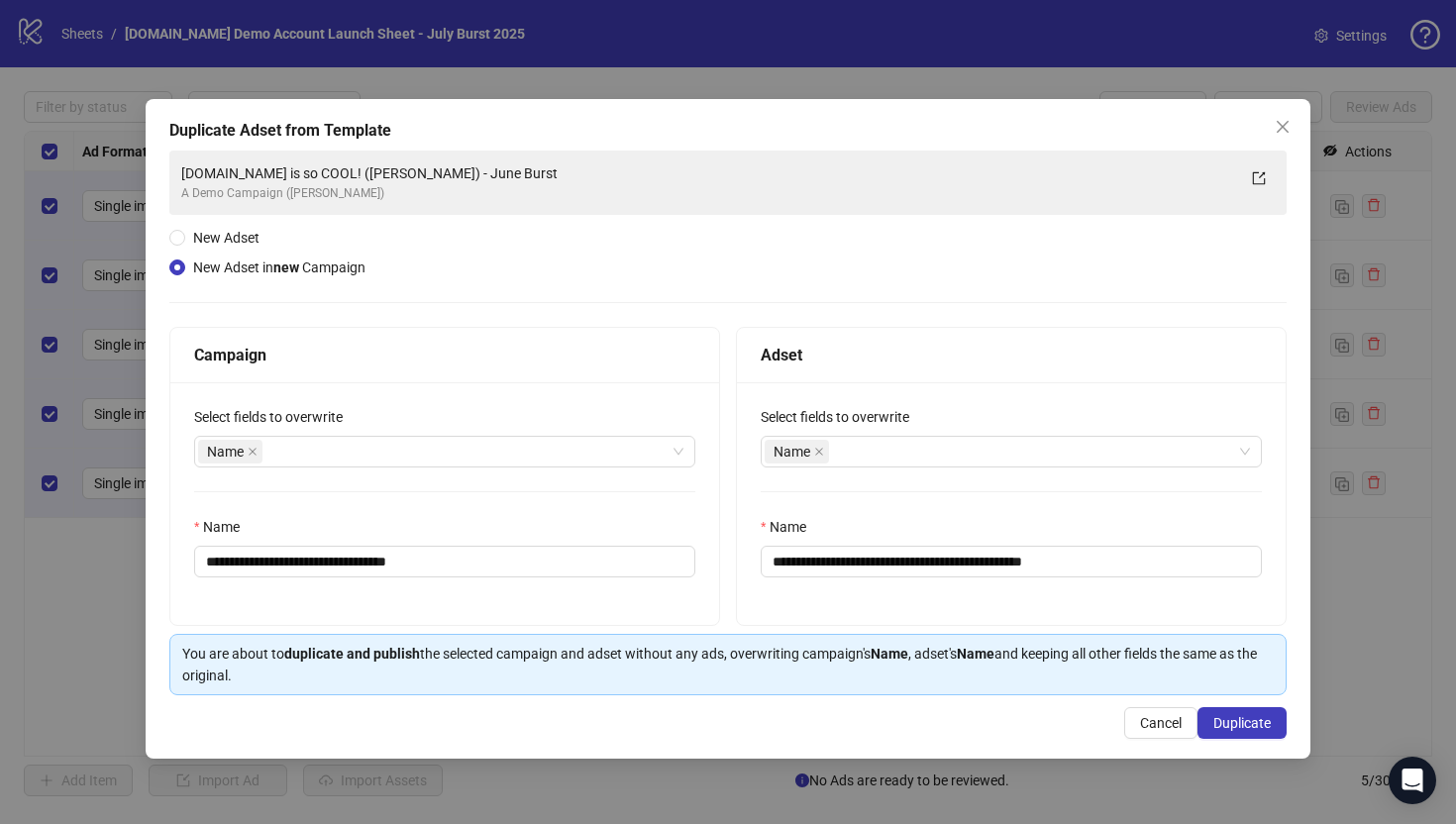 click 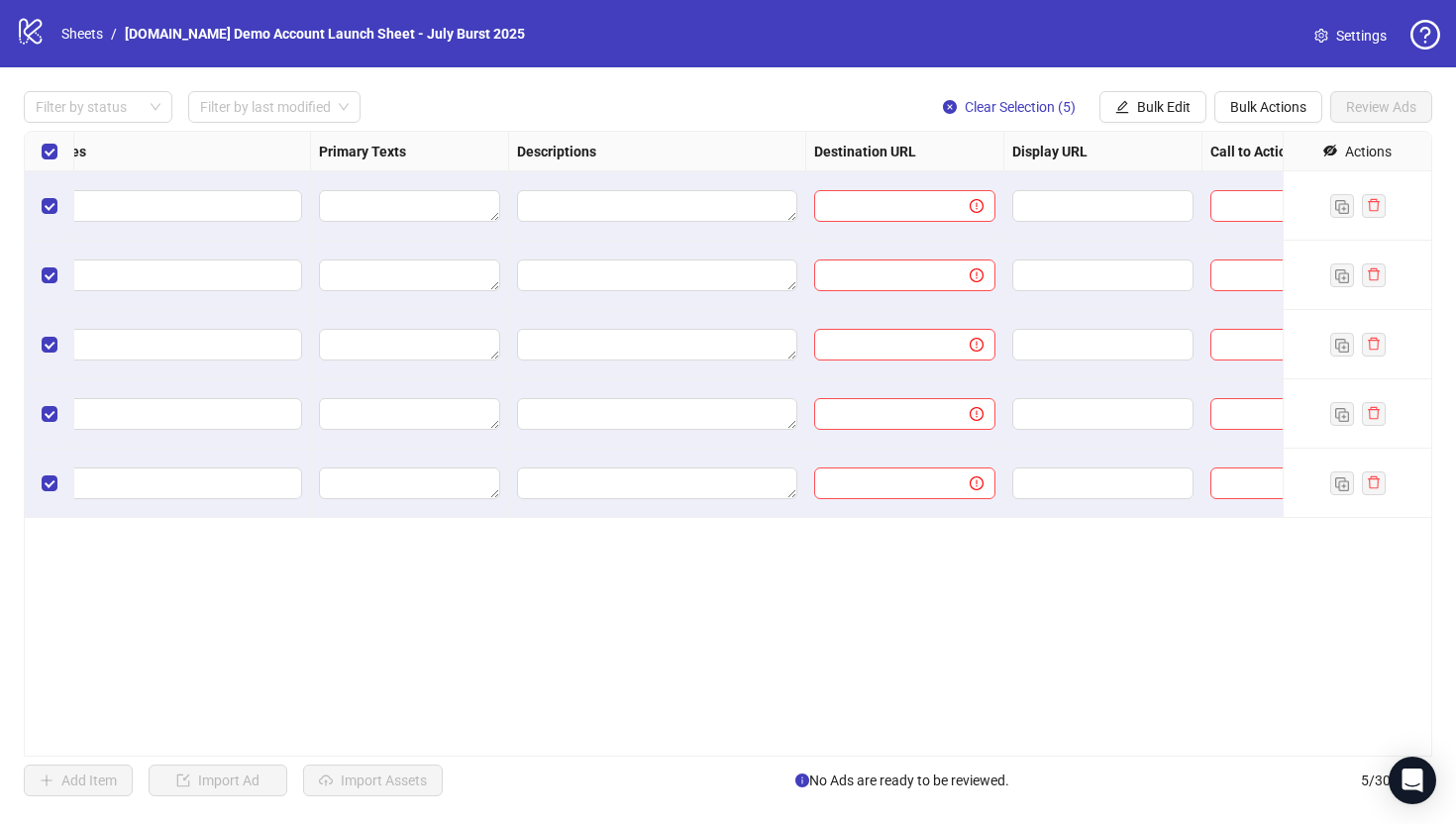 scroll, scrollTop: 0, scrollLeft: 1238, axis: horizontal 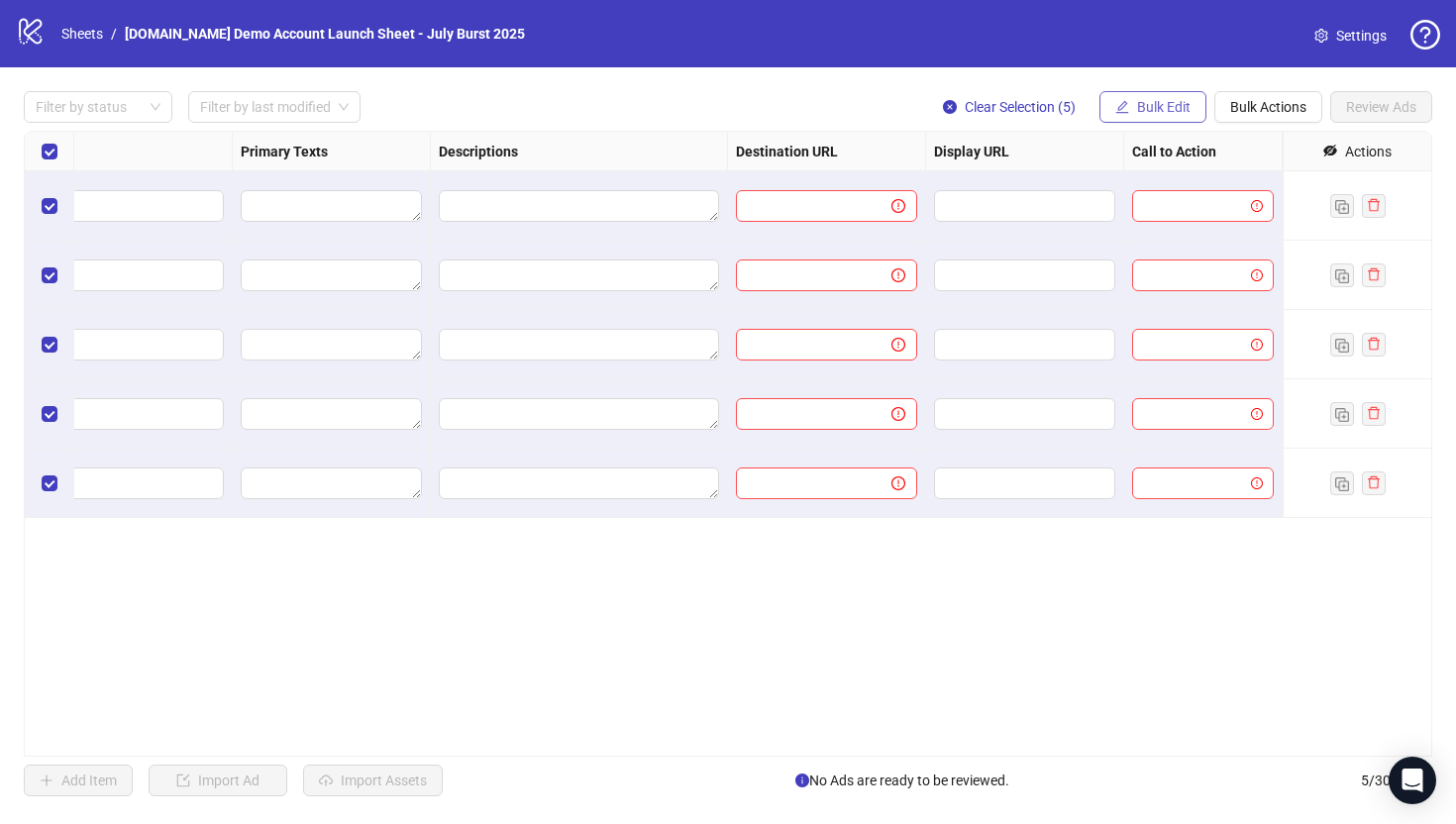 click on "Bulk Edit" at bounding box center (1164, 107) 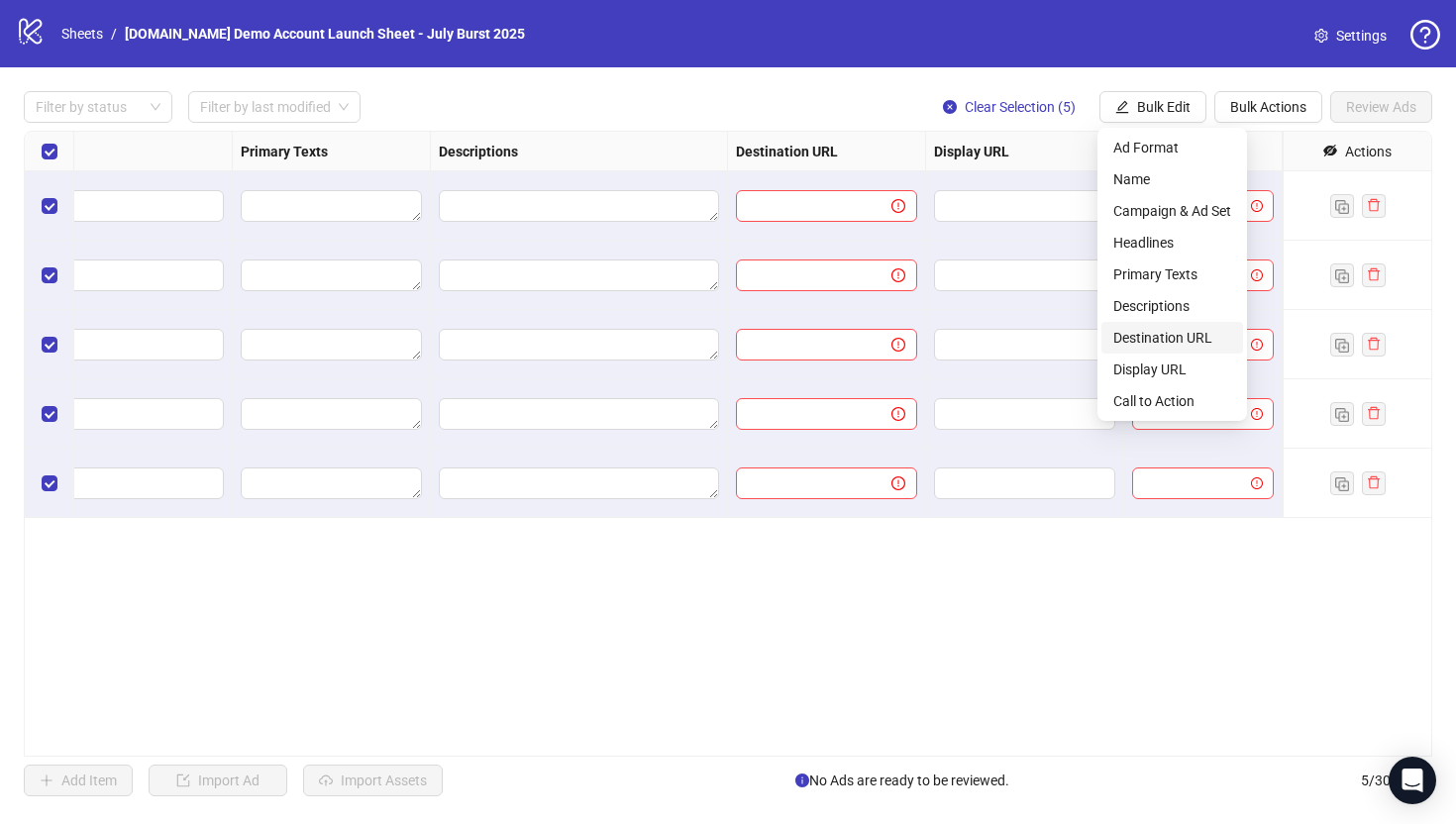 click on "Destination URL" at bounding box center [1172, 338] 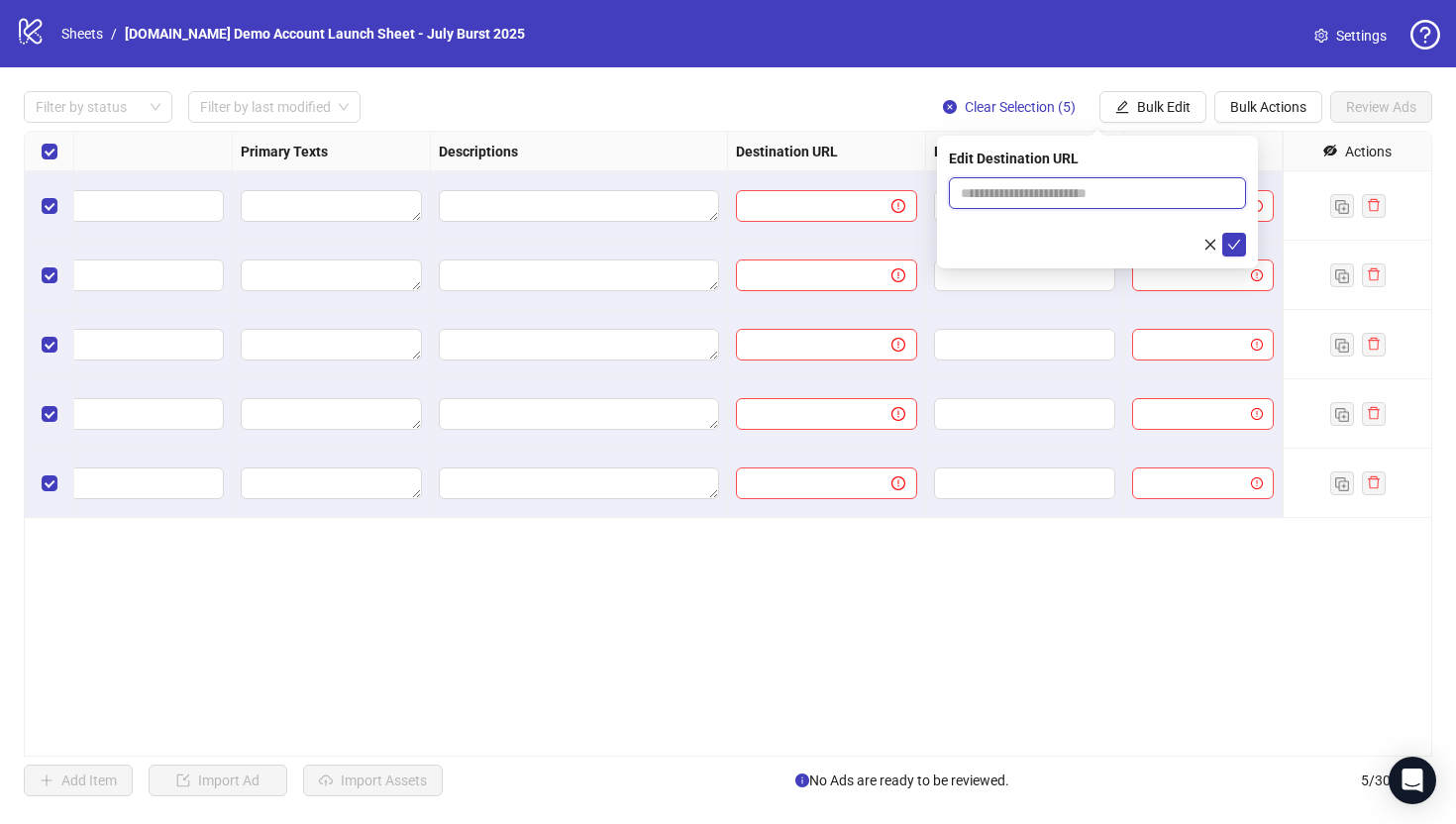 click at bounding box center [1090, 193] 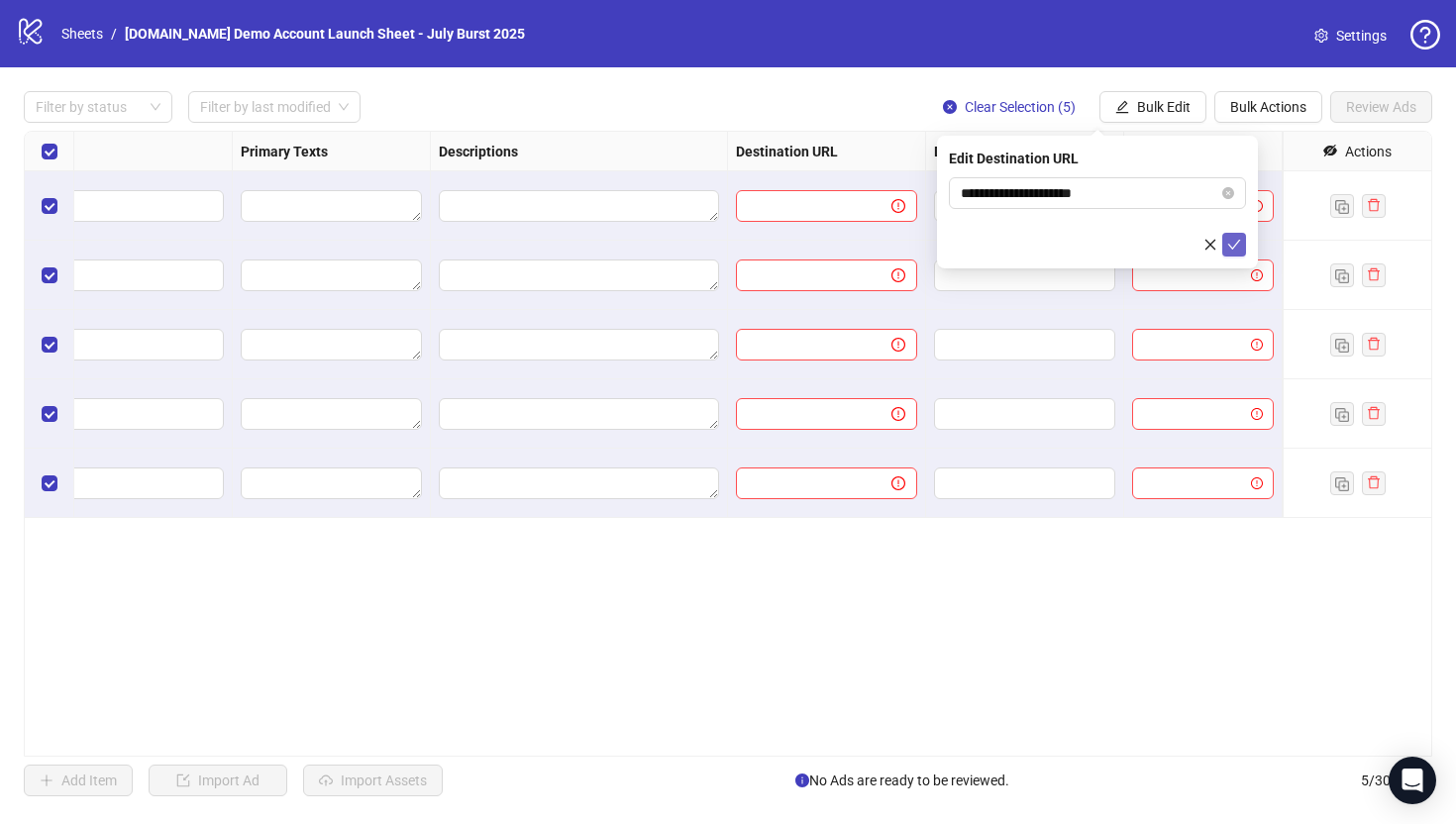 click 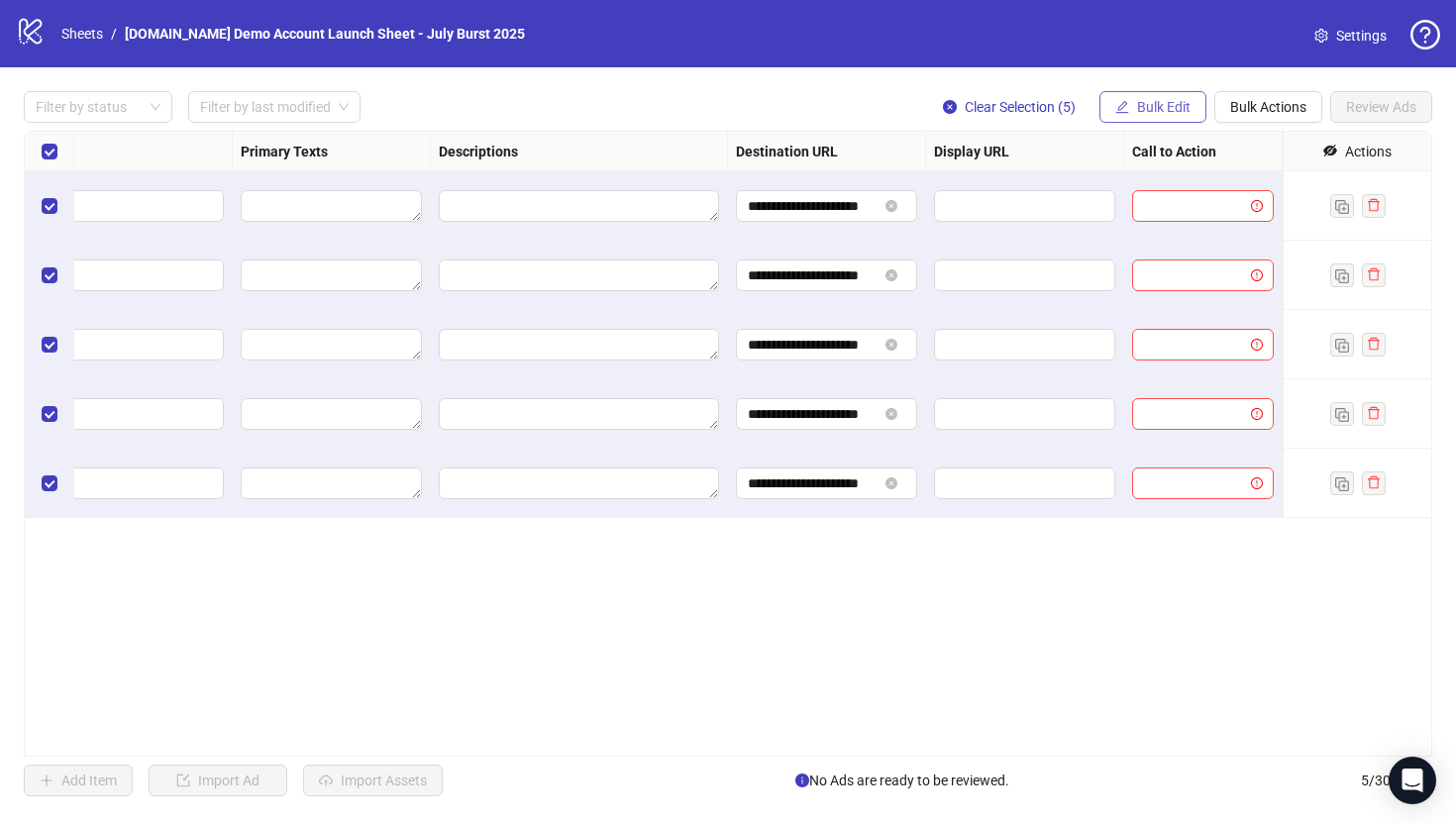 click on "Bulk Edit" at bounding box center [1164, 107] 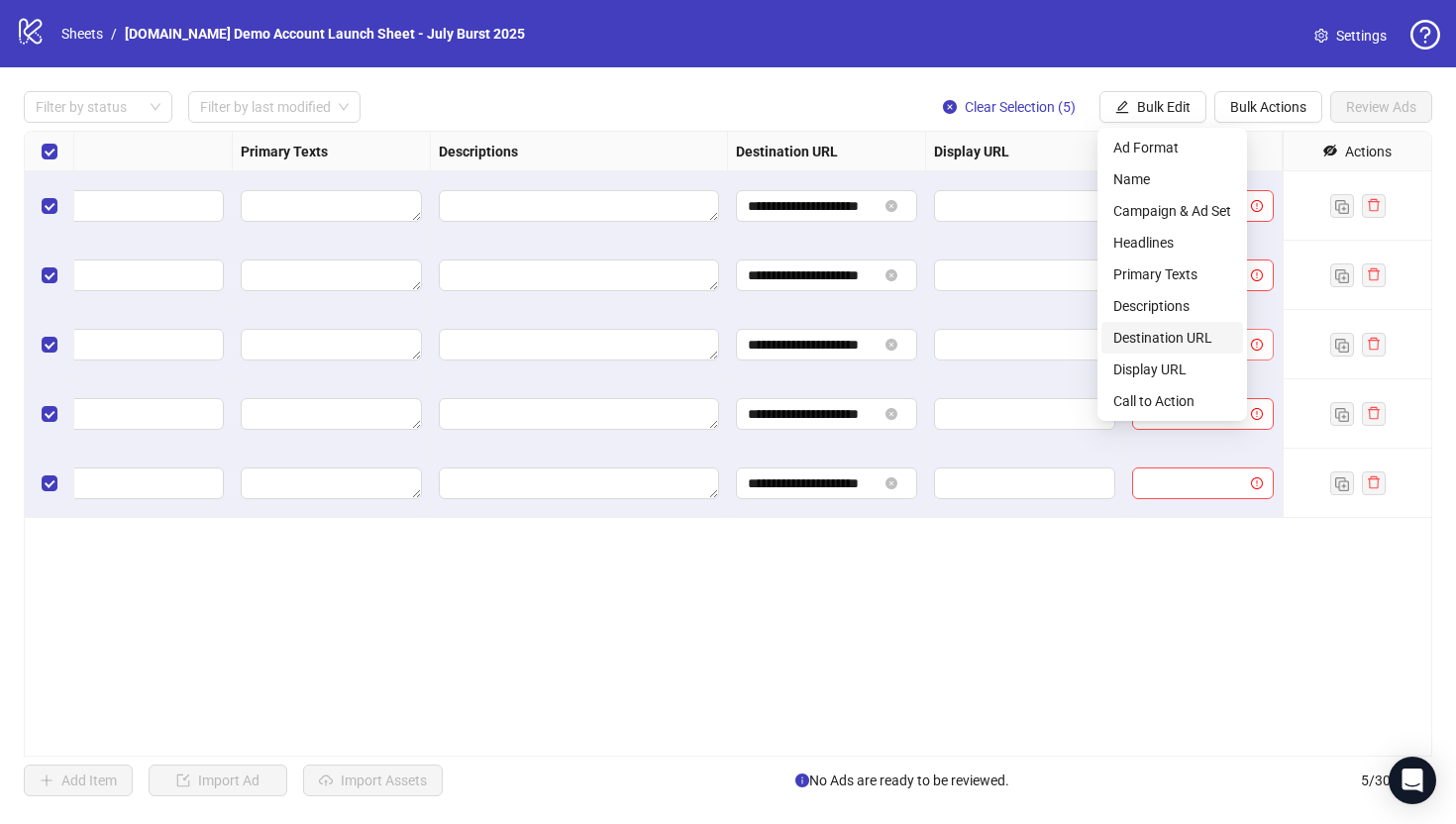click on "Destination URL" at bounding box center [1172, 338] 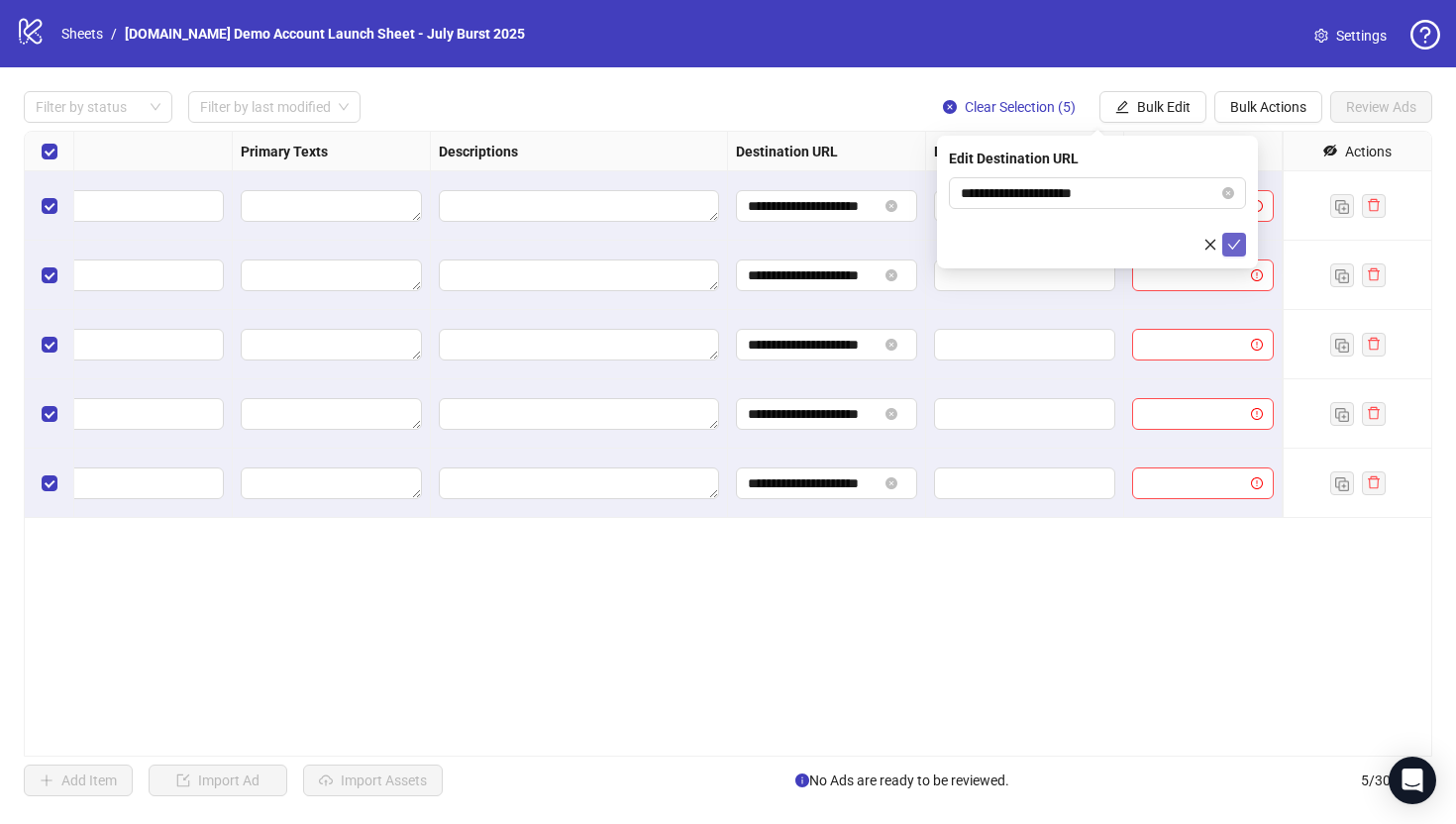 click 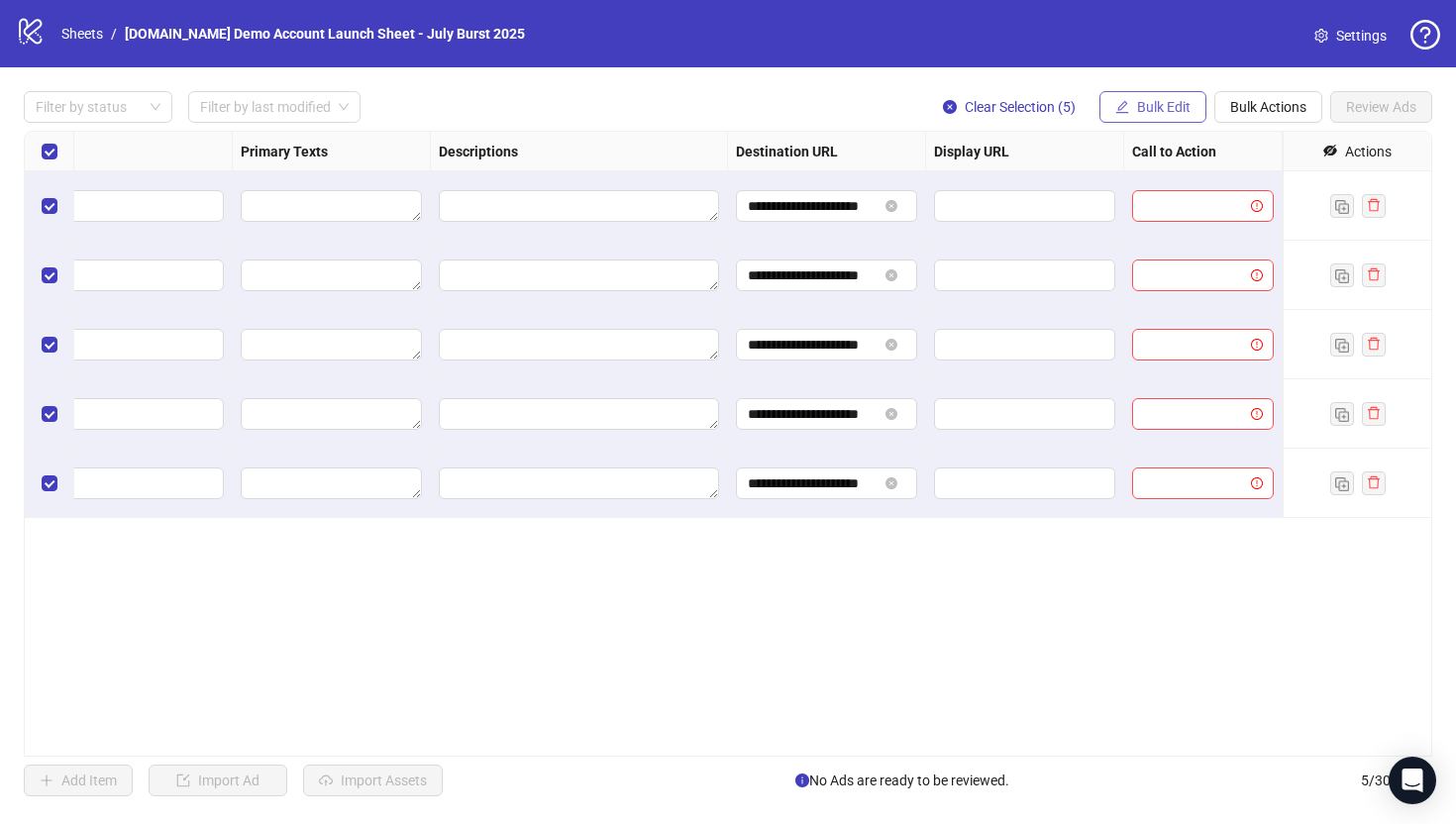 click on "Bulk Edit" at bounding box center [1153, 107] 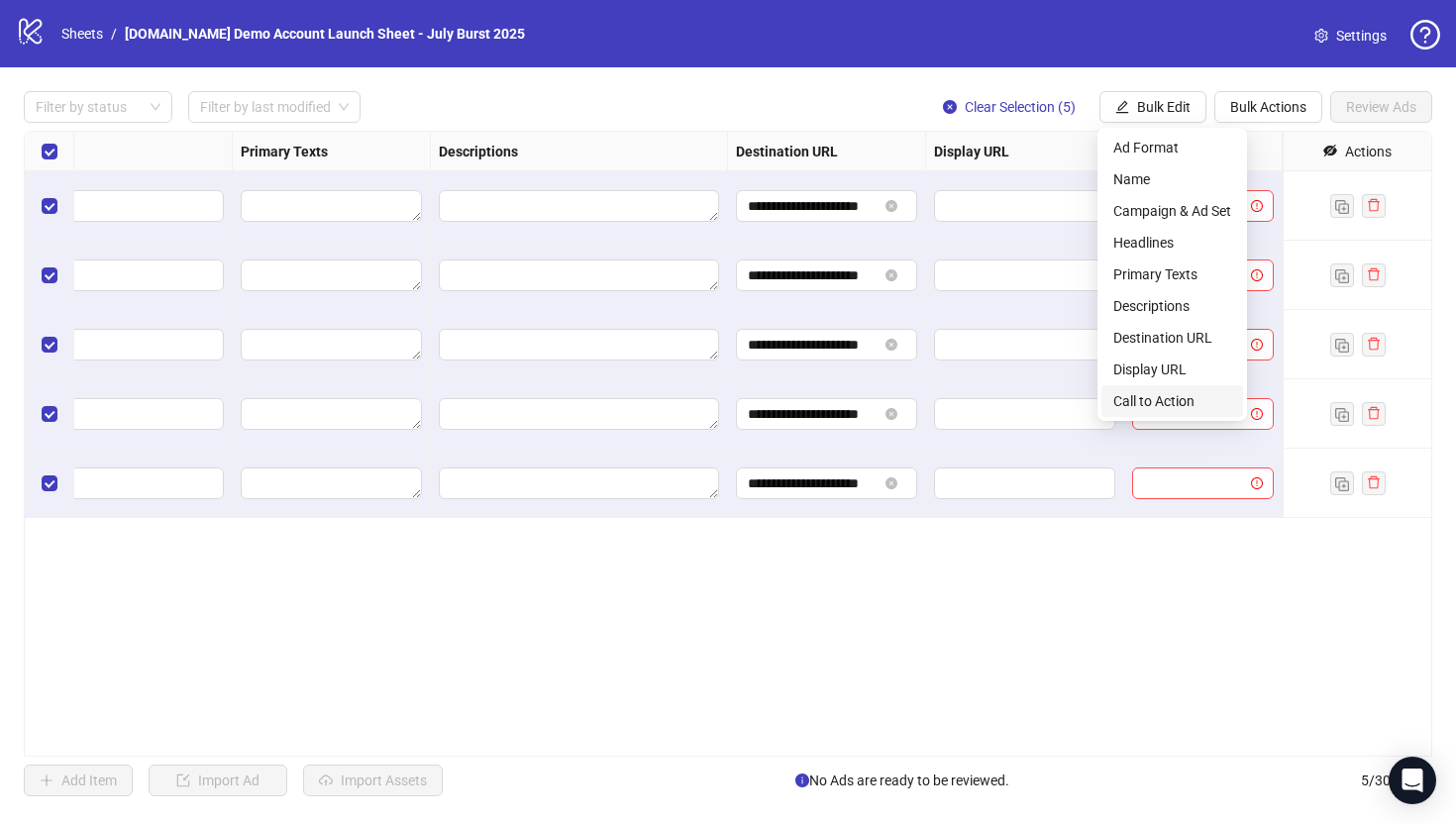 click on "Call to Action" at bounding box center (1172, 401) 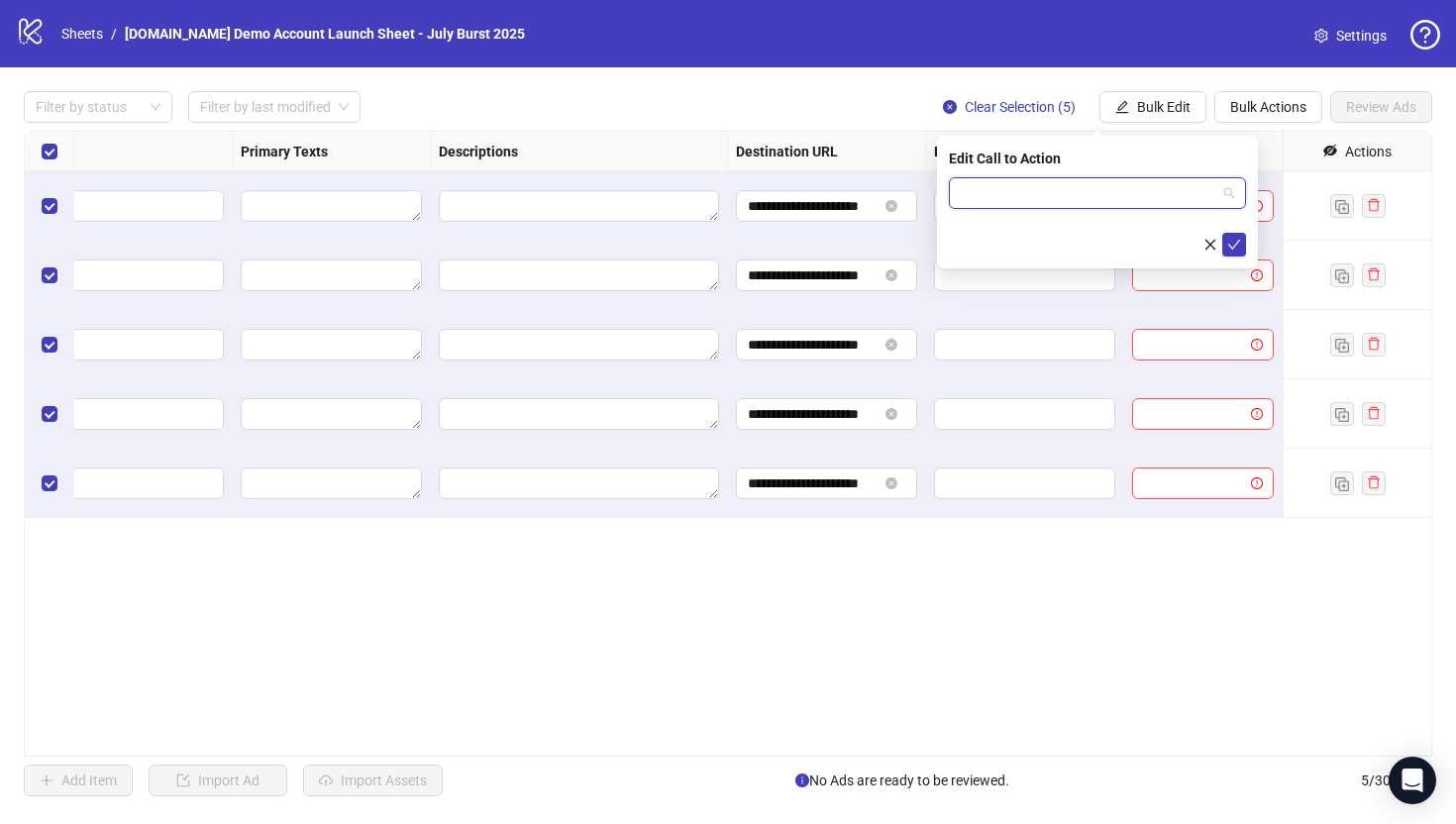 drag, startPoint x: 1135, startPoint y: 193, endPoint x: 1148, endPoint y: 246, distance: 54.571055 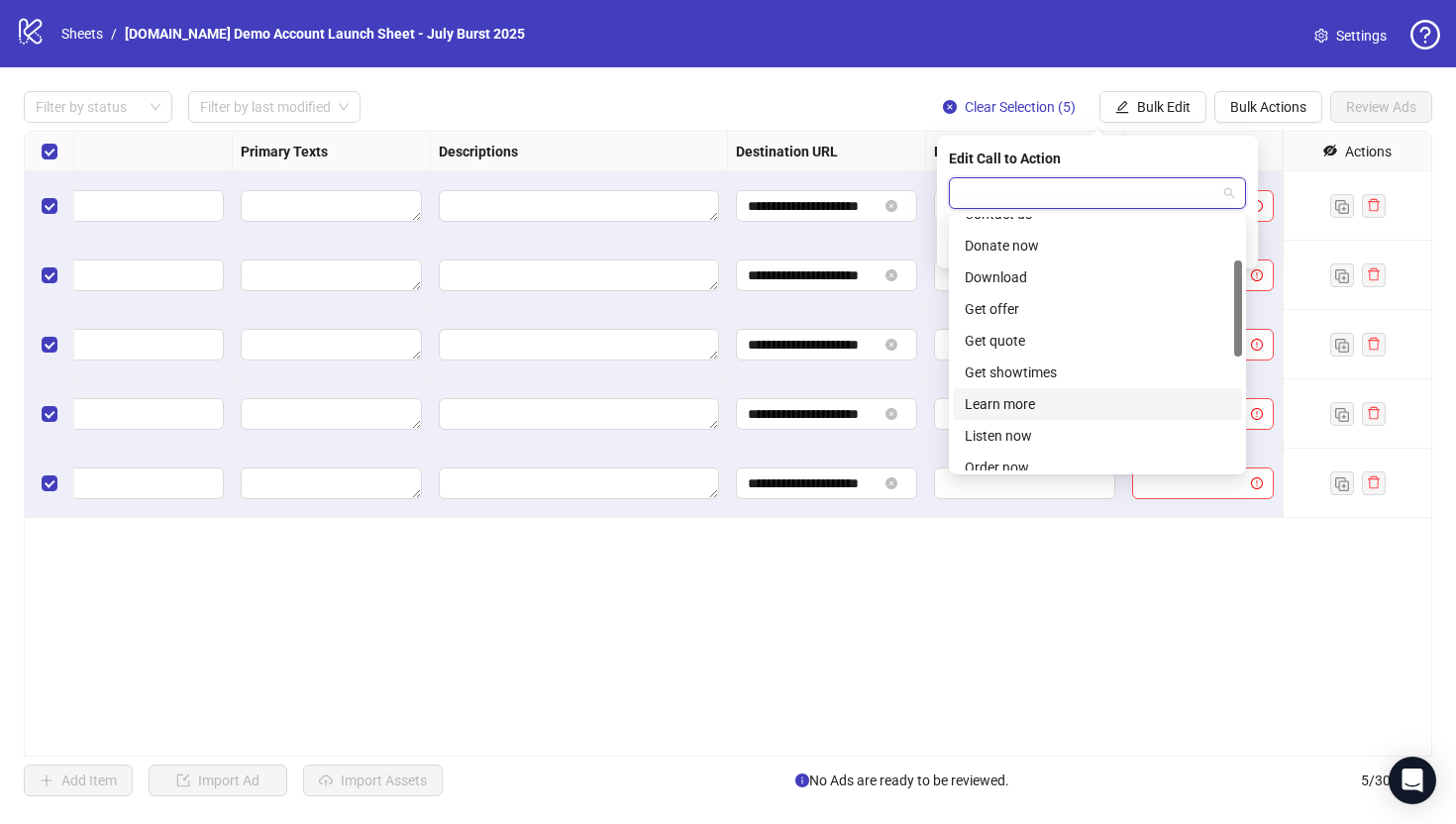 scroll, scrollTop: 143, scrollLeft: 0, axis: vertical 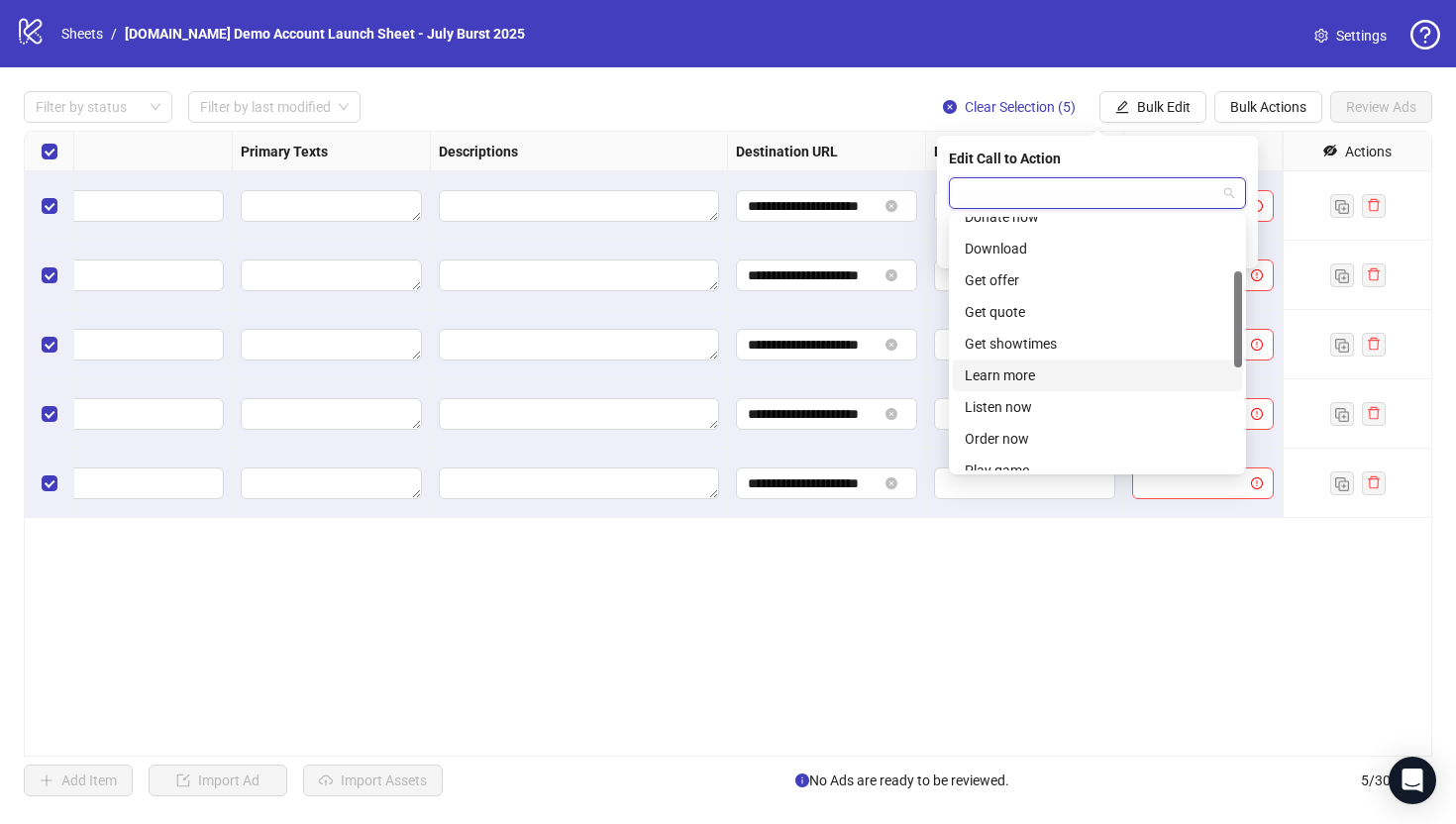 click on "Learn more" at bounding box center [1097, 375] 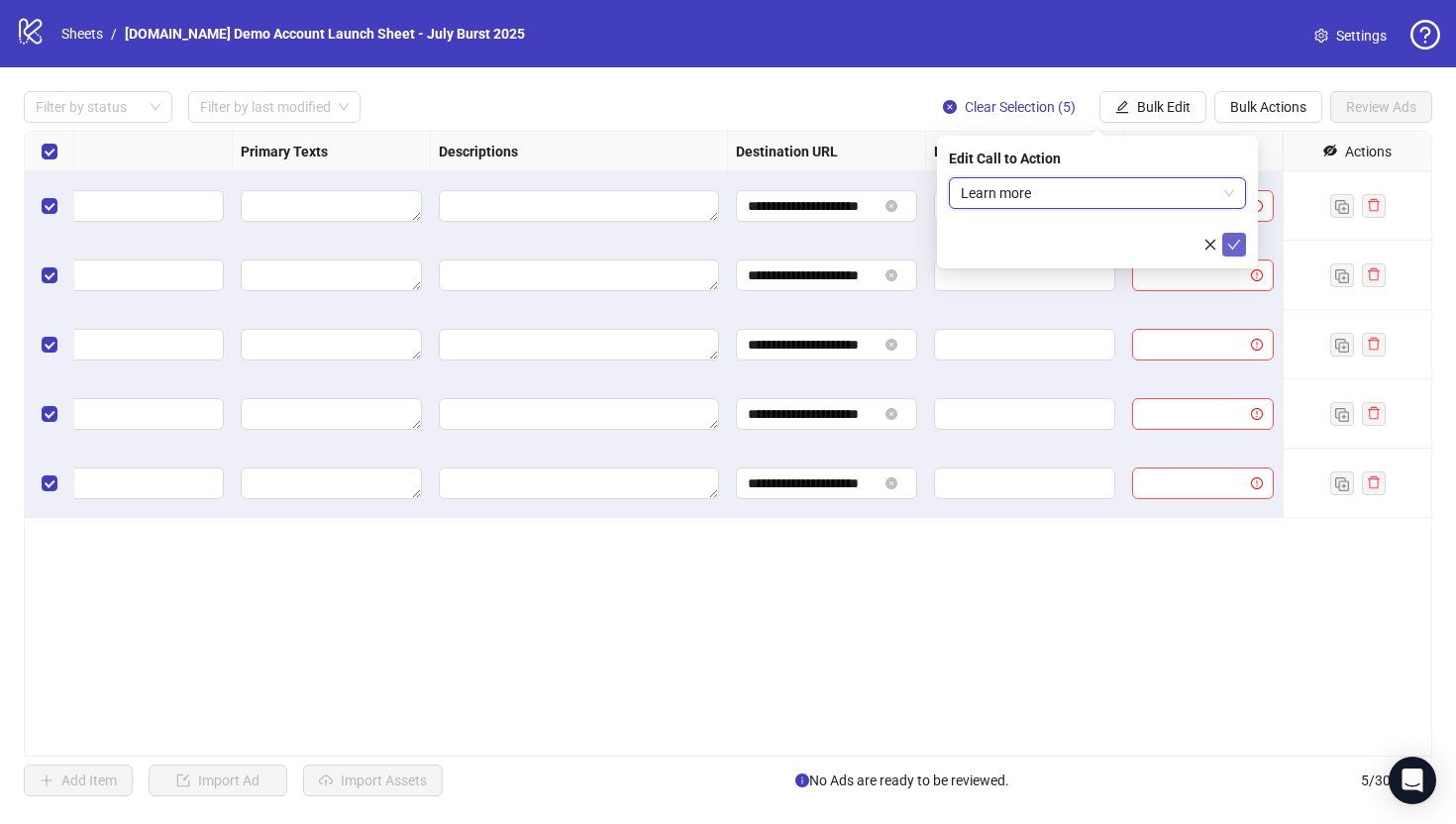 click 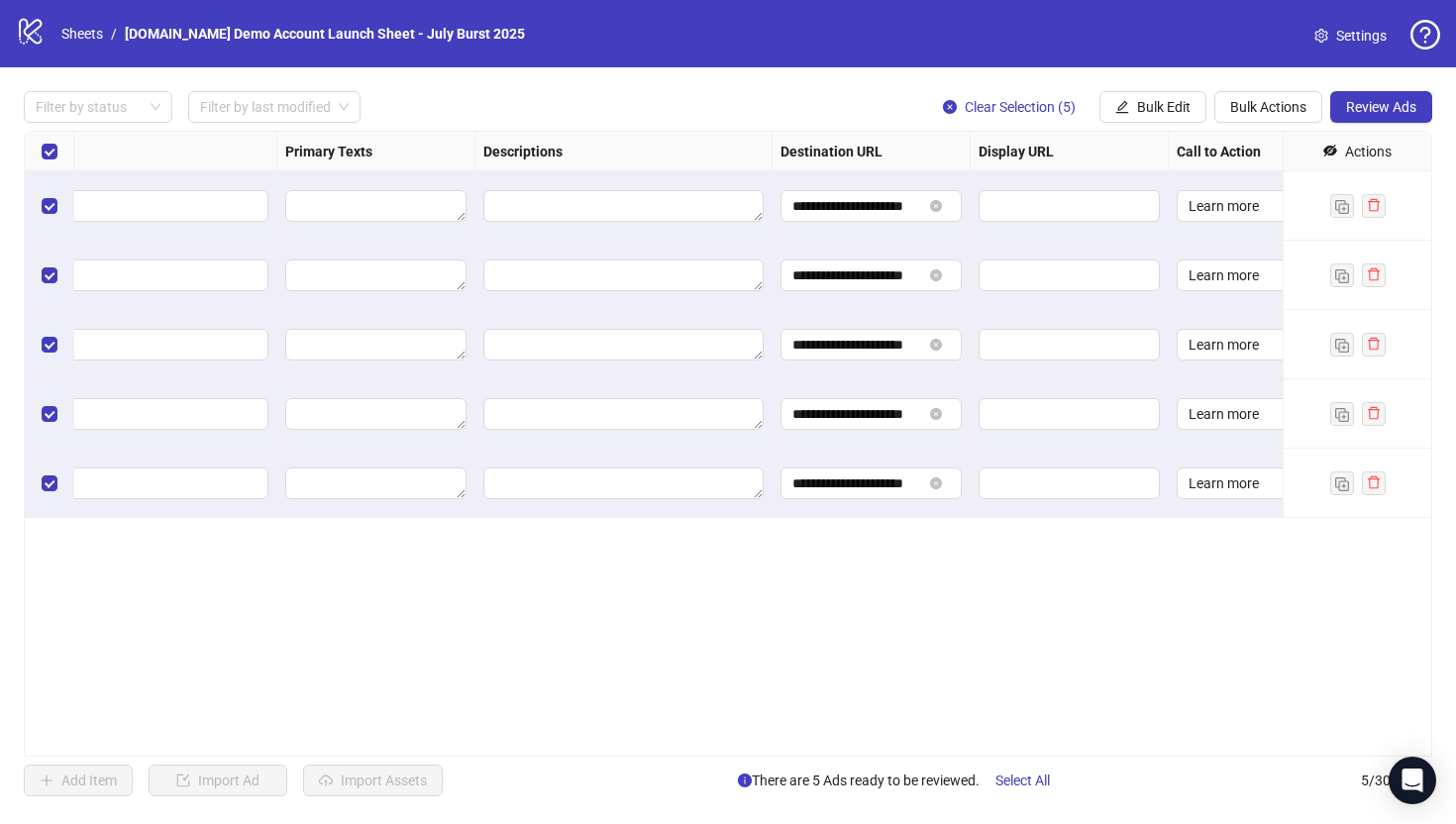 scroll, scrollTop: 0, scrollLeft: 1238, axis: horizontal 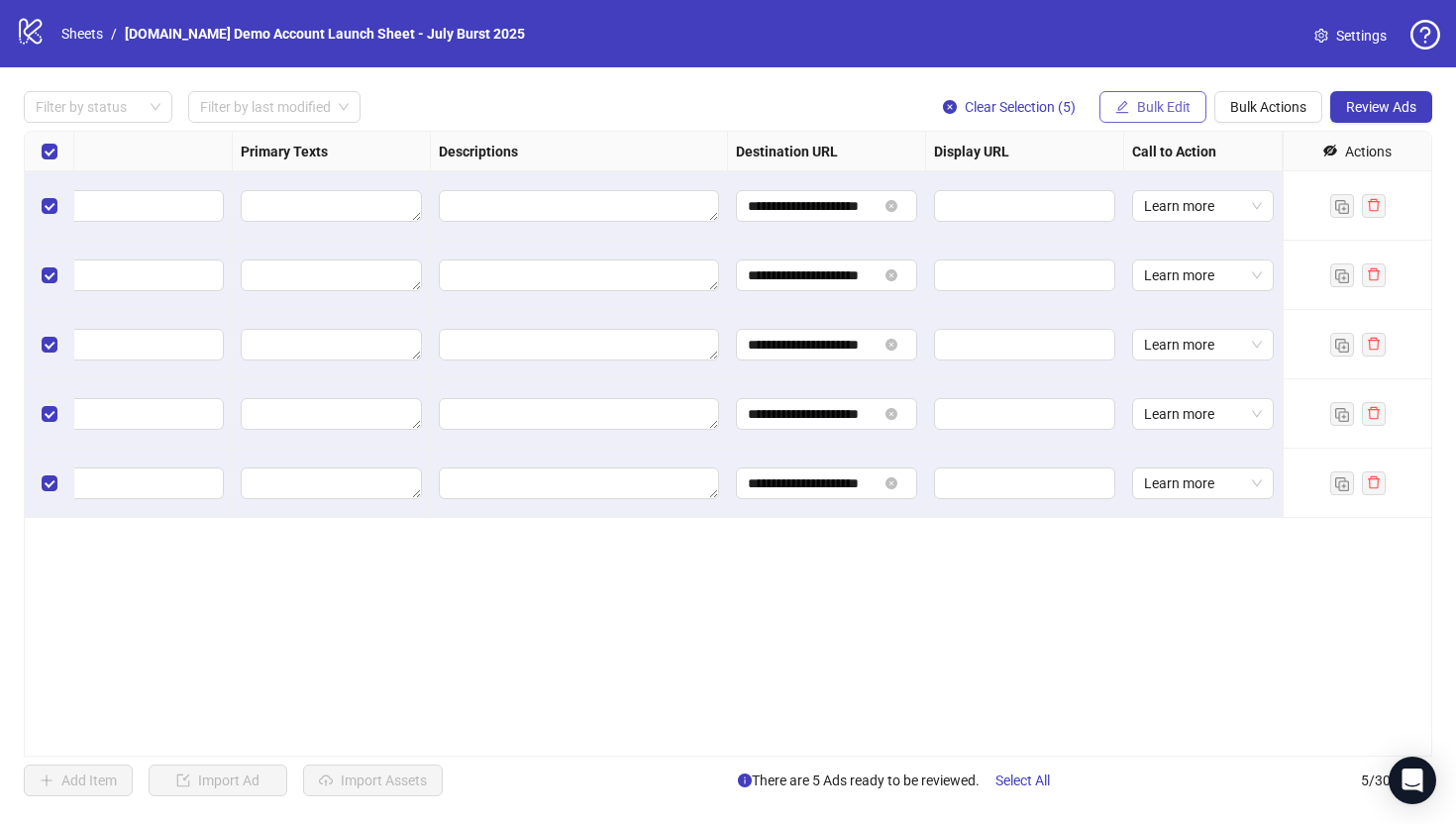 click on "Bulk Edit" at bounding box center [1164, 107] 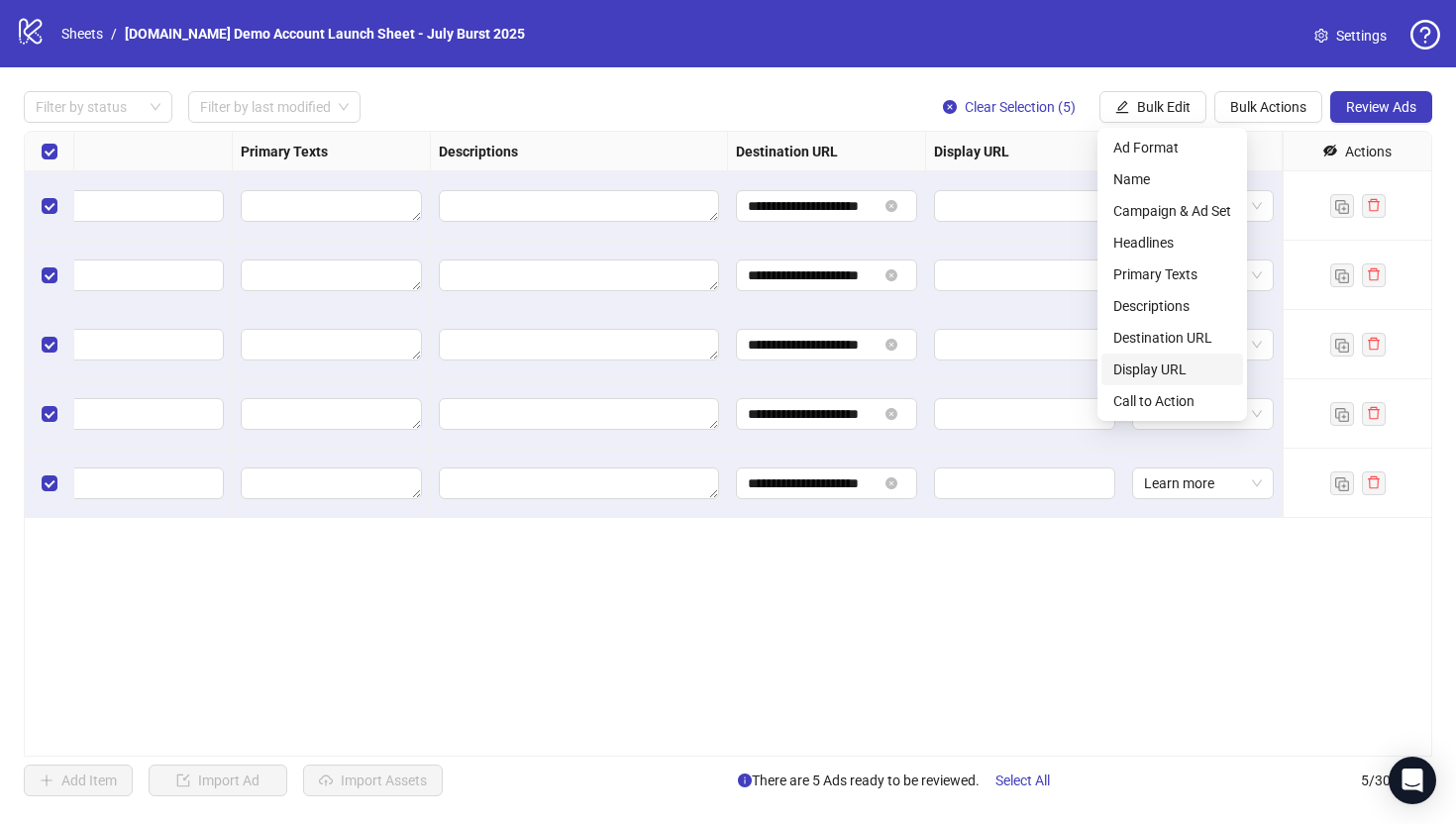 click on "Display URL" at bounding box center [1172, 369] 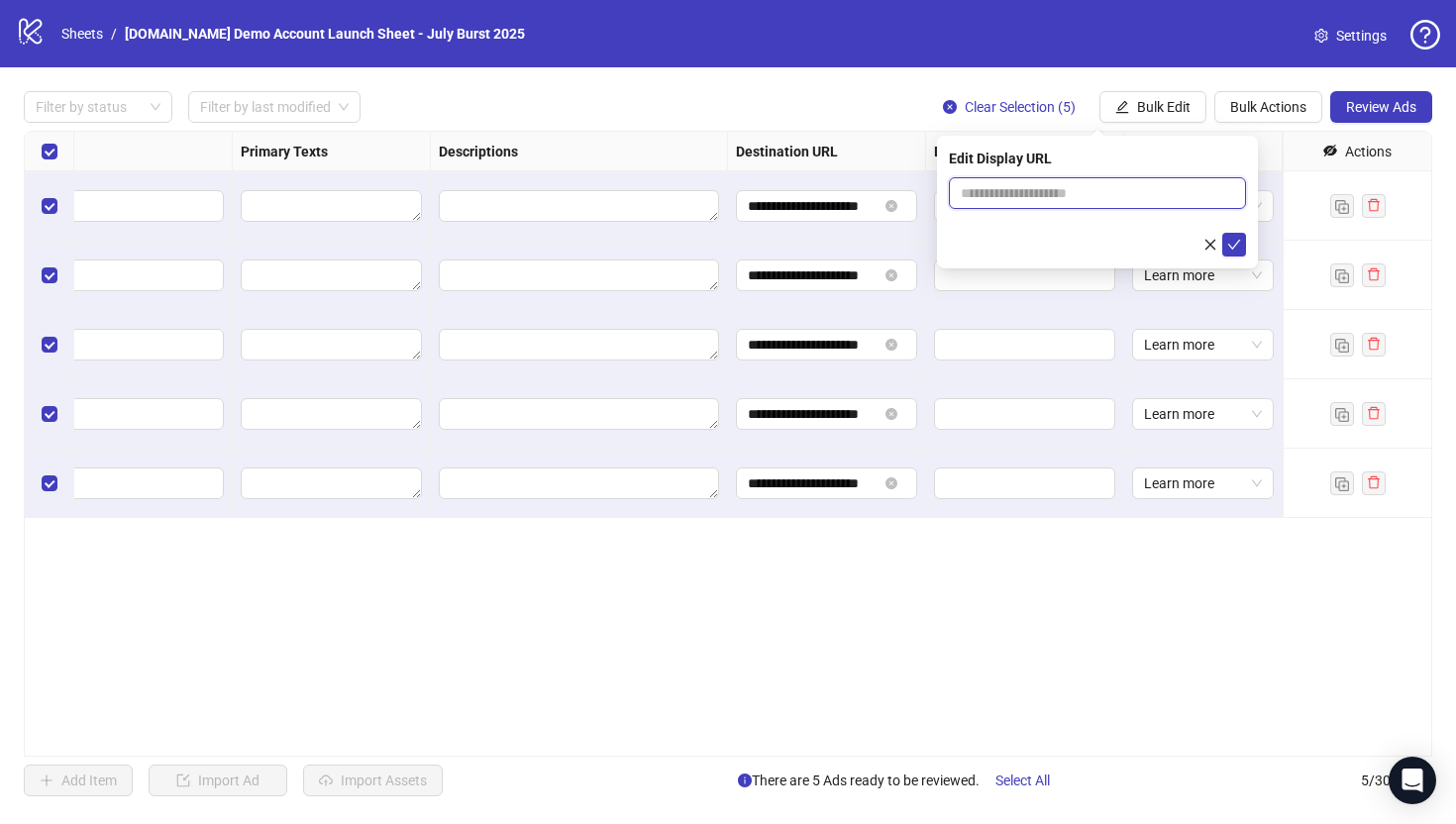 click at bounding box center (1097, 193) 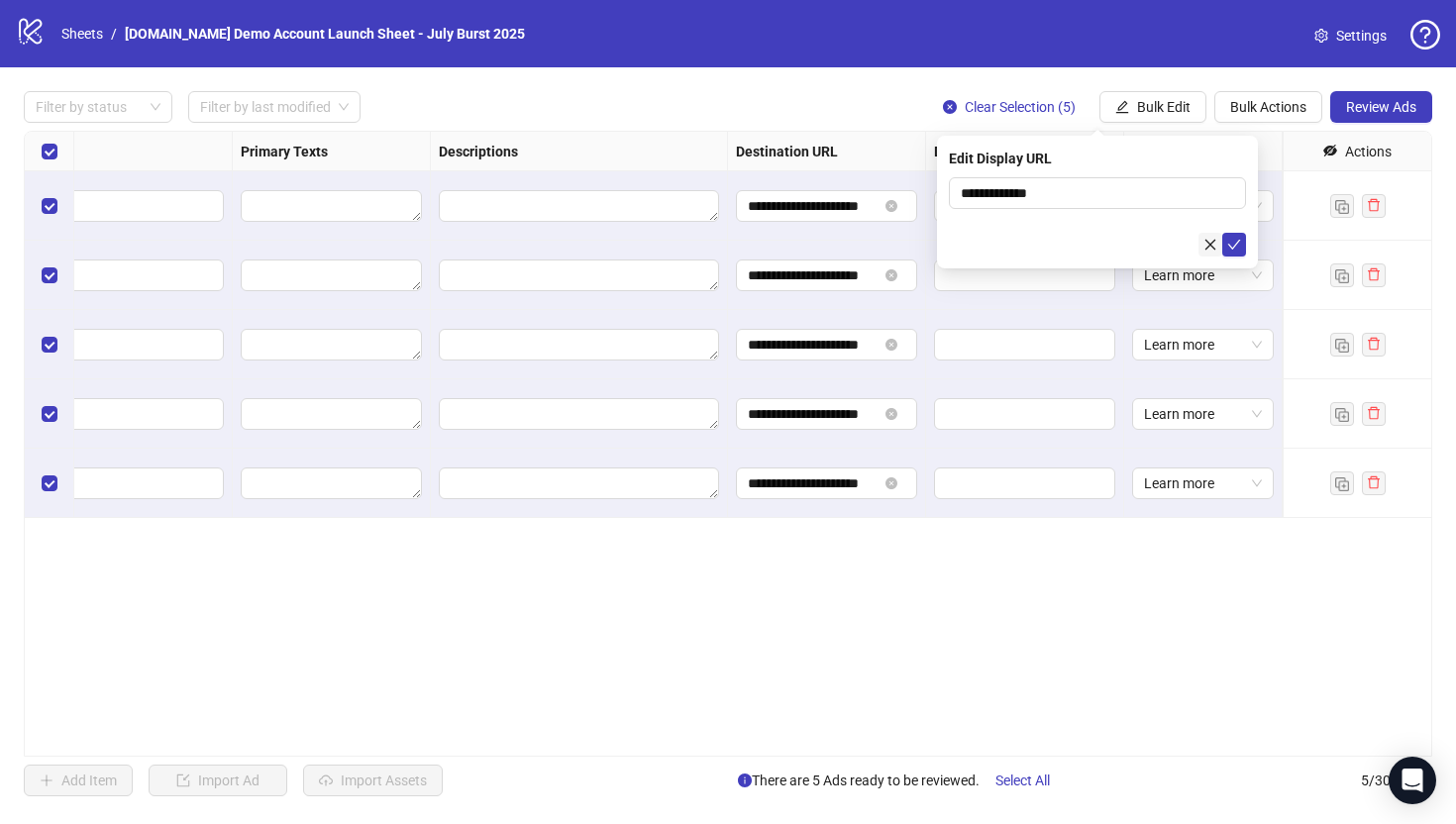 click 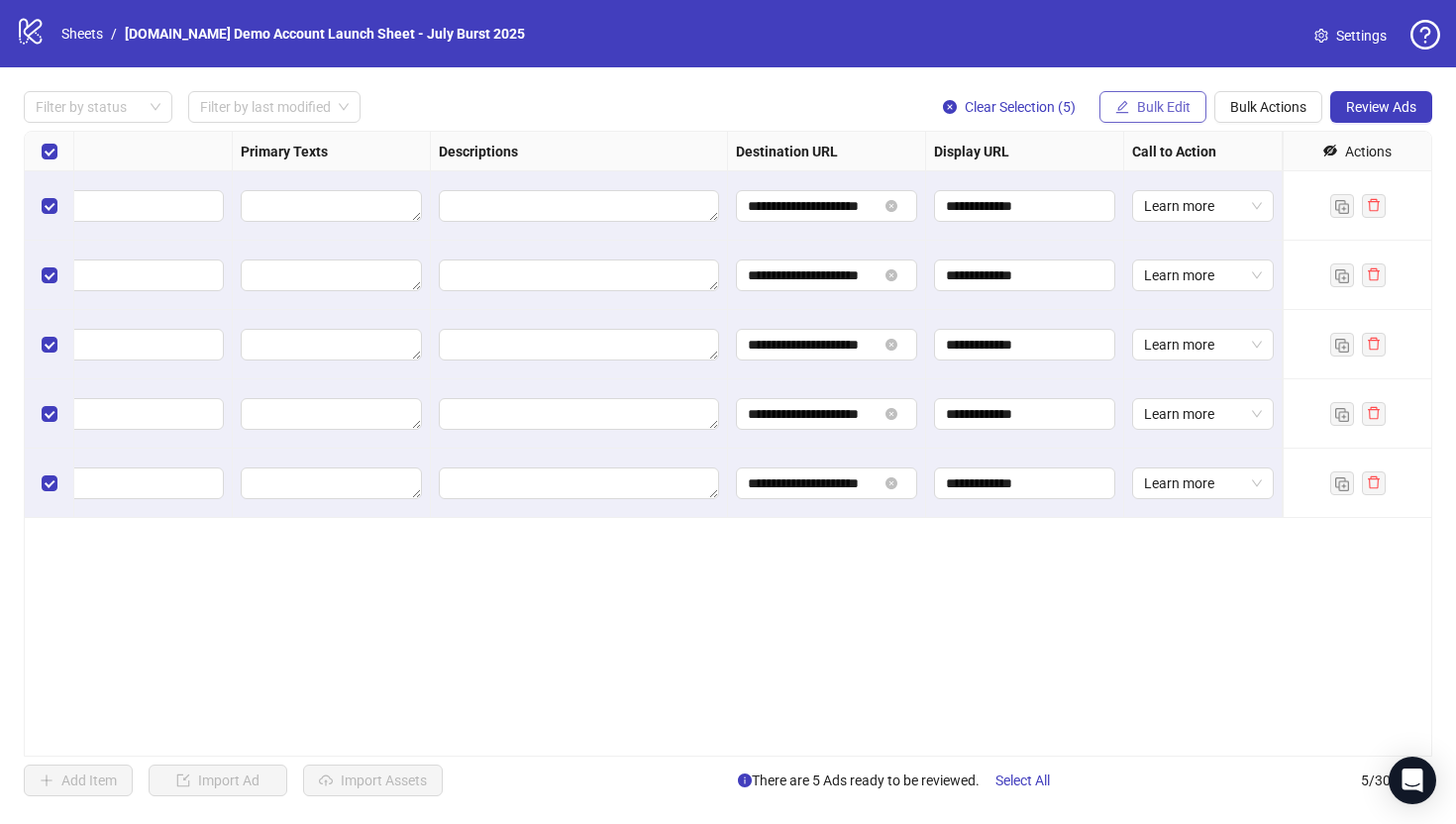 click on "Bulk Edit" at bounding box center [1164, 107] 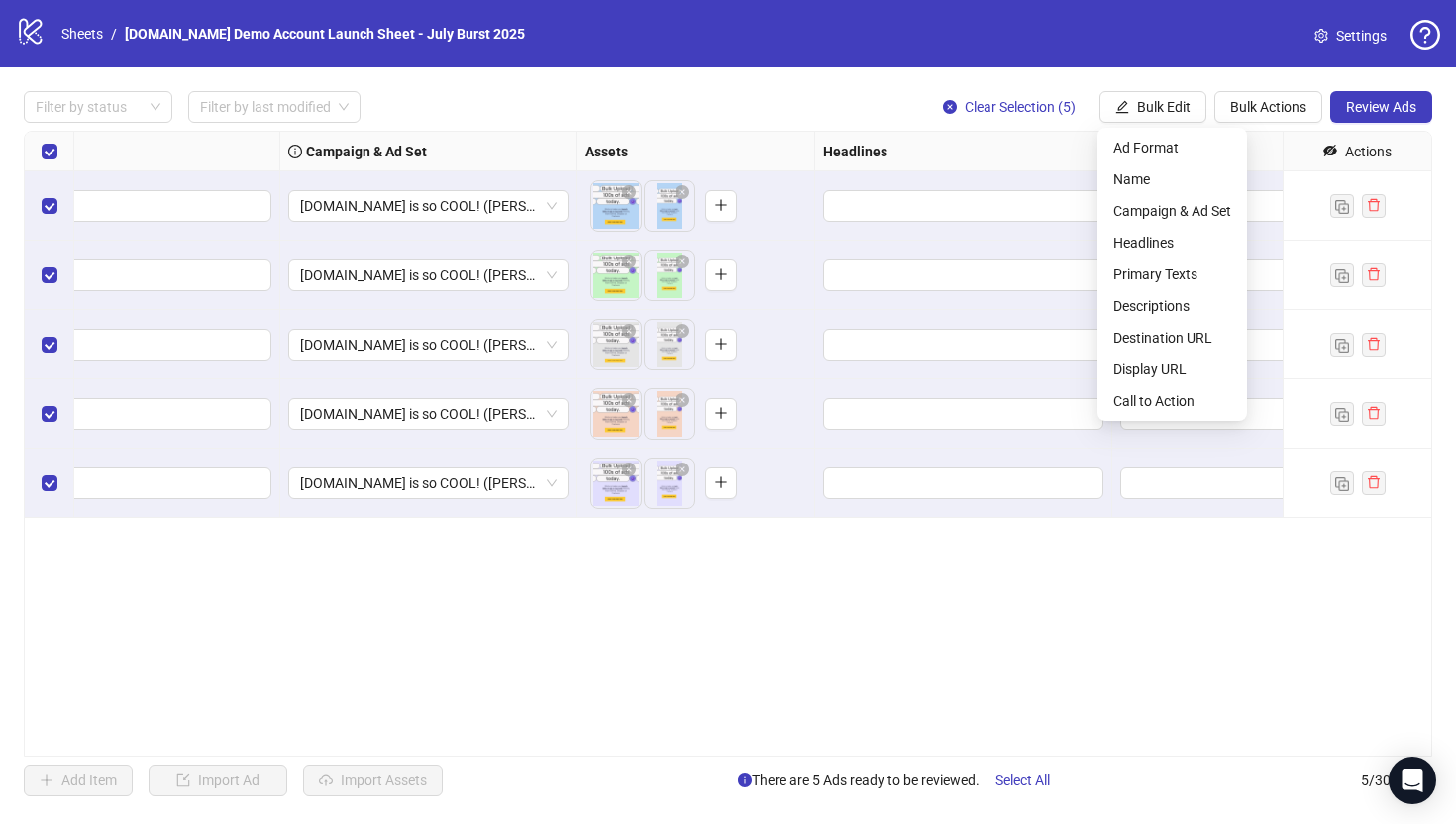 scroll, scrollTop: 0, scrollLeft: 357, axis: horizontal 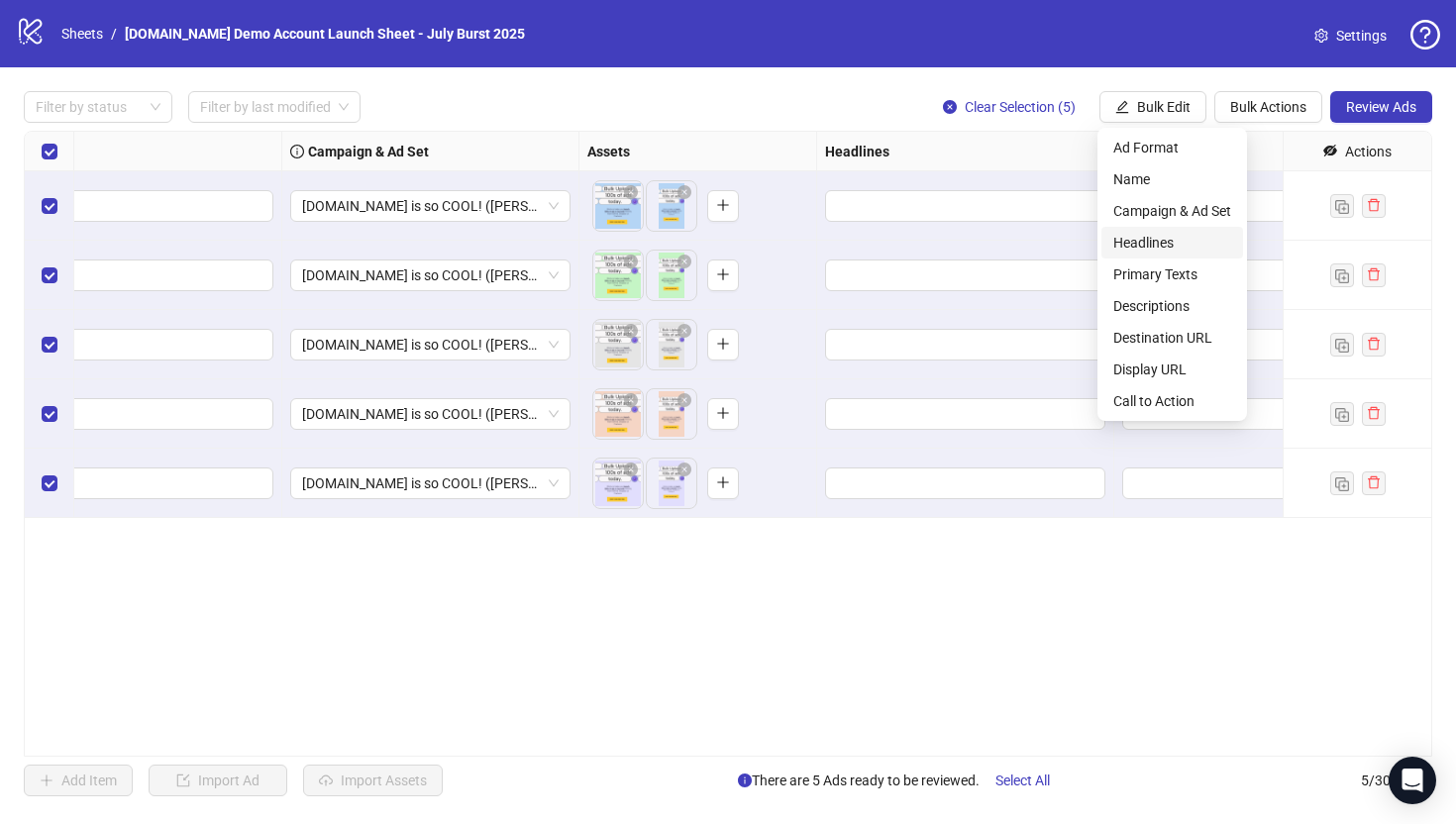 click on "Headlines" at bounding box center (1172, 243) 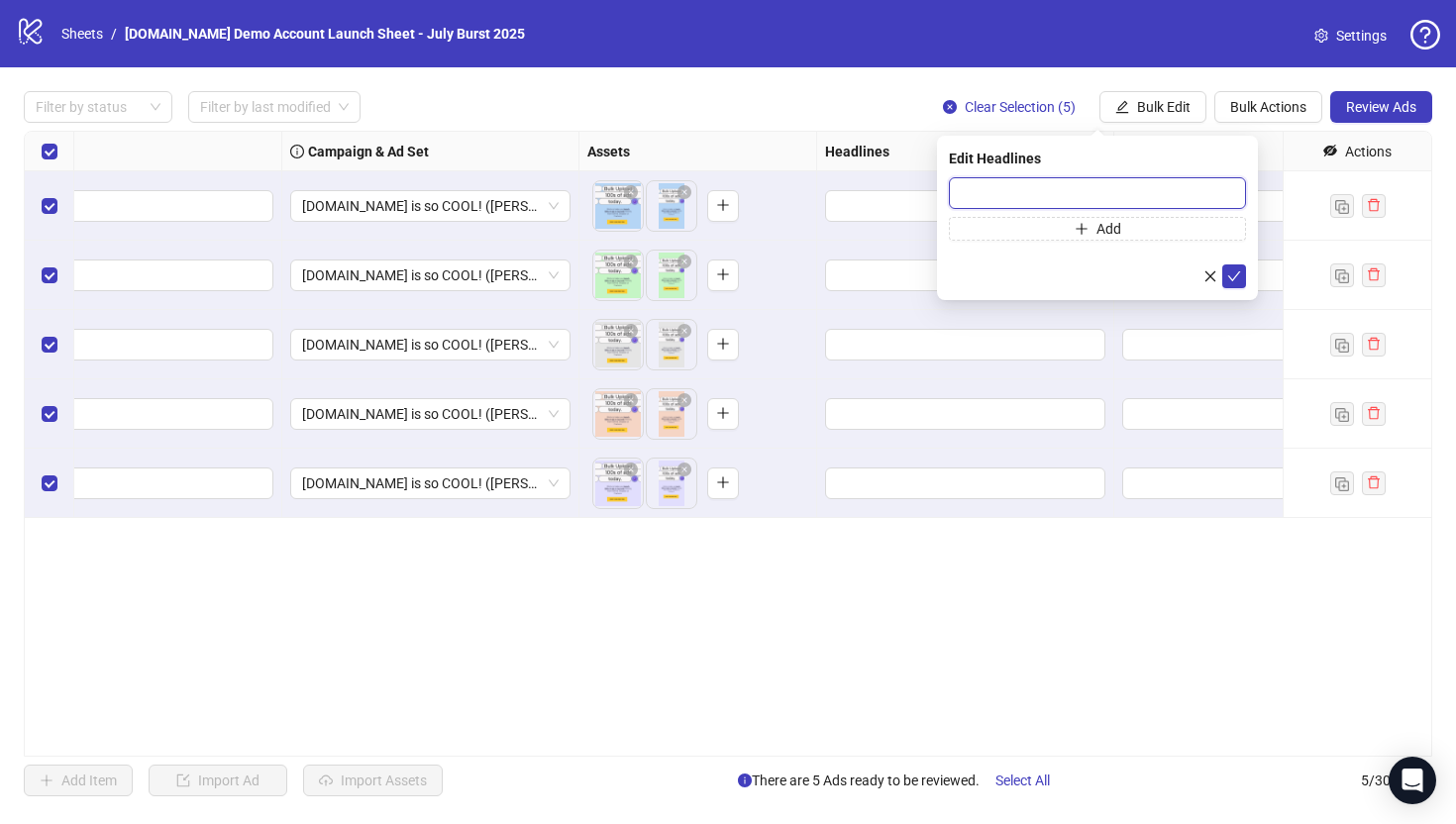 click at bounding box center (1097, 193) 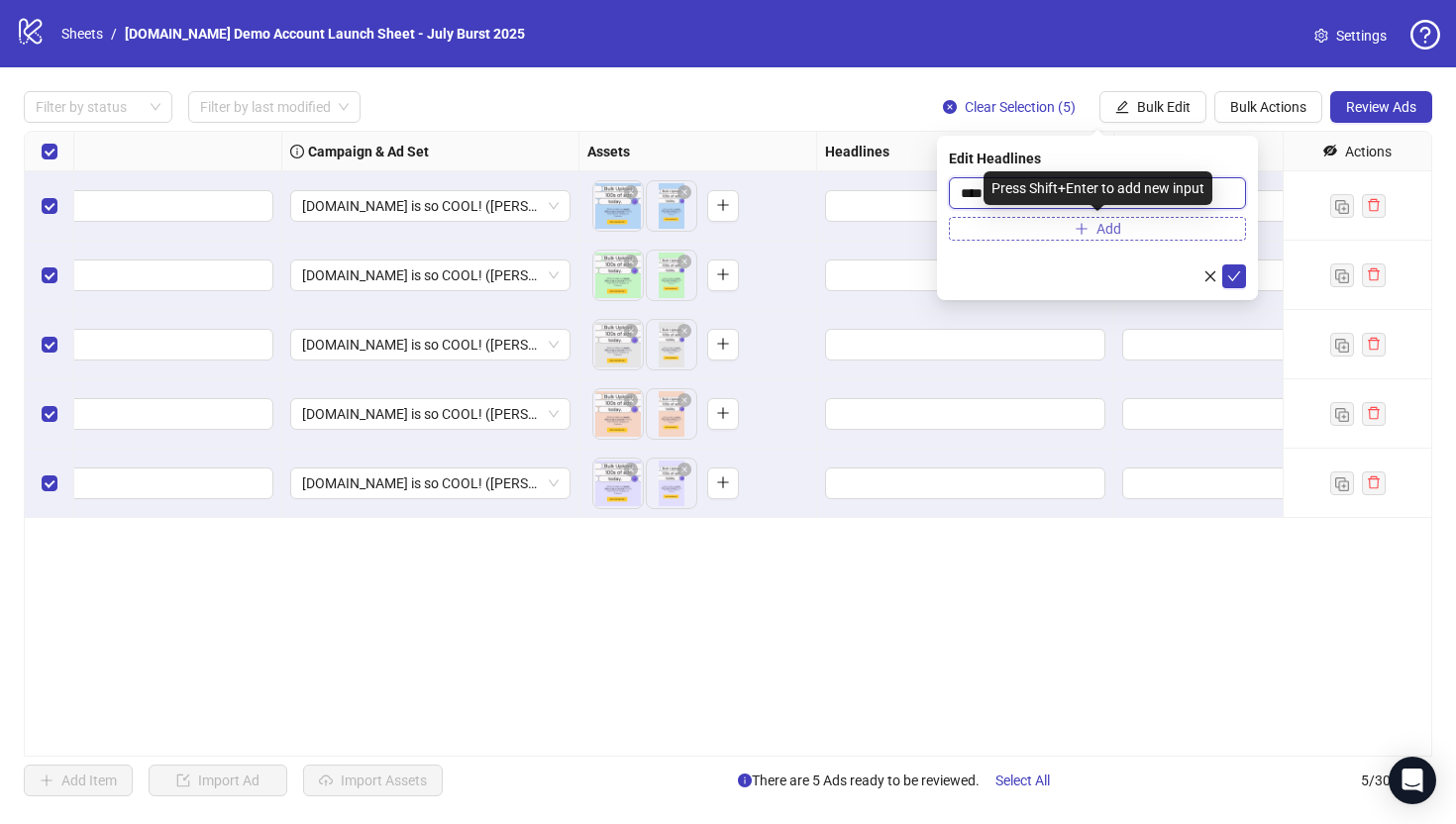 type on "****" 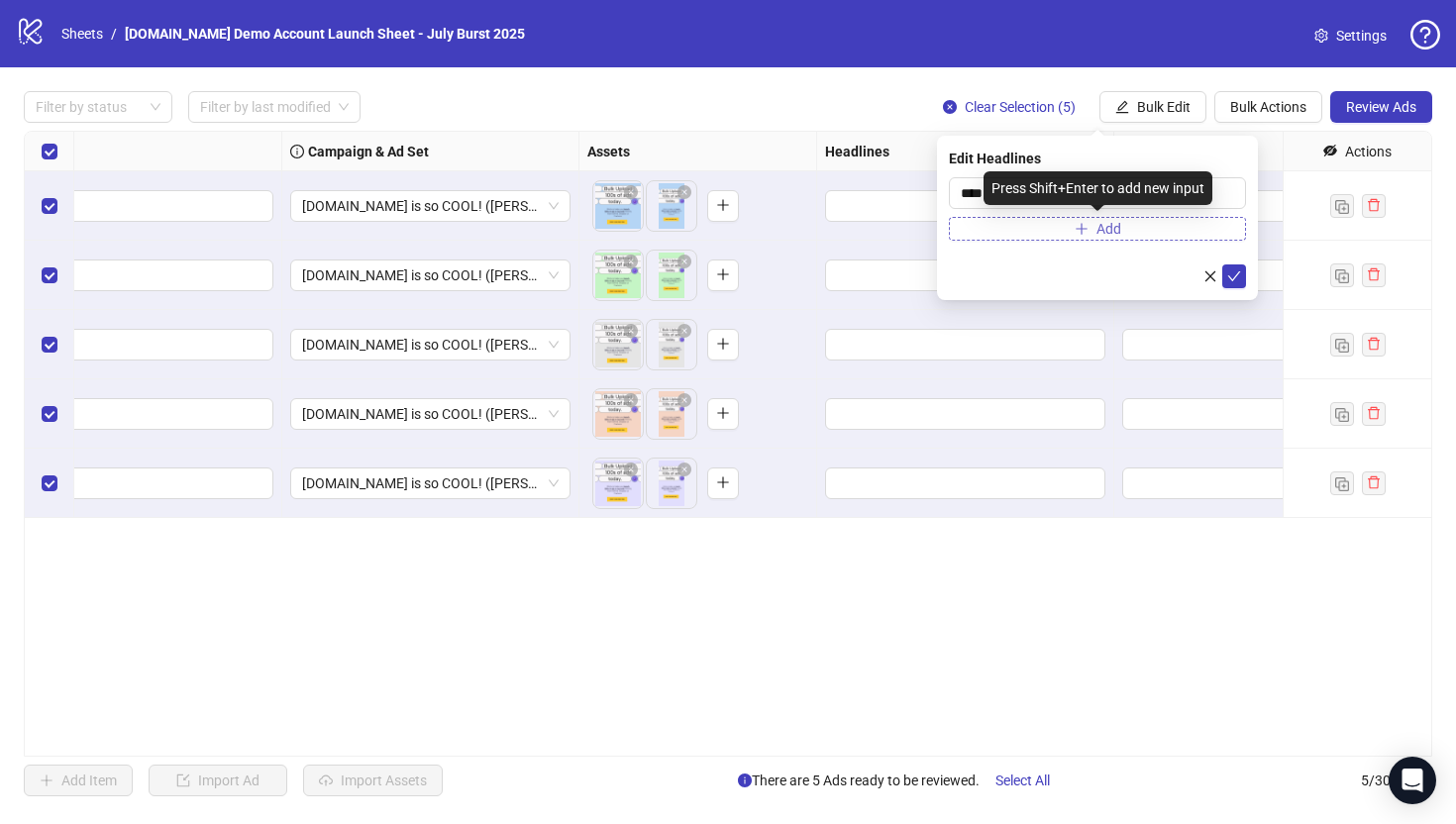 click on "Add" at bounding box center [1097, 229] 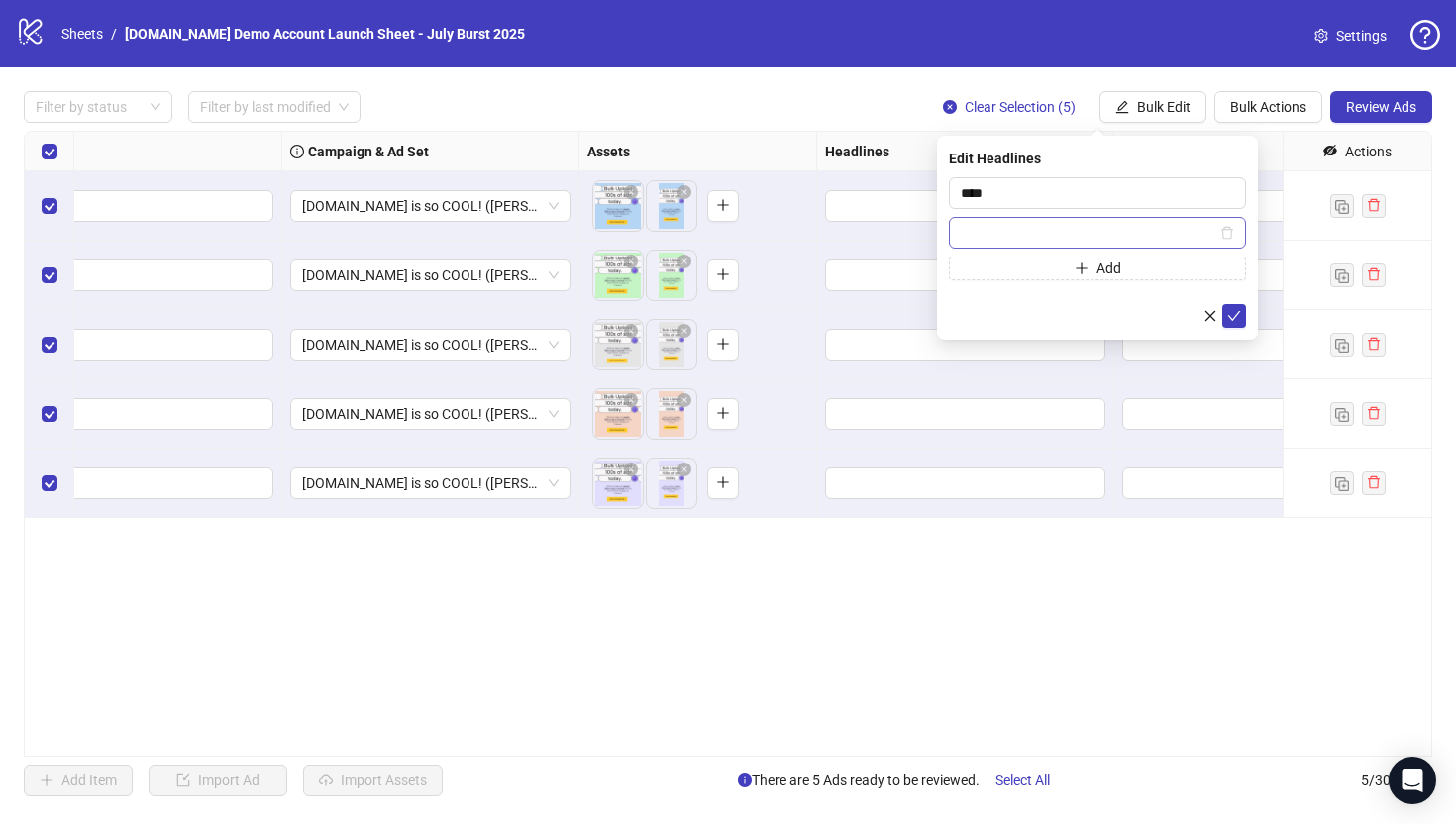 click at bounding box center [1089, 233] 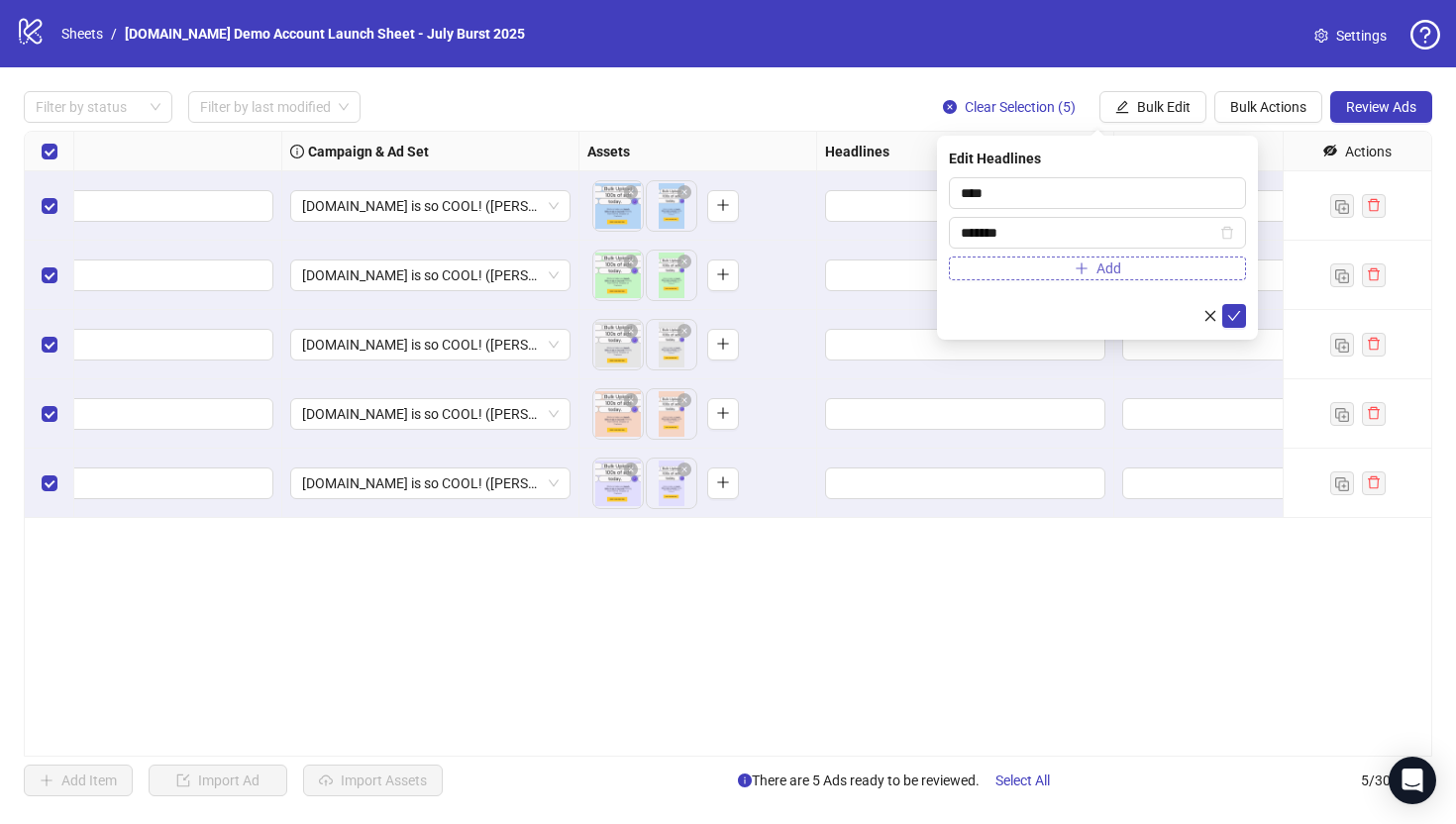 type on "******" 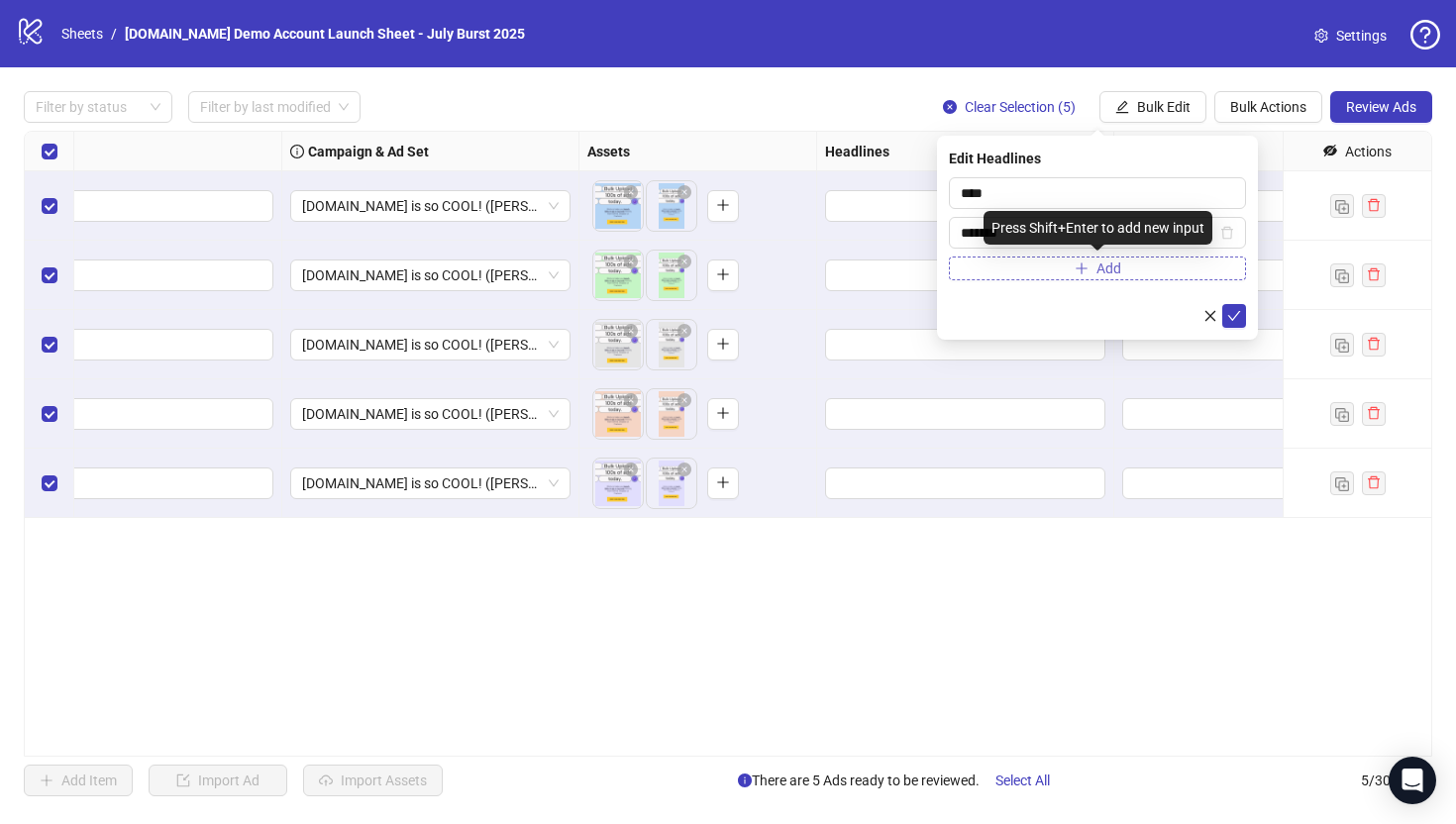 click at bounding box center (1082, 268) 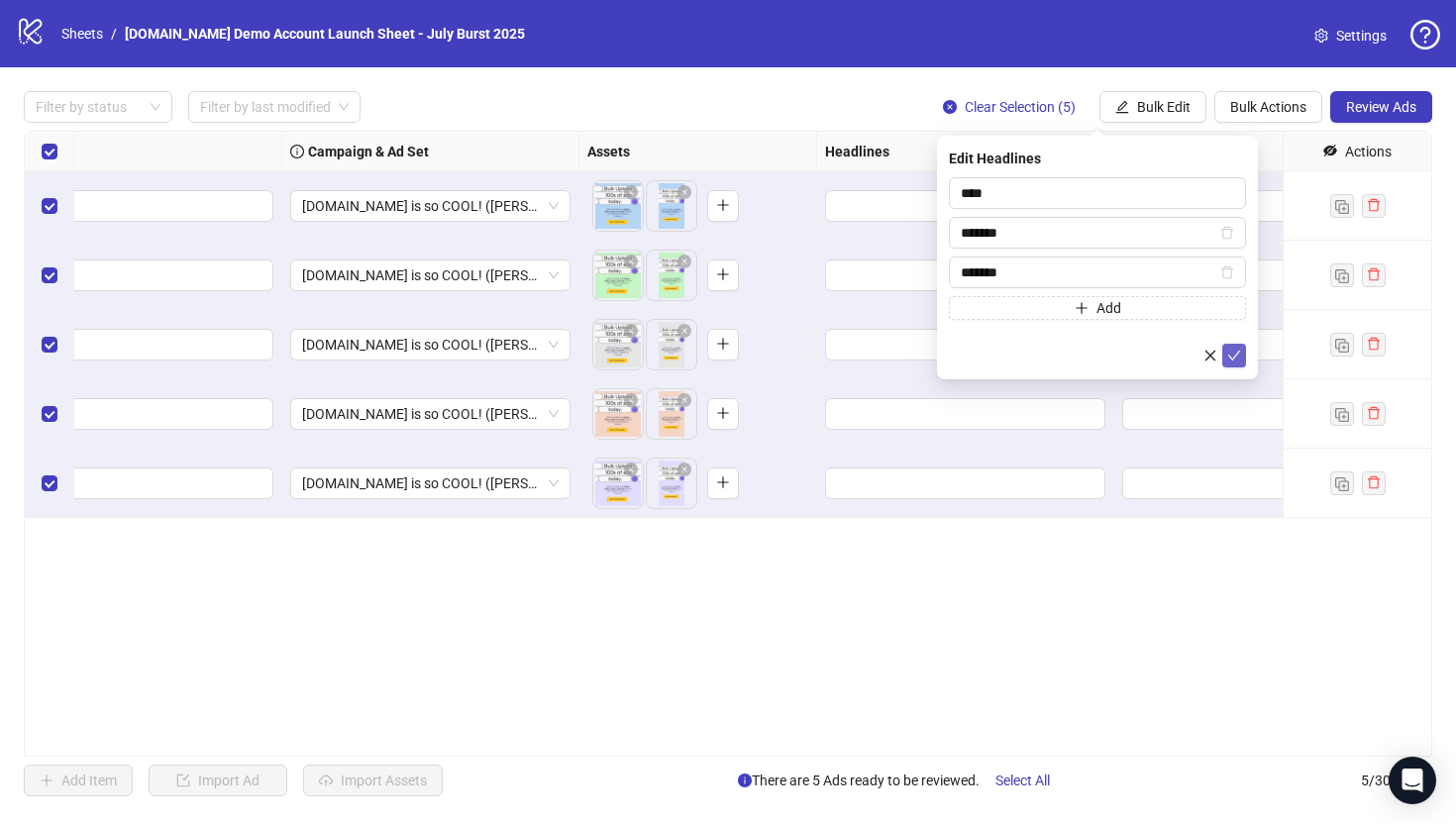 type on "******" 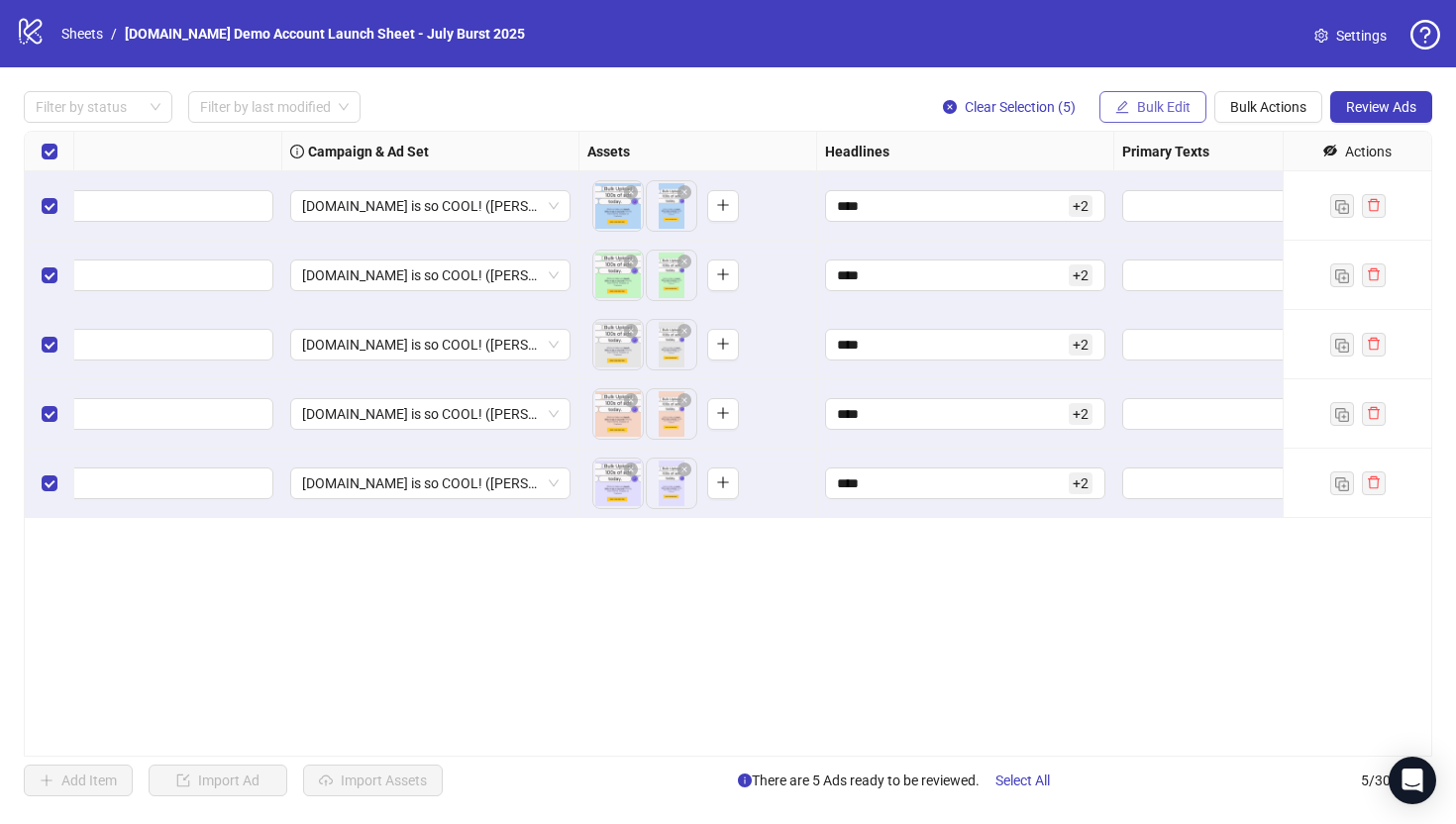 click on "Bulk Edit" at bounding box center (1164, 107) 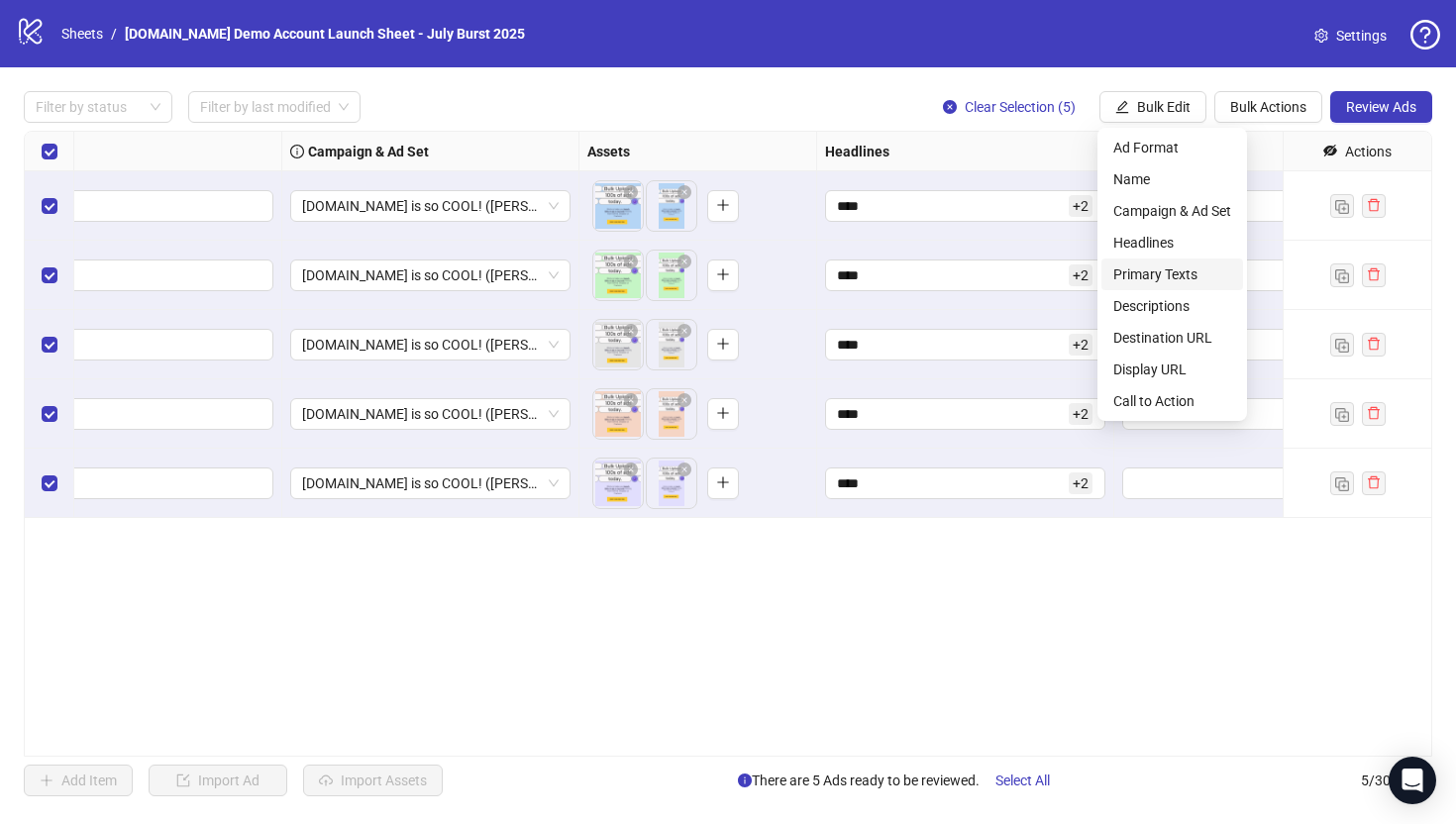 click on "Primary Texts" at bounding box center [1172, 274] 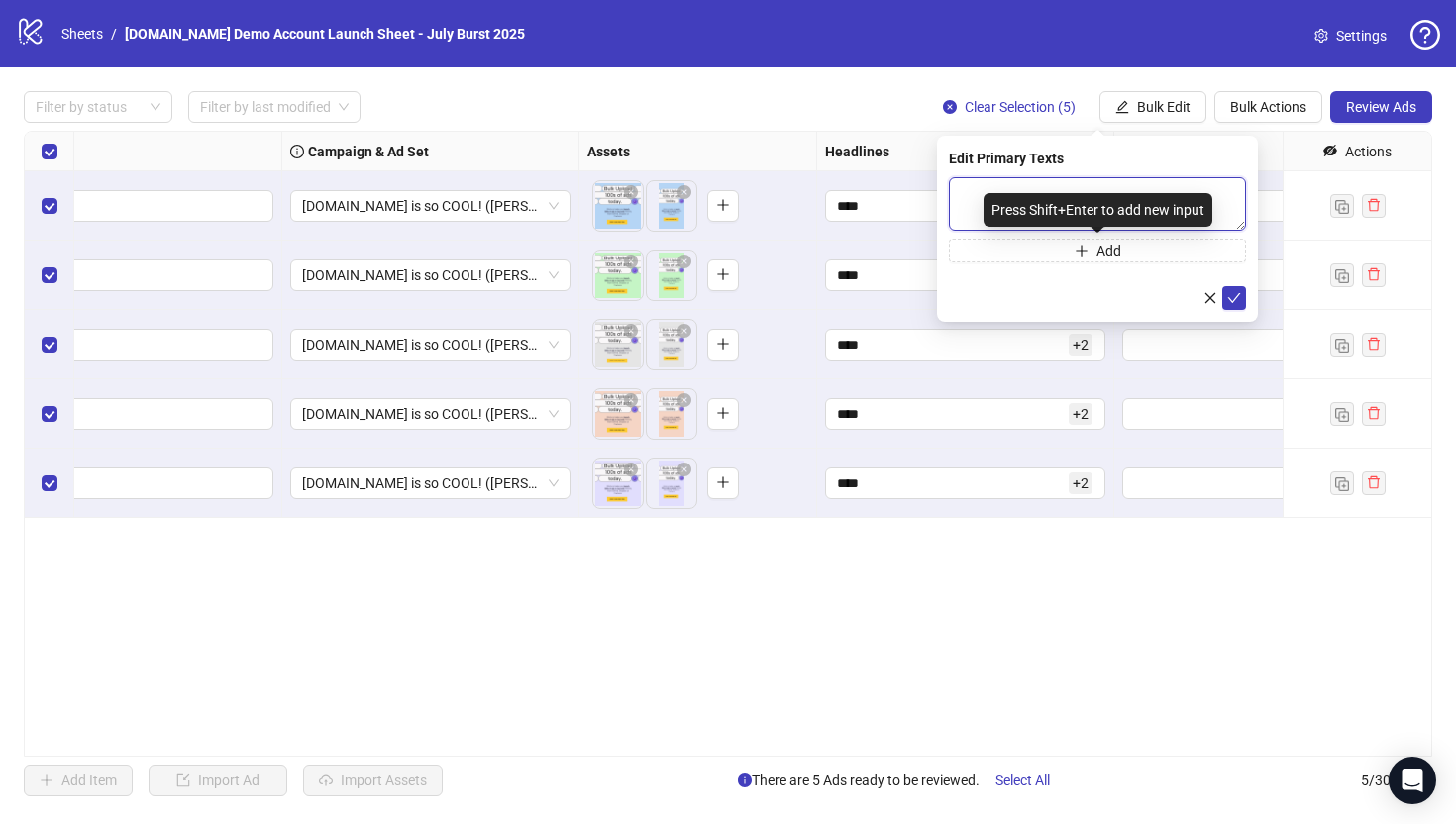 click at bounding box center (1097, 204) 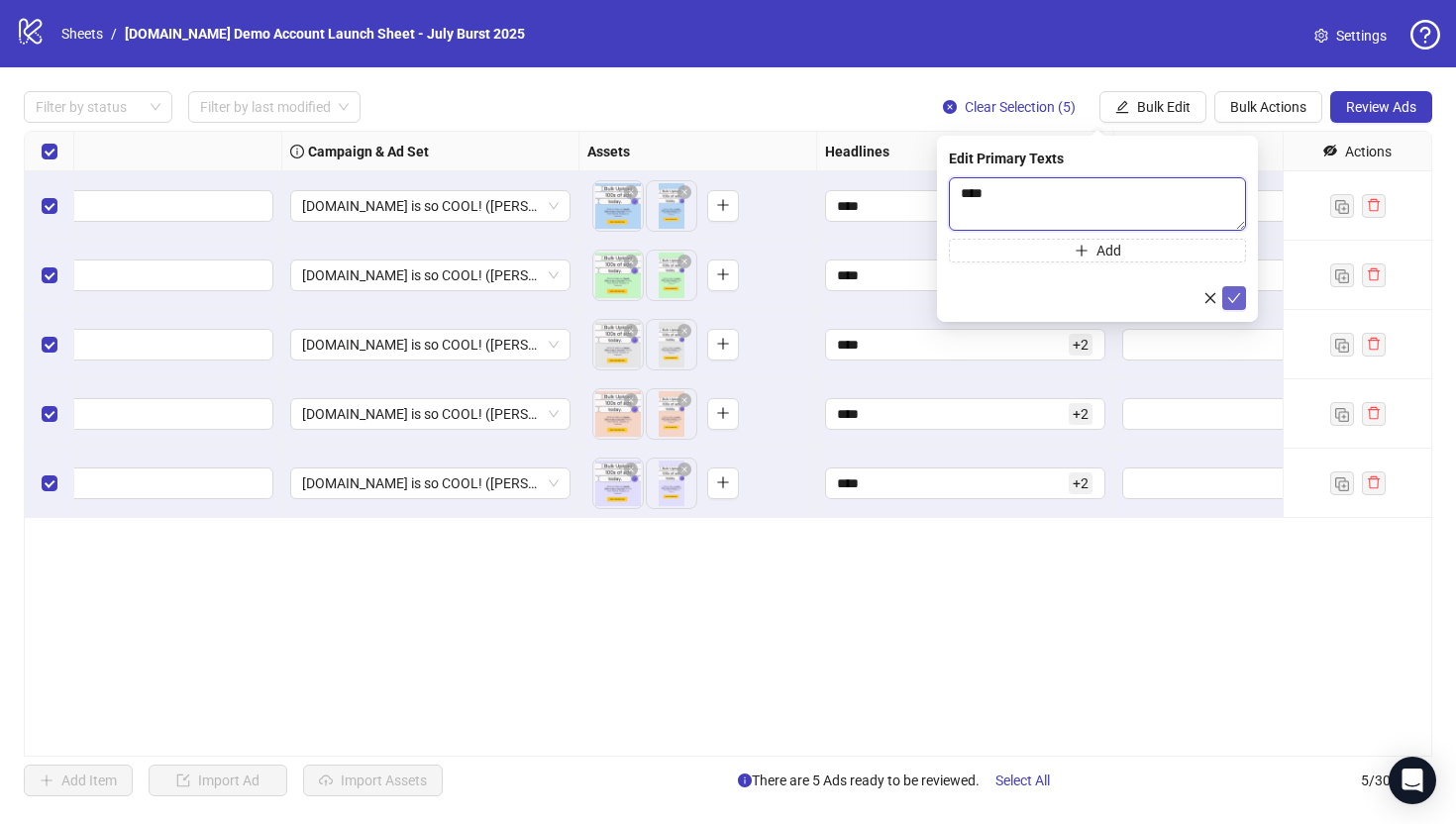 type on "****" 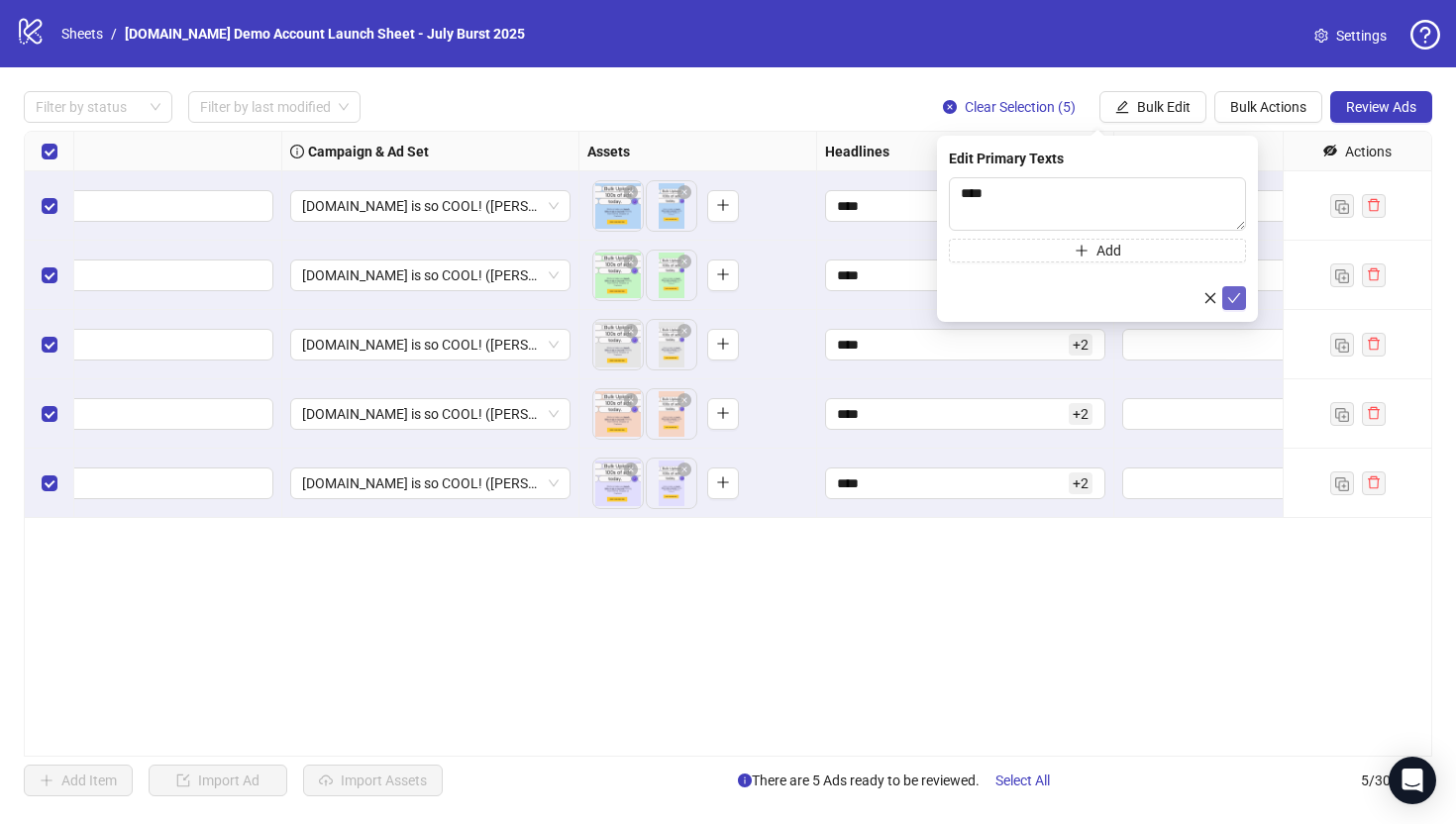 click 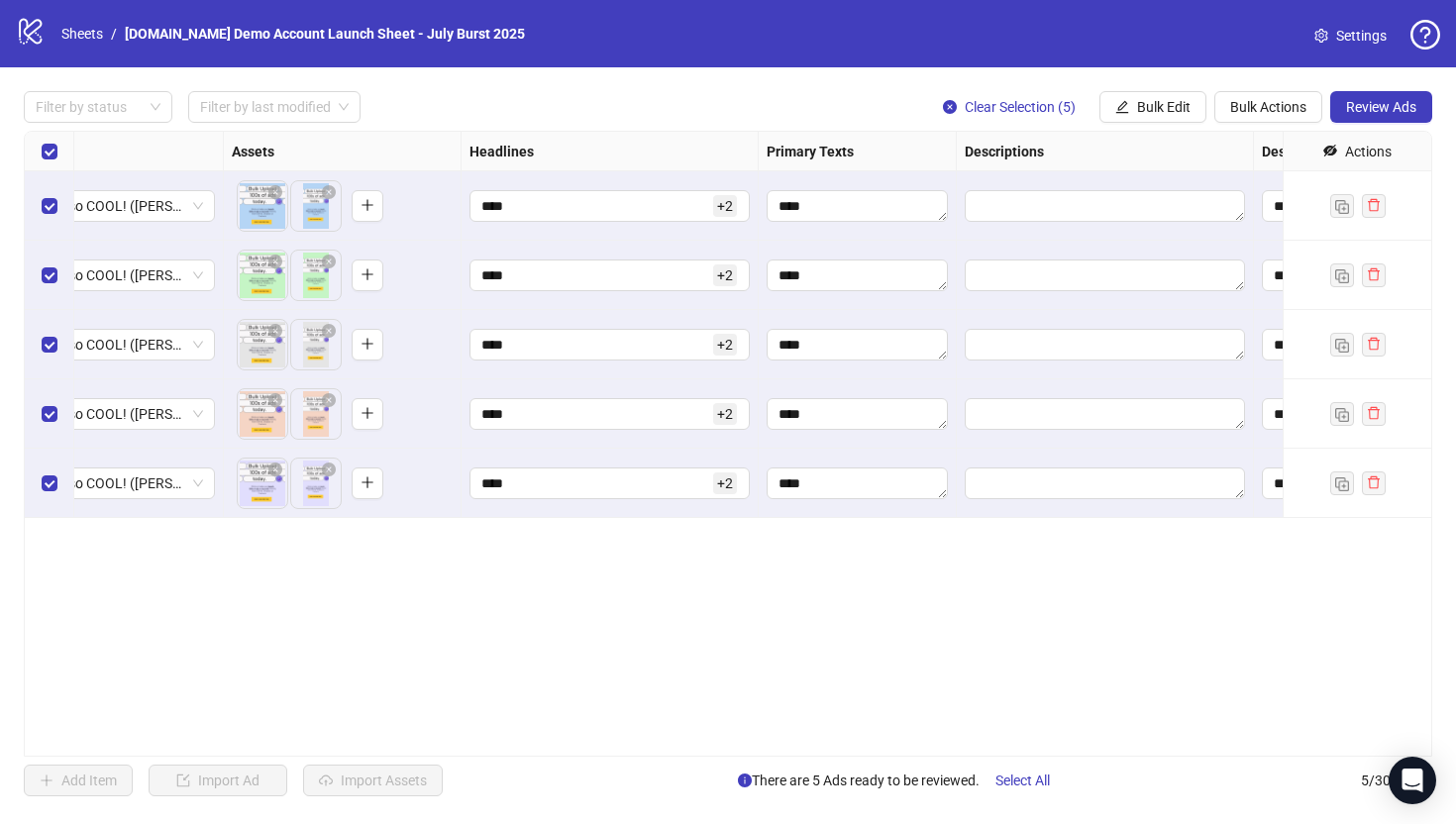 scroll, scrollTop: 0, scrollLeft: 730, axis: horizontal 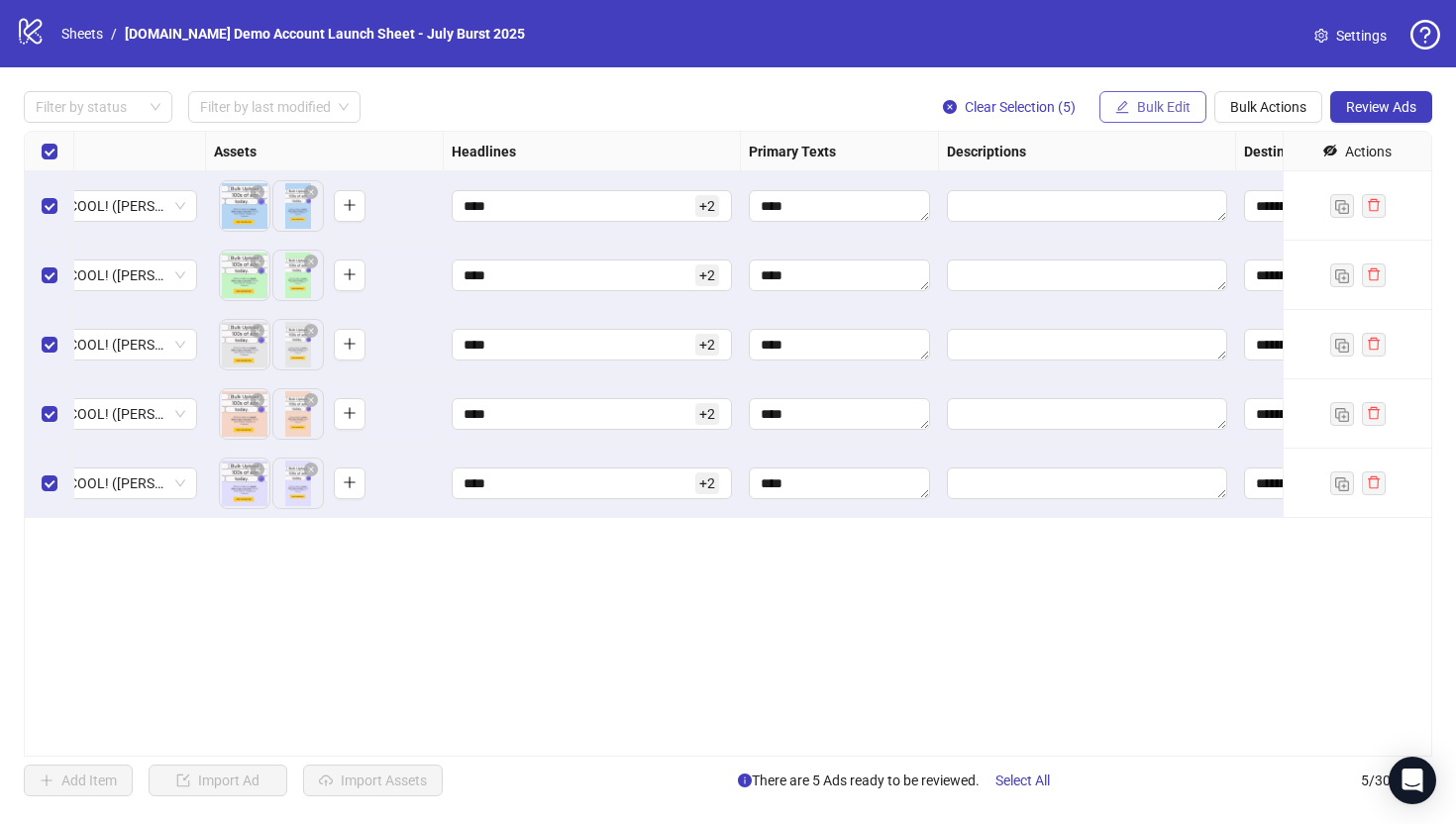 click on "Bulk Edit" at bounding box center (1164, 107) 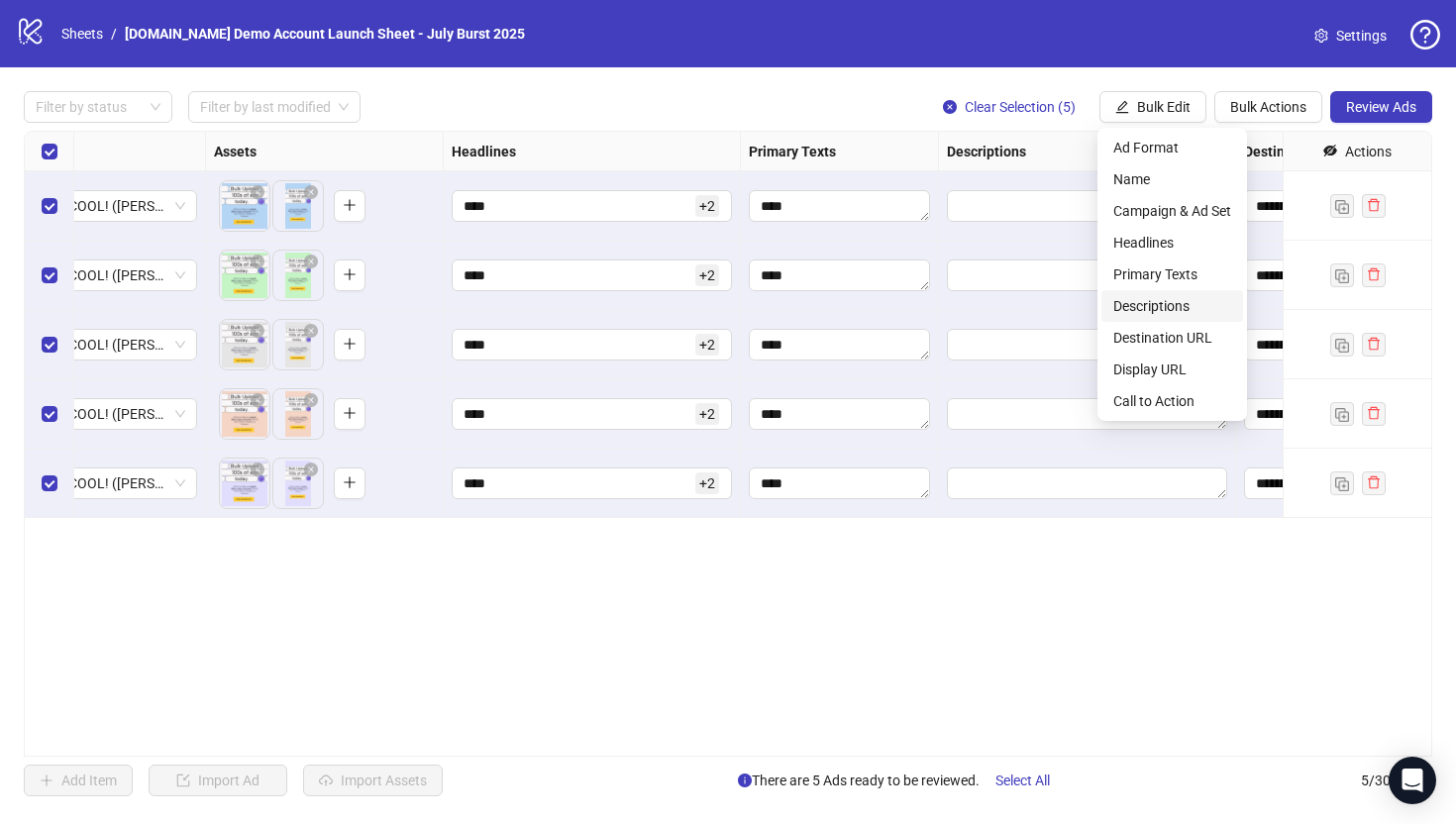 click on "Descriptions" at bounding box center (1172, 306) 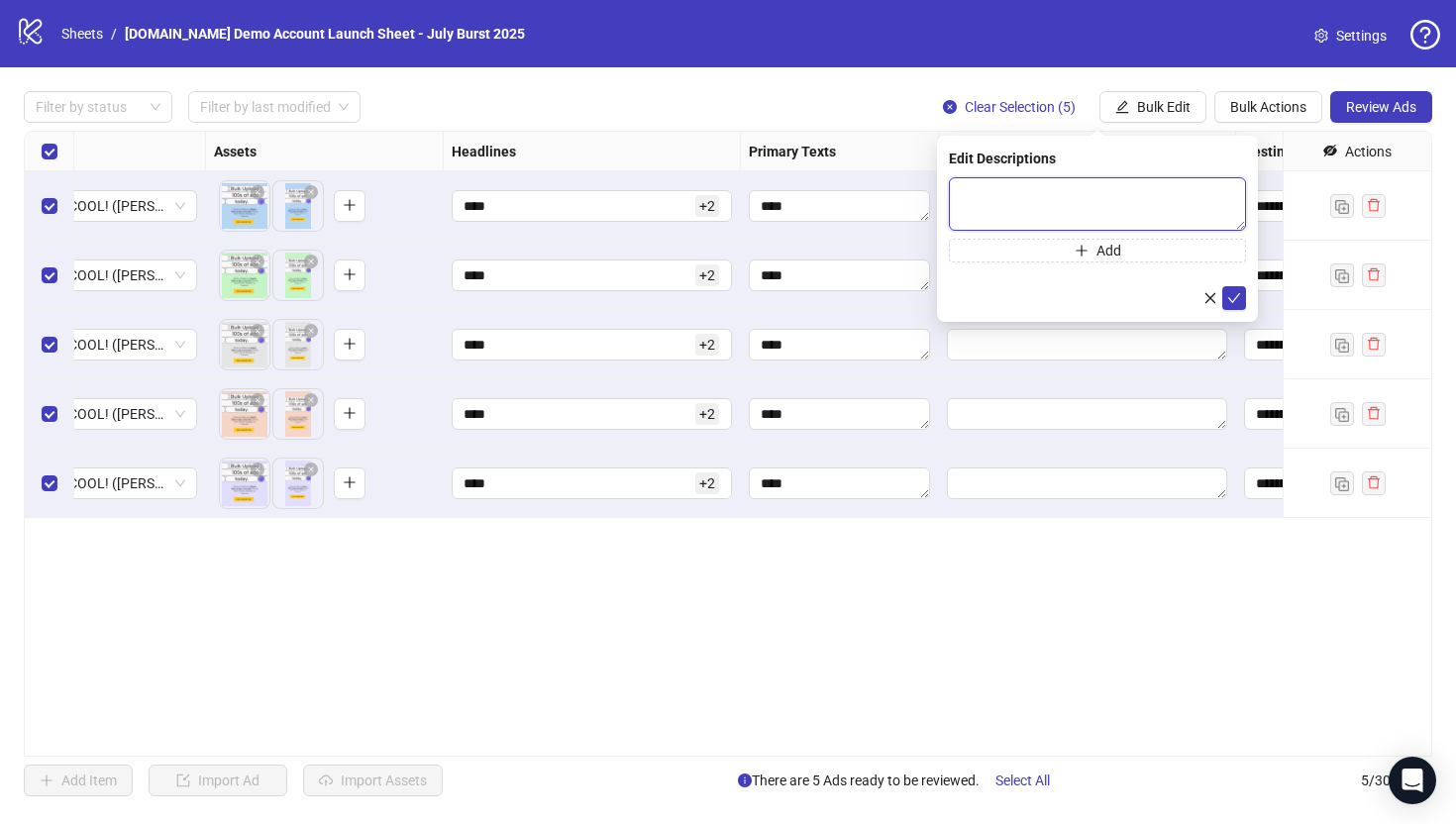 click at bounding box center (1097, 204) 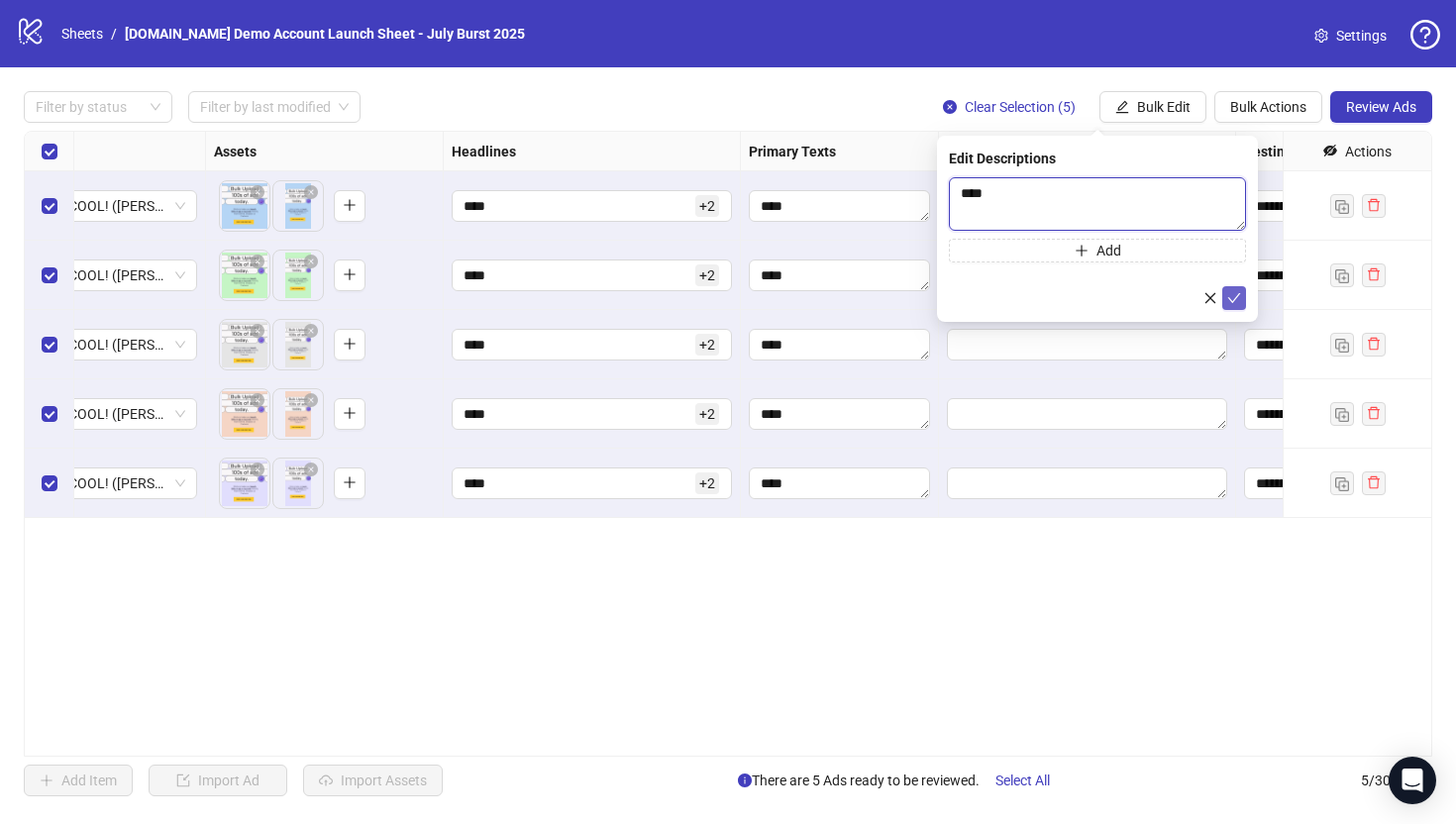 type on "****" 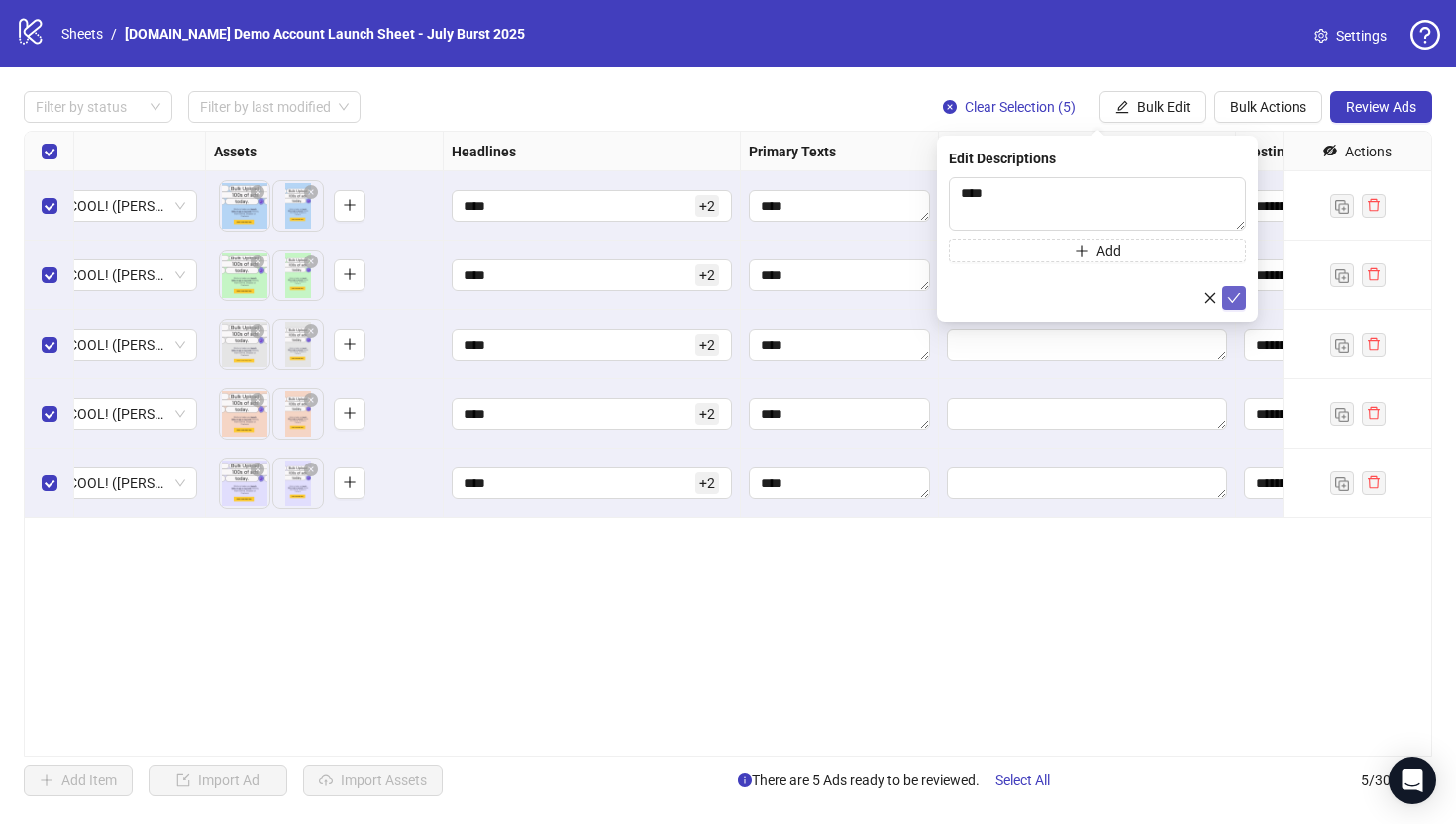 click 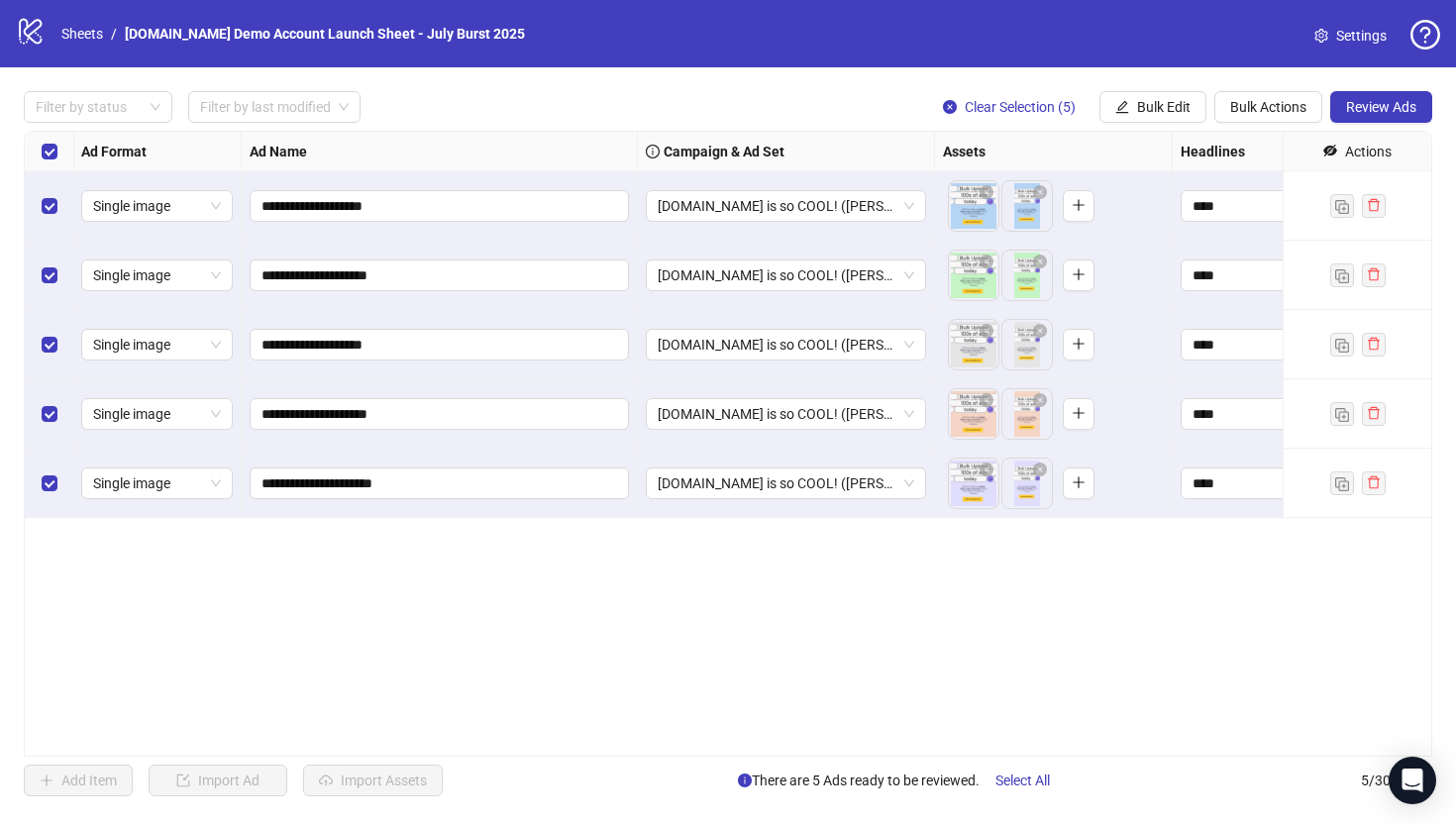 scroll, scrollTop: 0, scrollLeft: 0, axis: both 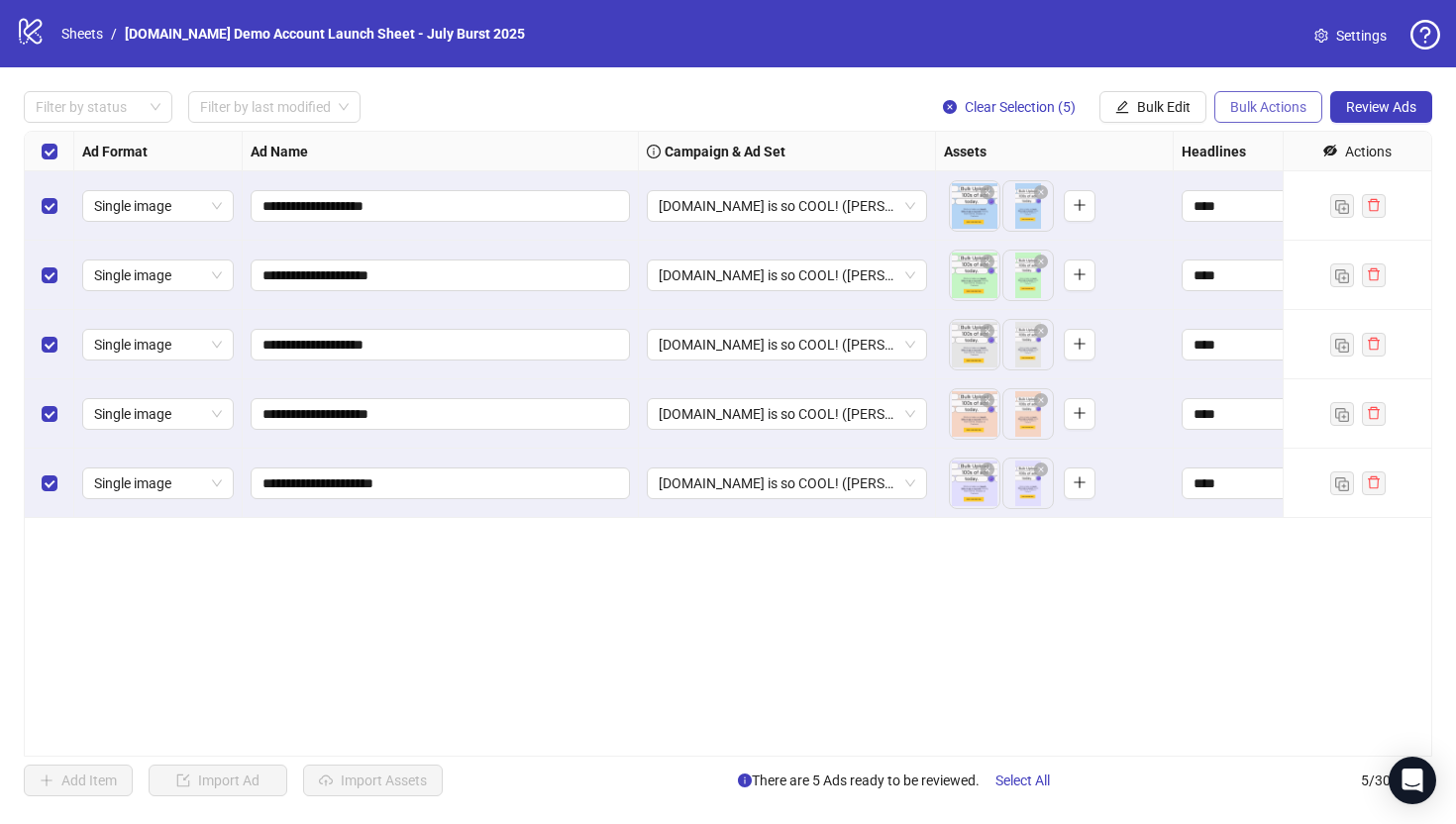 click on "Bulk Actions" at bounding box center [1268, 107] 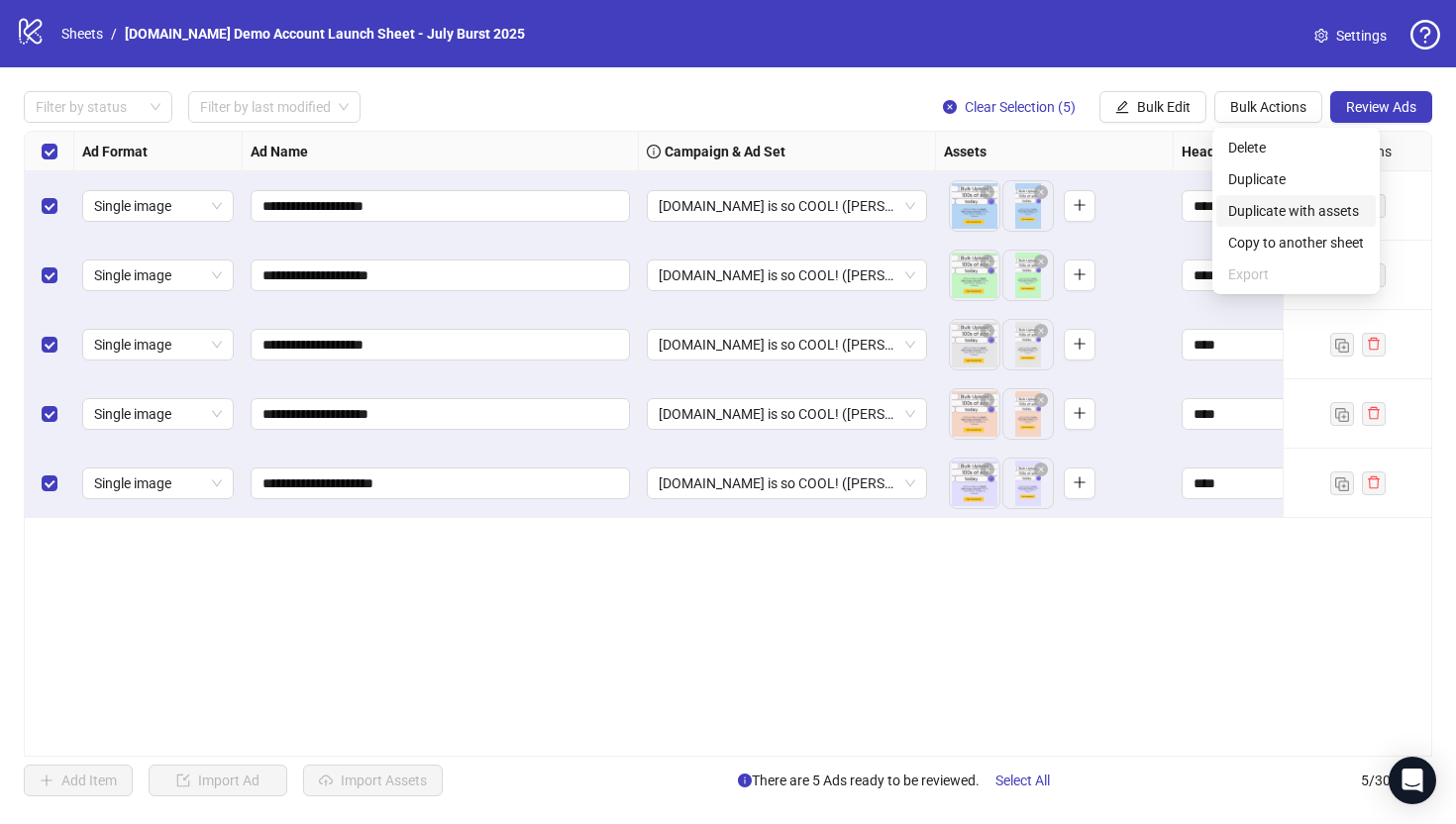 click on "Duplicate with assets" at bounding box center (1296, 211) 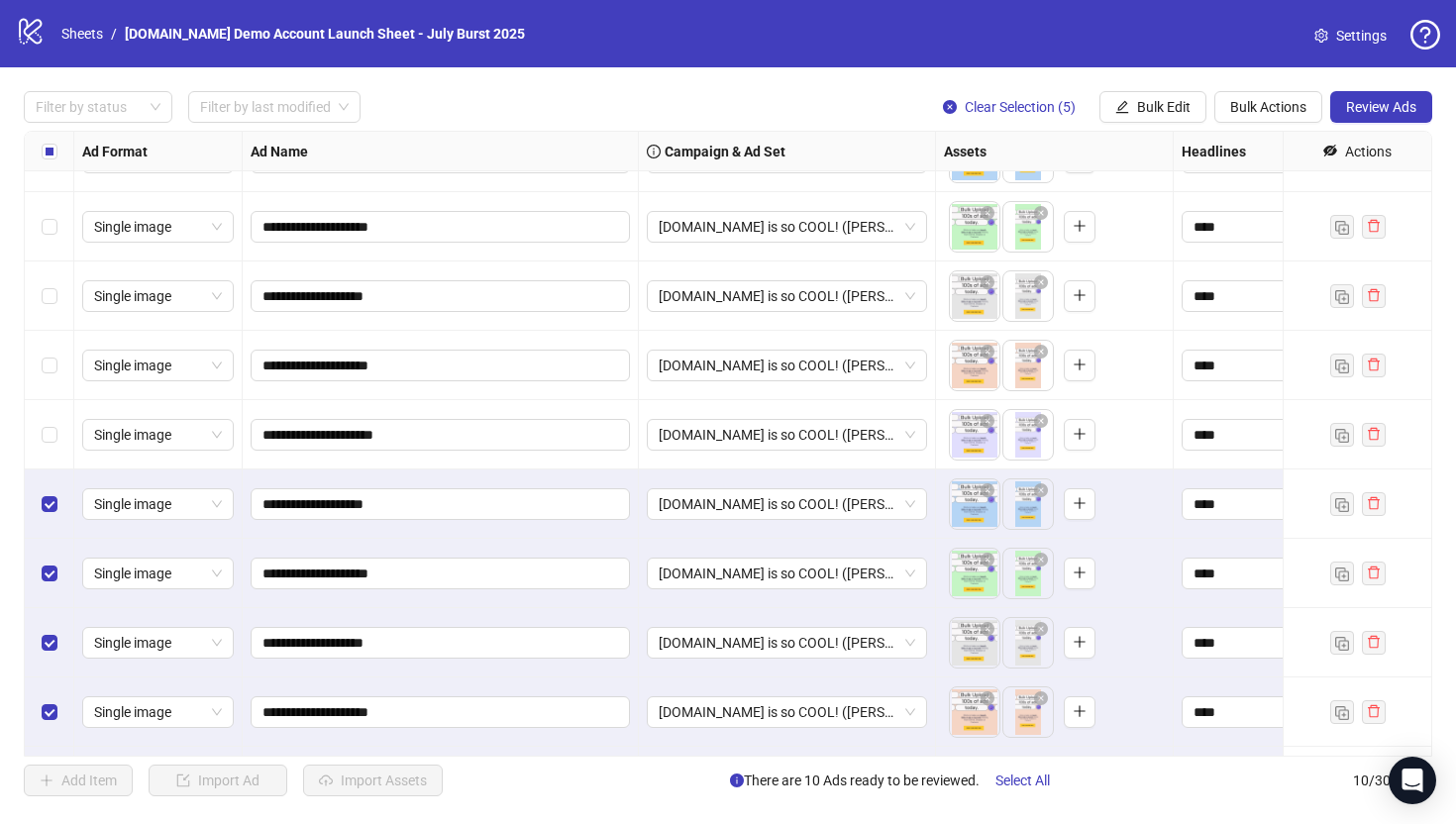 scroll, scrollTop: 109, scrollLeft: 0, axis: vertical 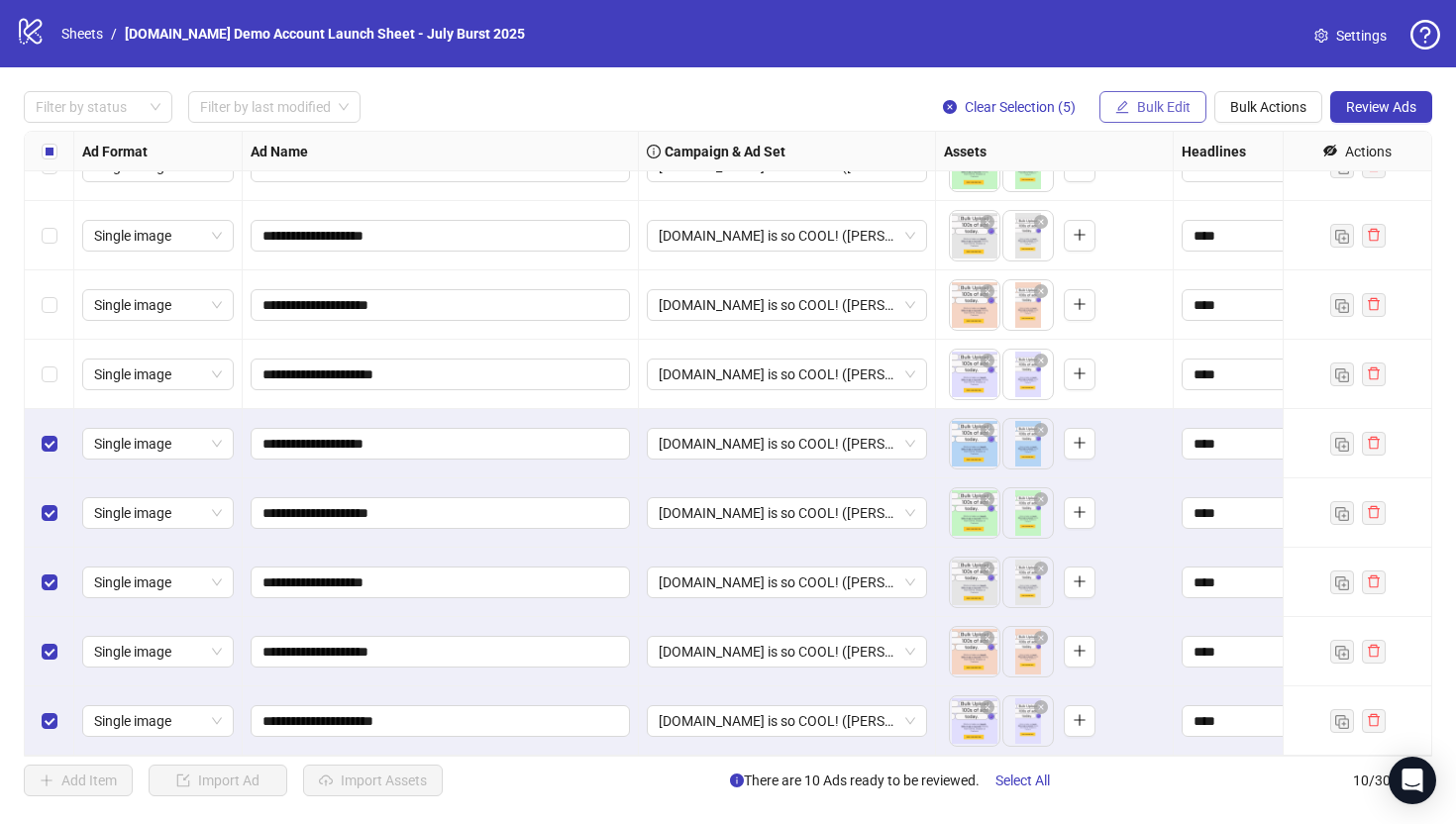 click on "Bulk Edit" at bounding box center (1153, 107) 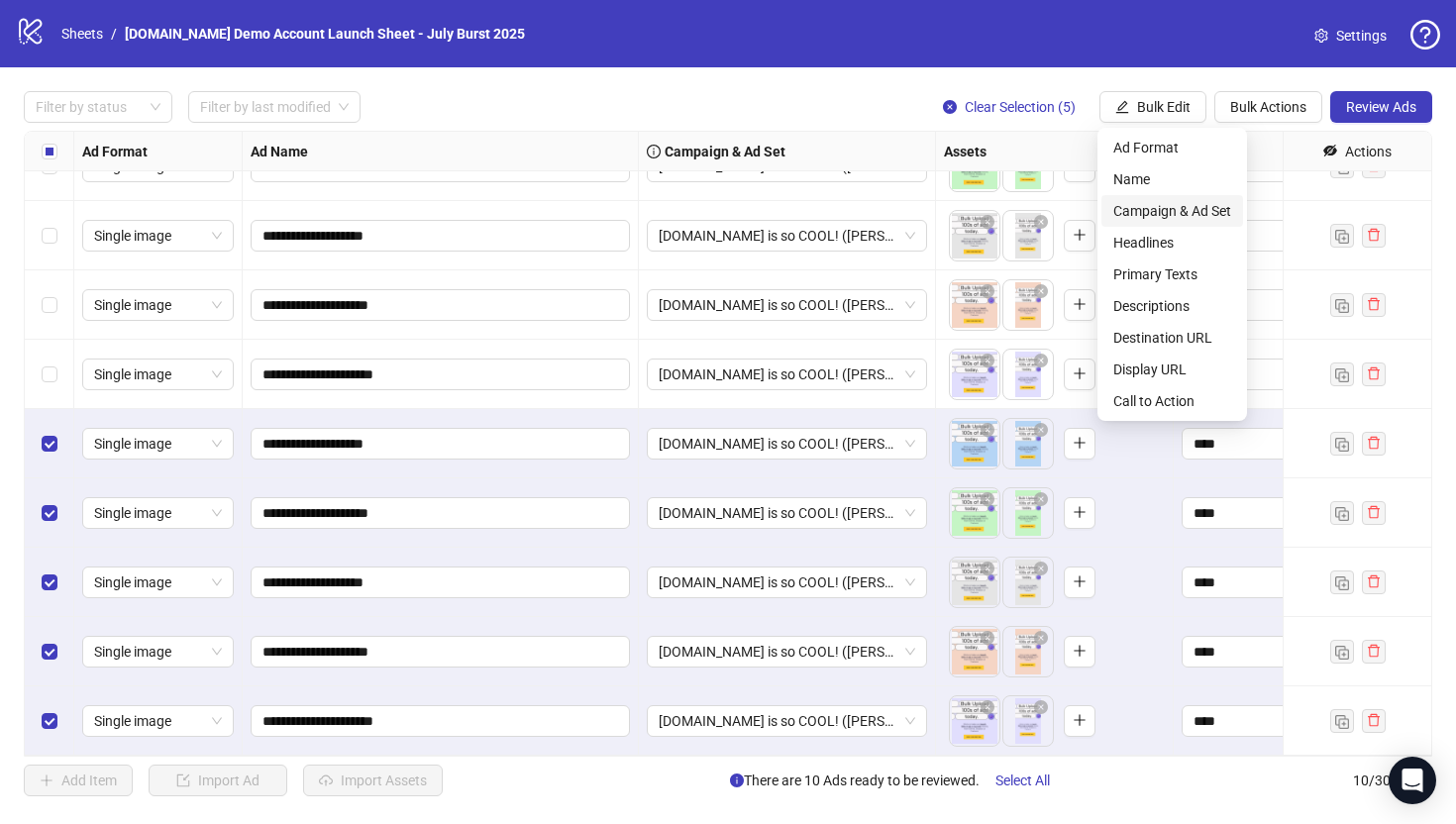 click on "Campaign & Ad Set" at bounding box center [1172, 211] 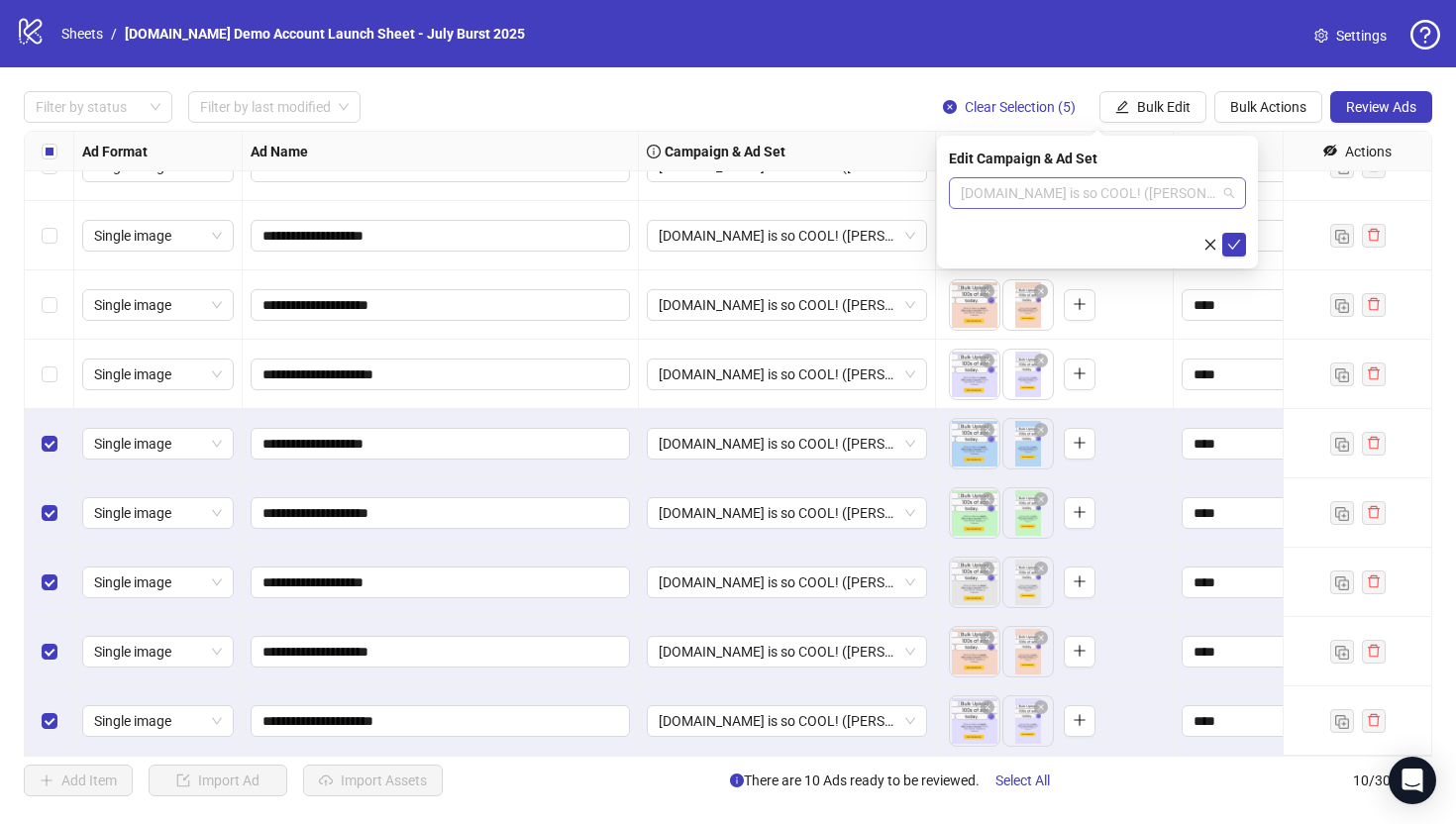 click on "Kitchn.io is so COOL! (Martin) - June Burst" at bounding box center (1097, 193) 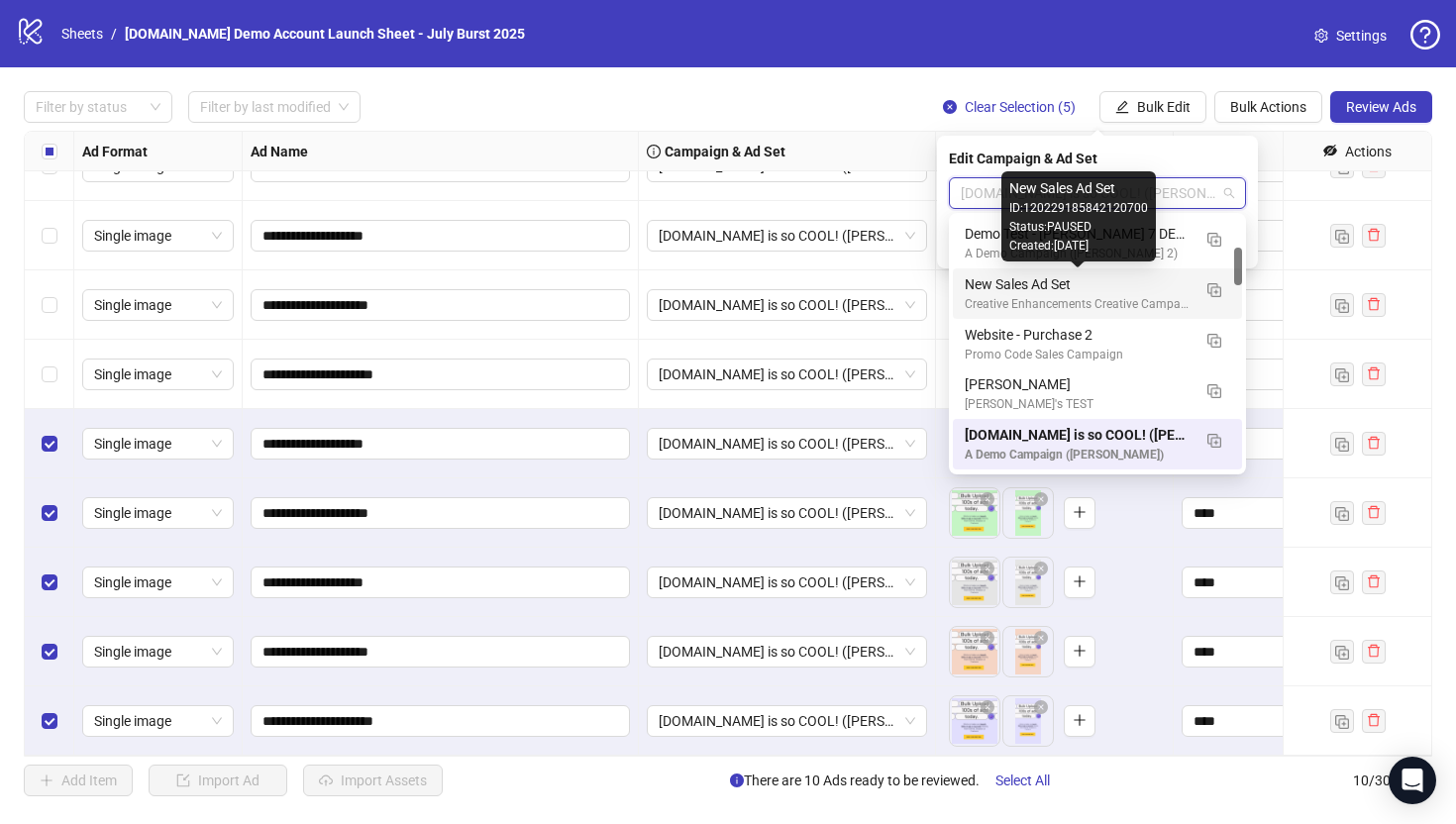 click on "New Sales Ad Set" at bounding box center [1078, 284] 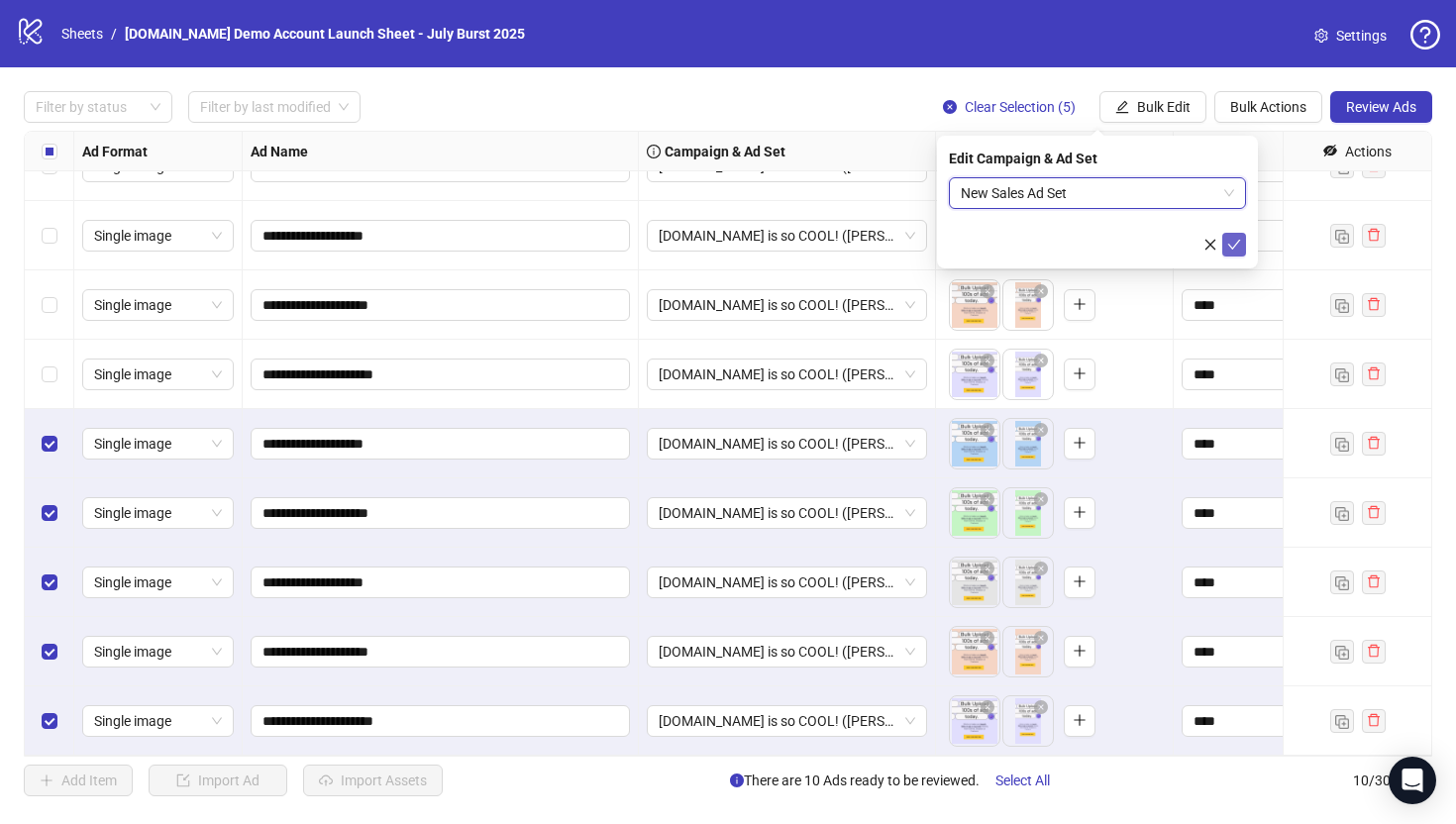 click 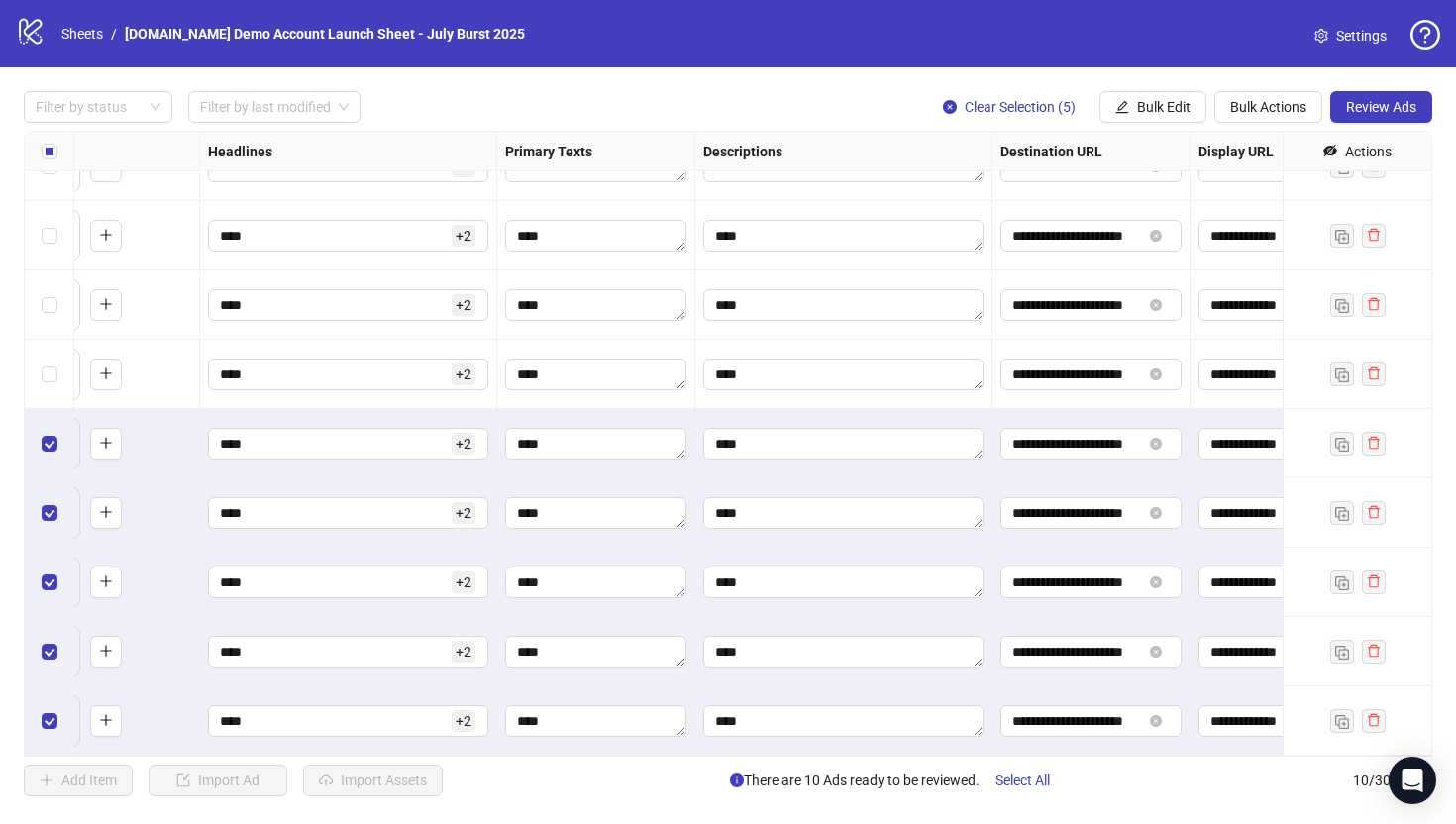 scroll, scrollTop: 109, scrollLeft: 1238, axis: both 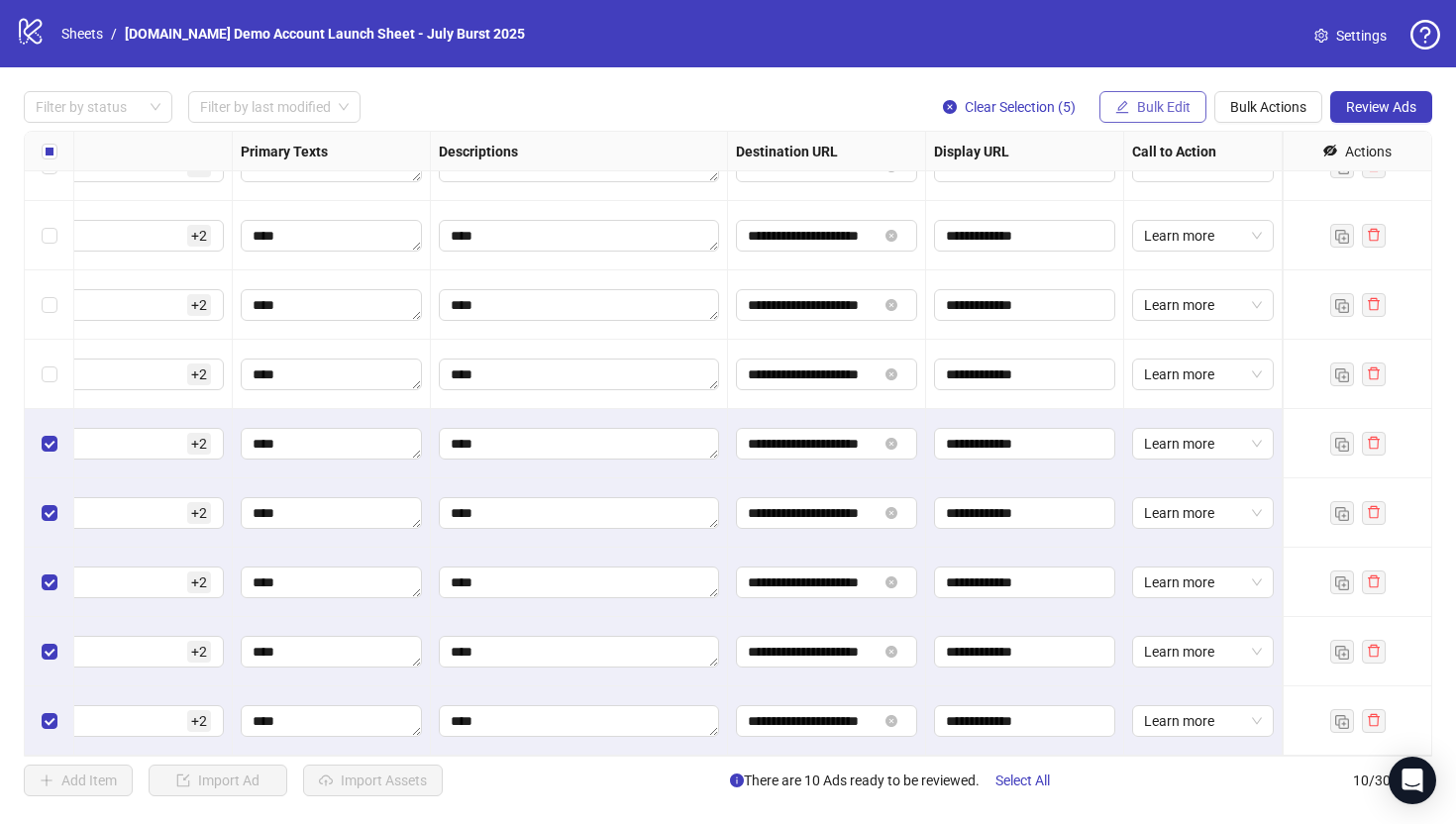 click on "Bulk Edit" at bounding box center [1164, 107] 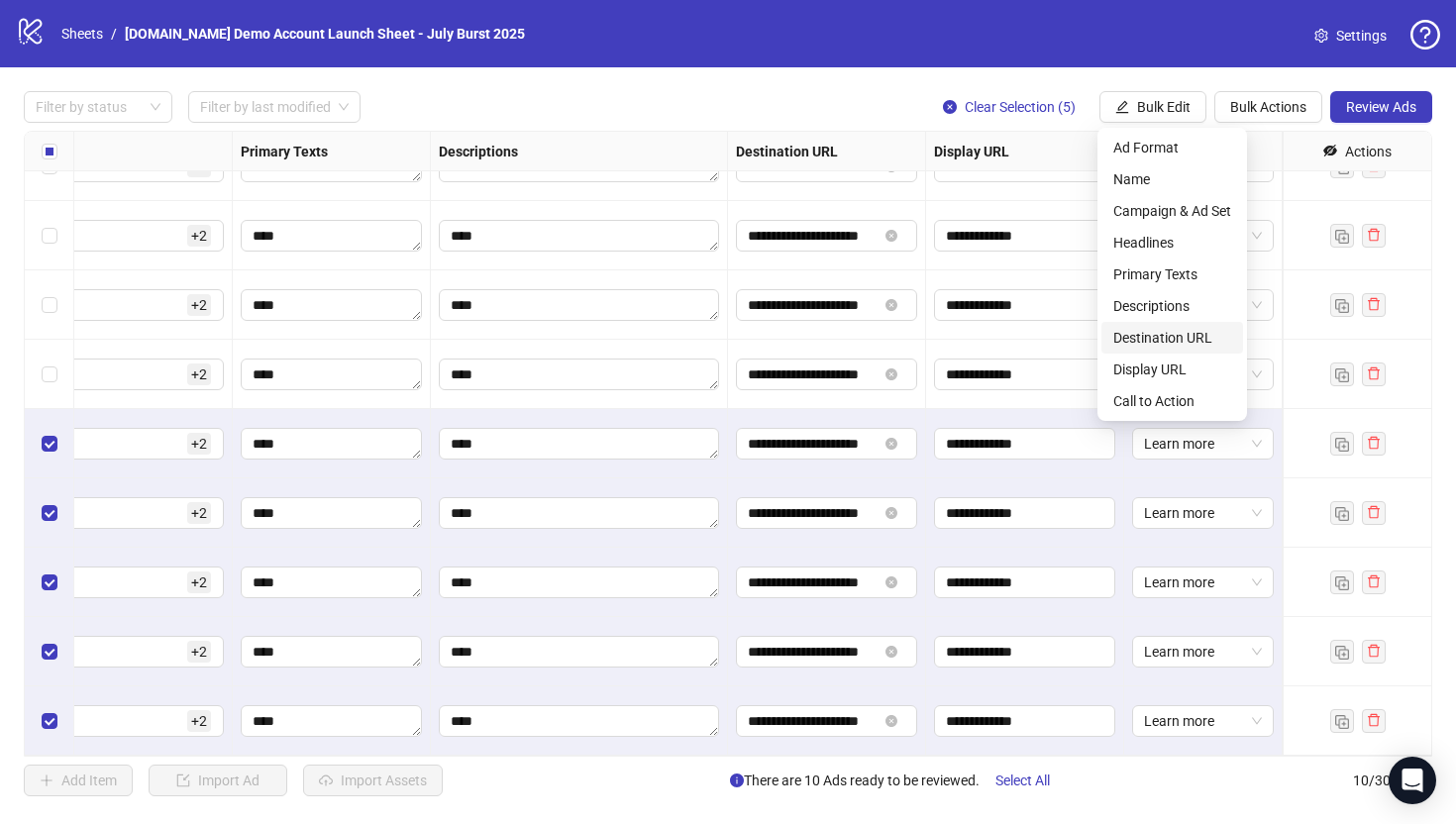 click on "Destination URL" at bounding box center [1172, 338] 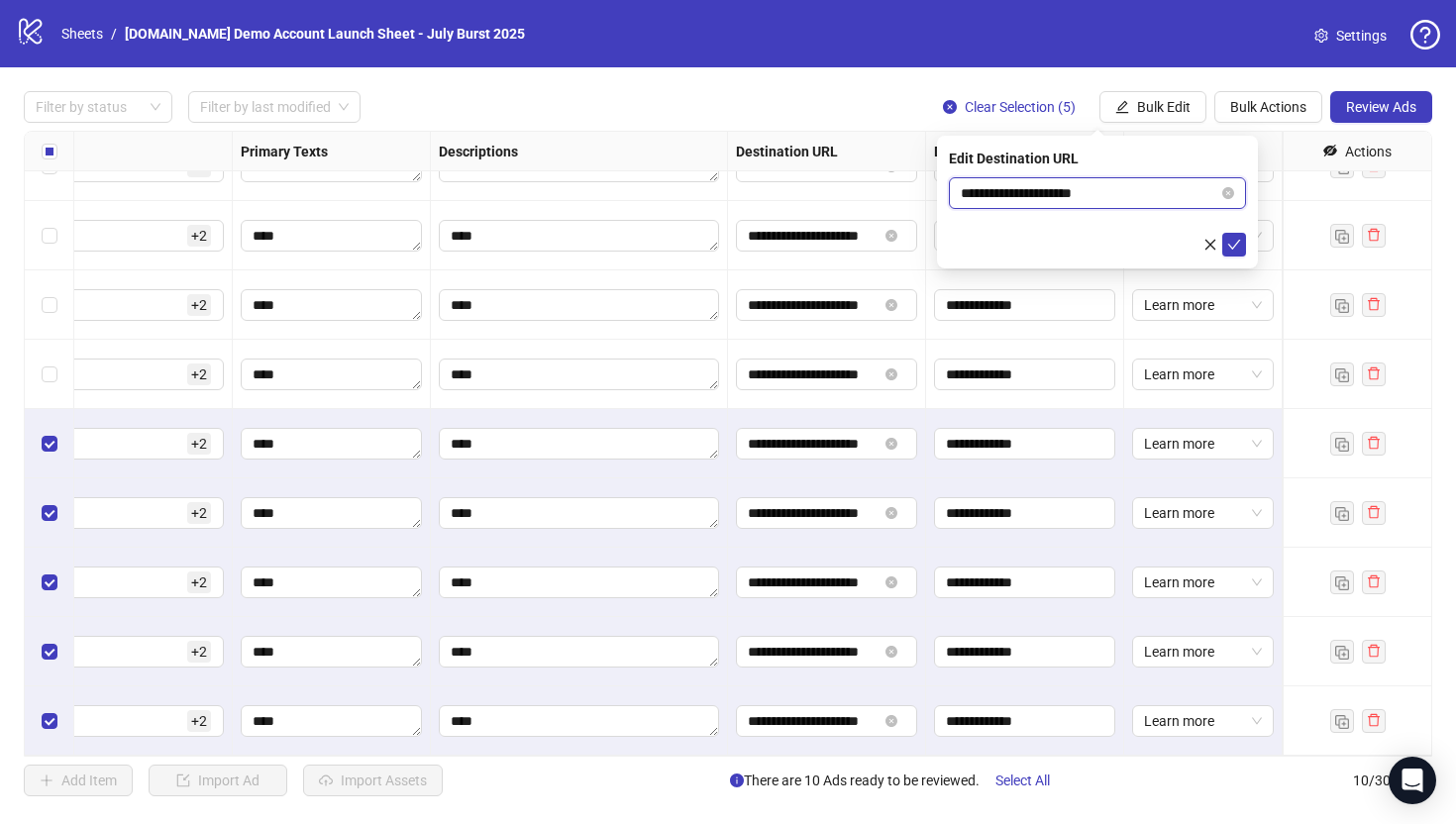 click on "**********" at bounding box center [1090, 193] 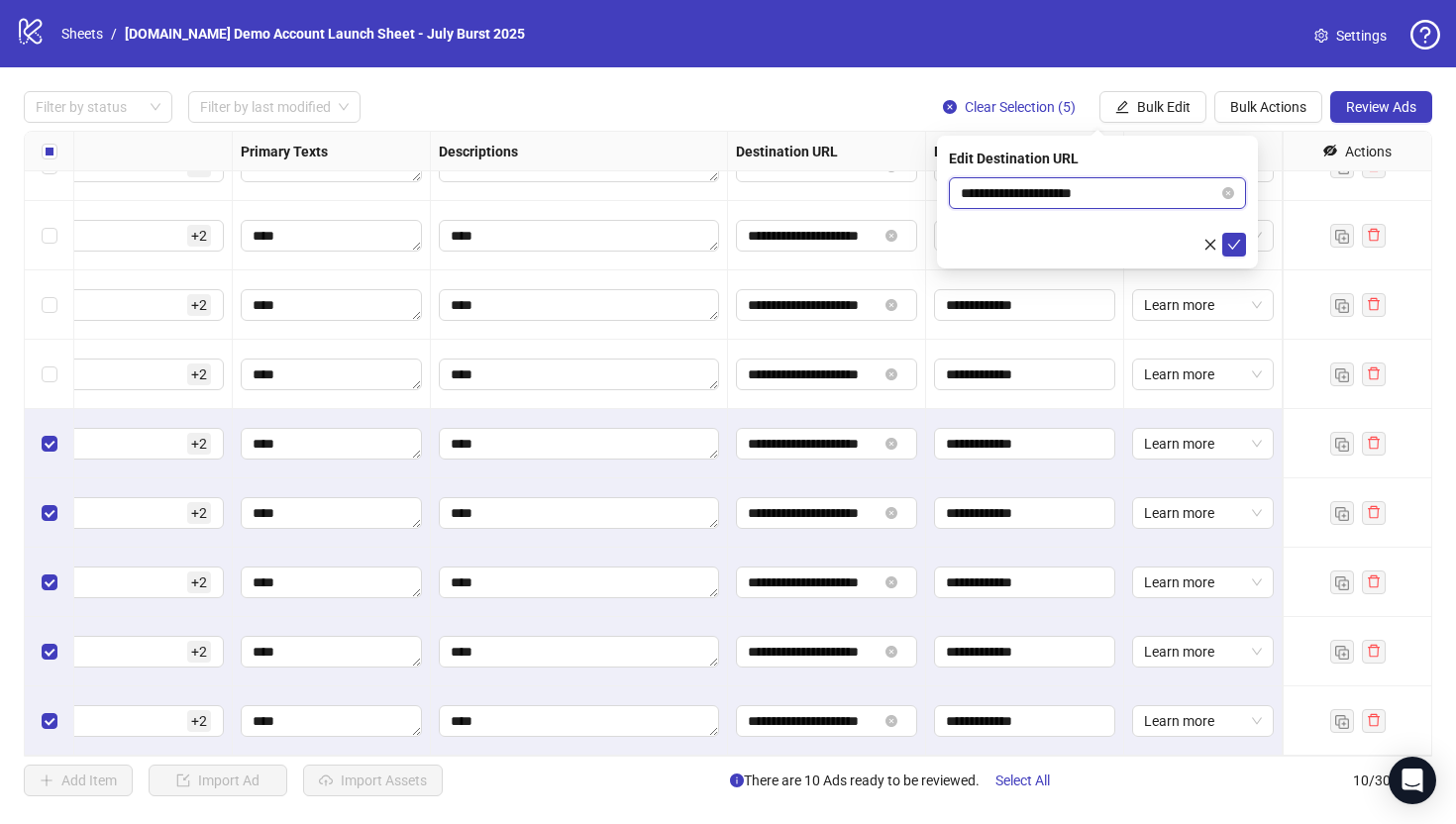 drag, startPoint x: 1228, startPoint y: 191, endPoint x: 1210, endPoint y: 191, distance: 18 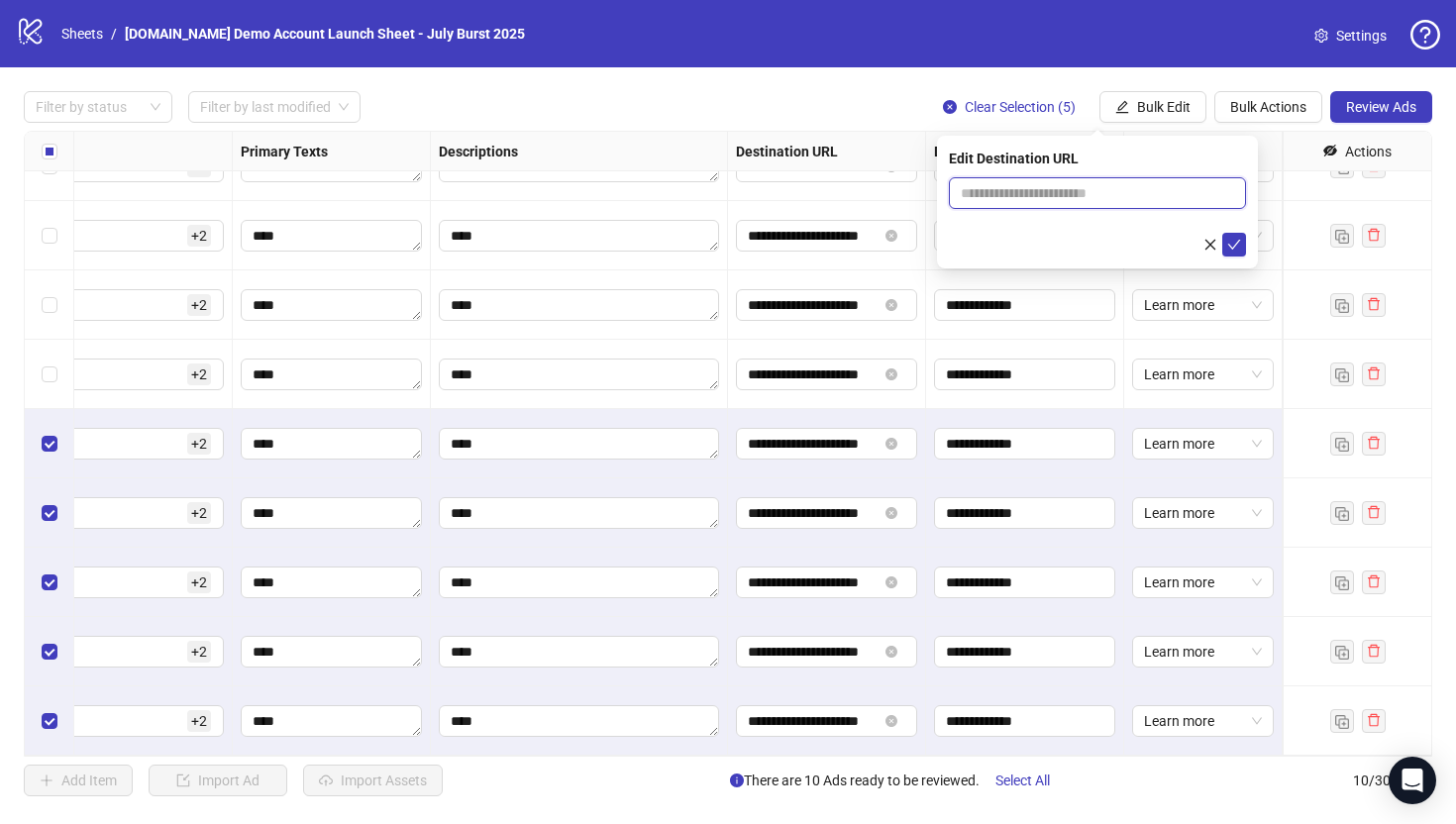 click at bounding box center (1090, 193) 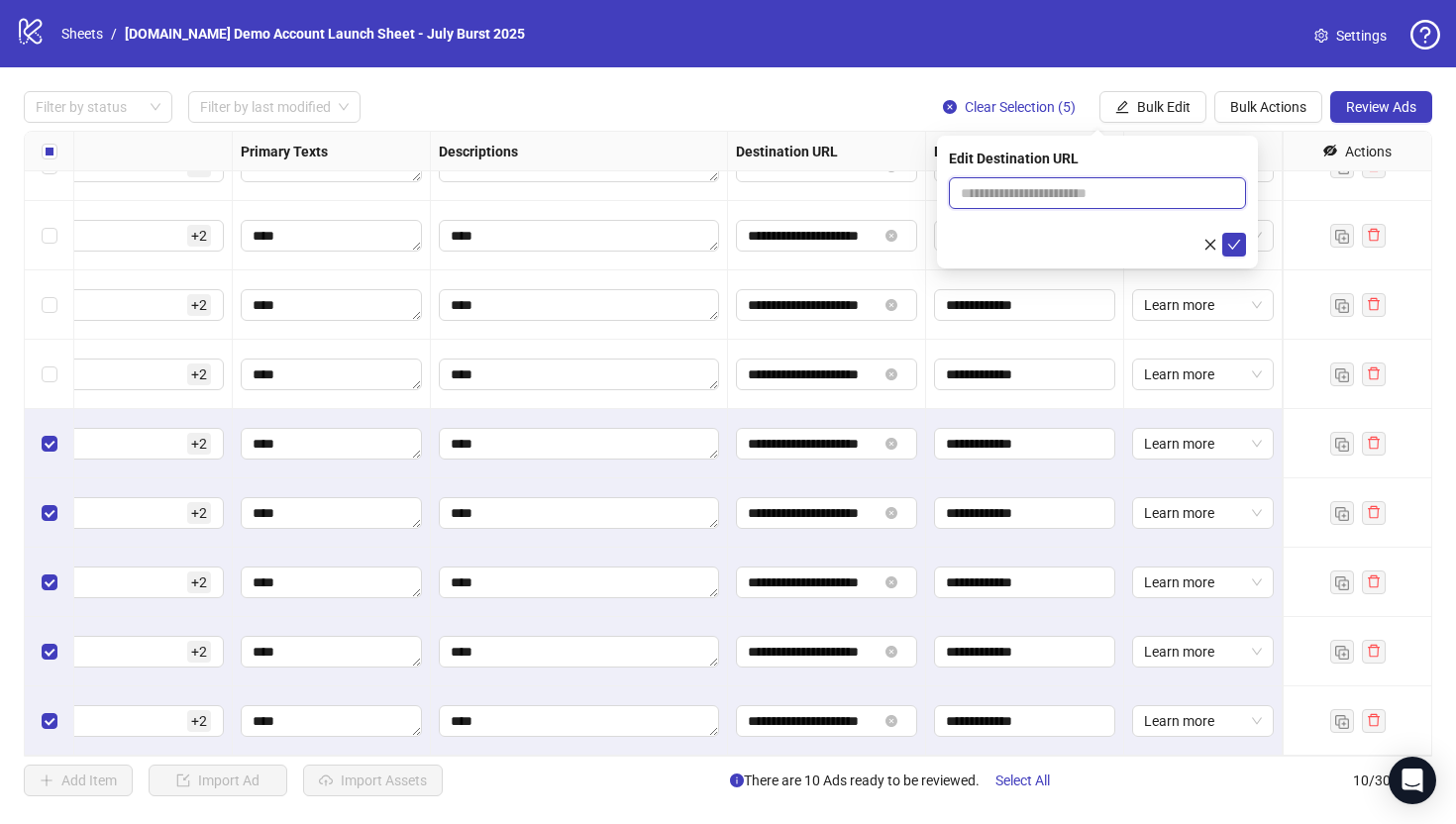 type on "**********" 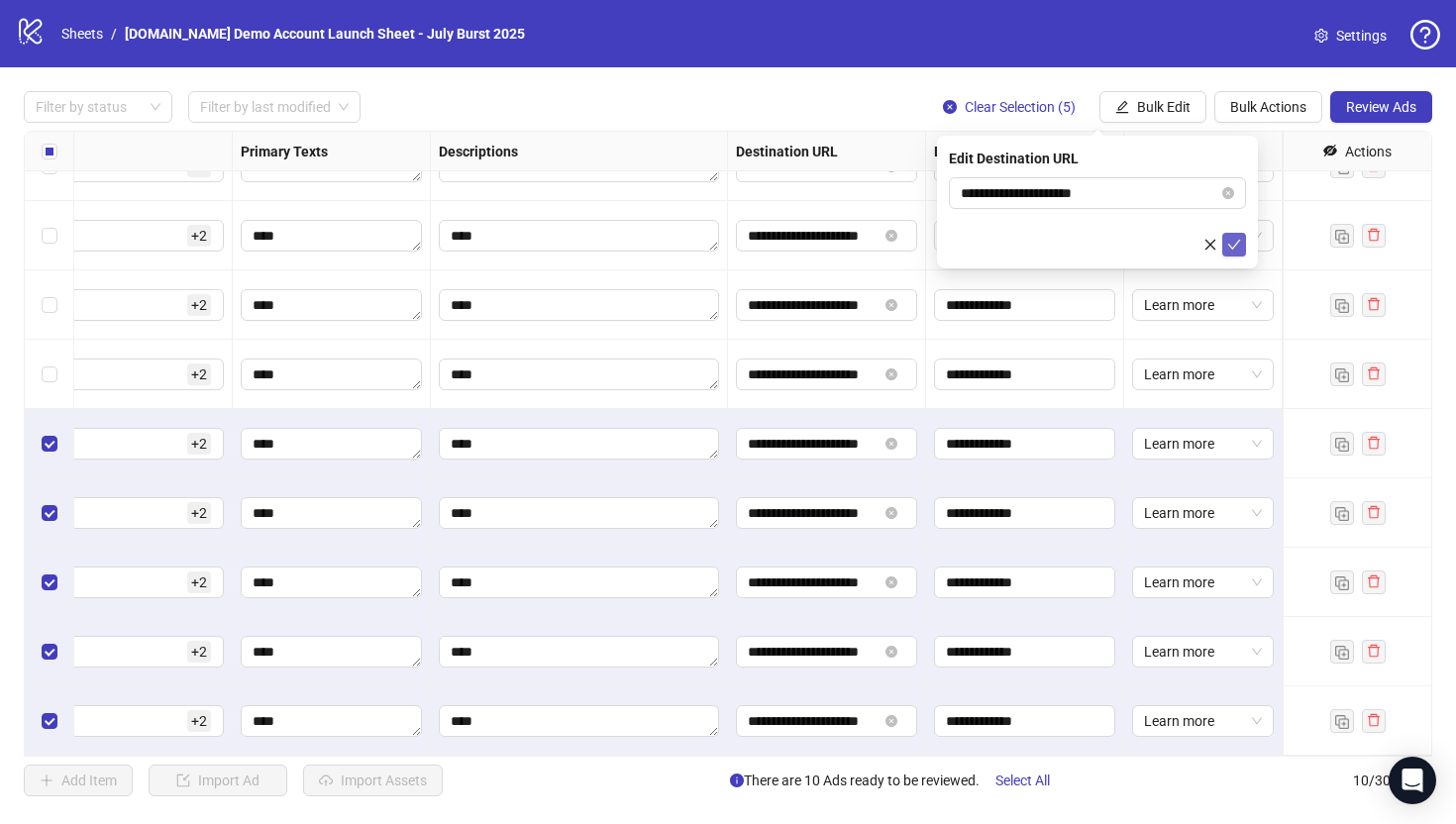 click 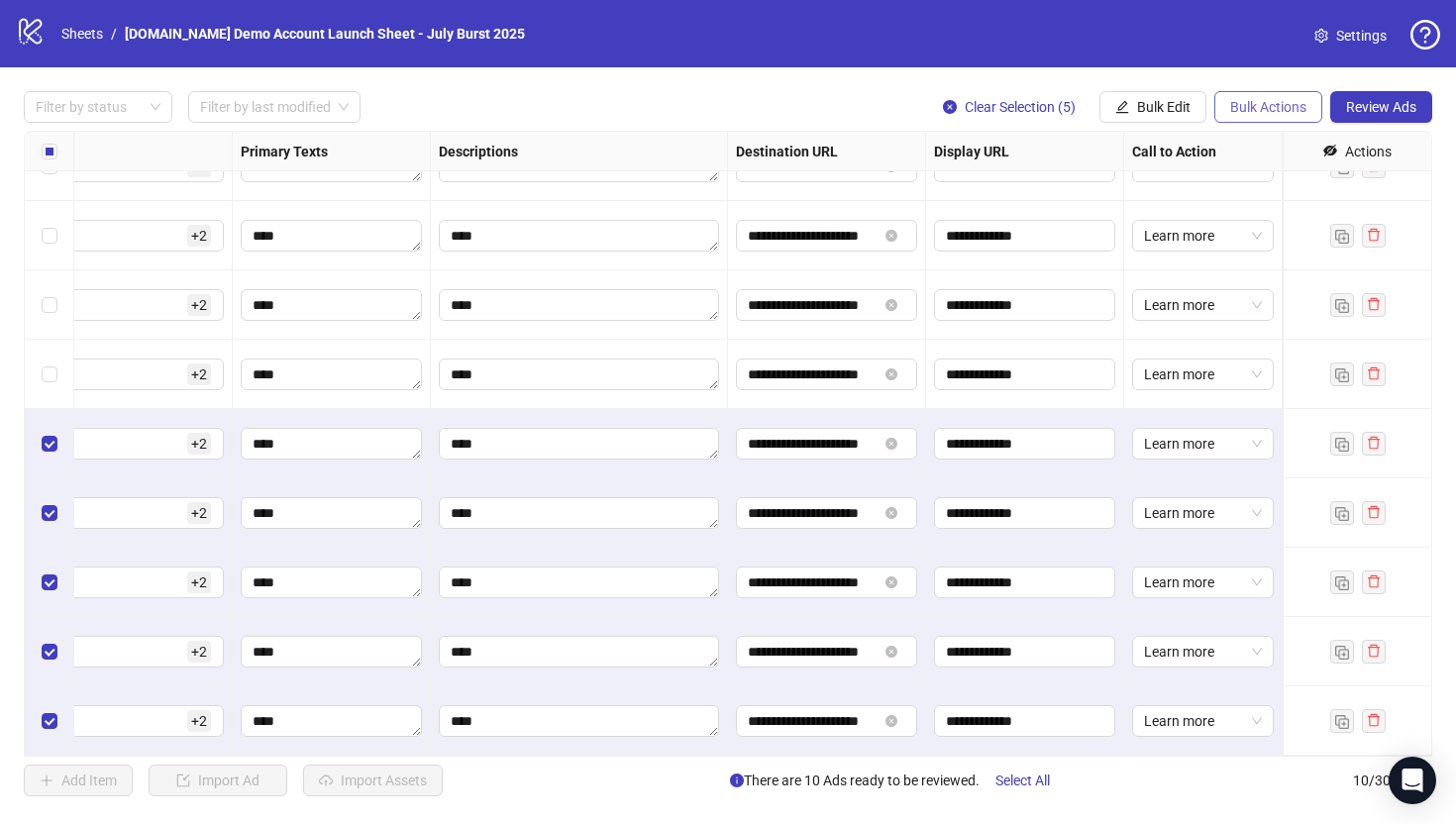 click on "Bulk Actions" at bounding box center [1268, 107] 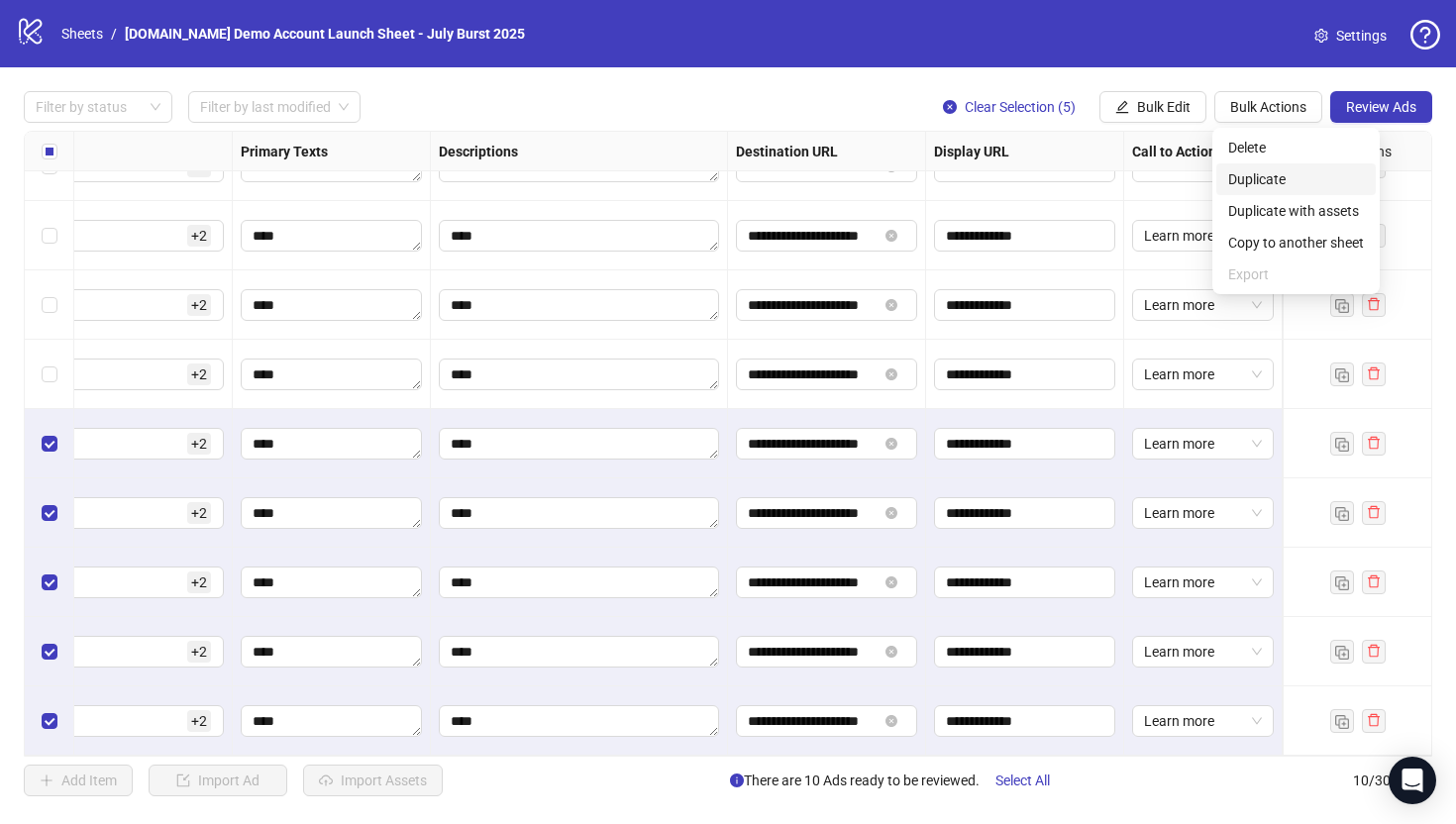 click on "Duplicate" at bounding box center [1296, 179] 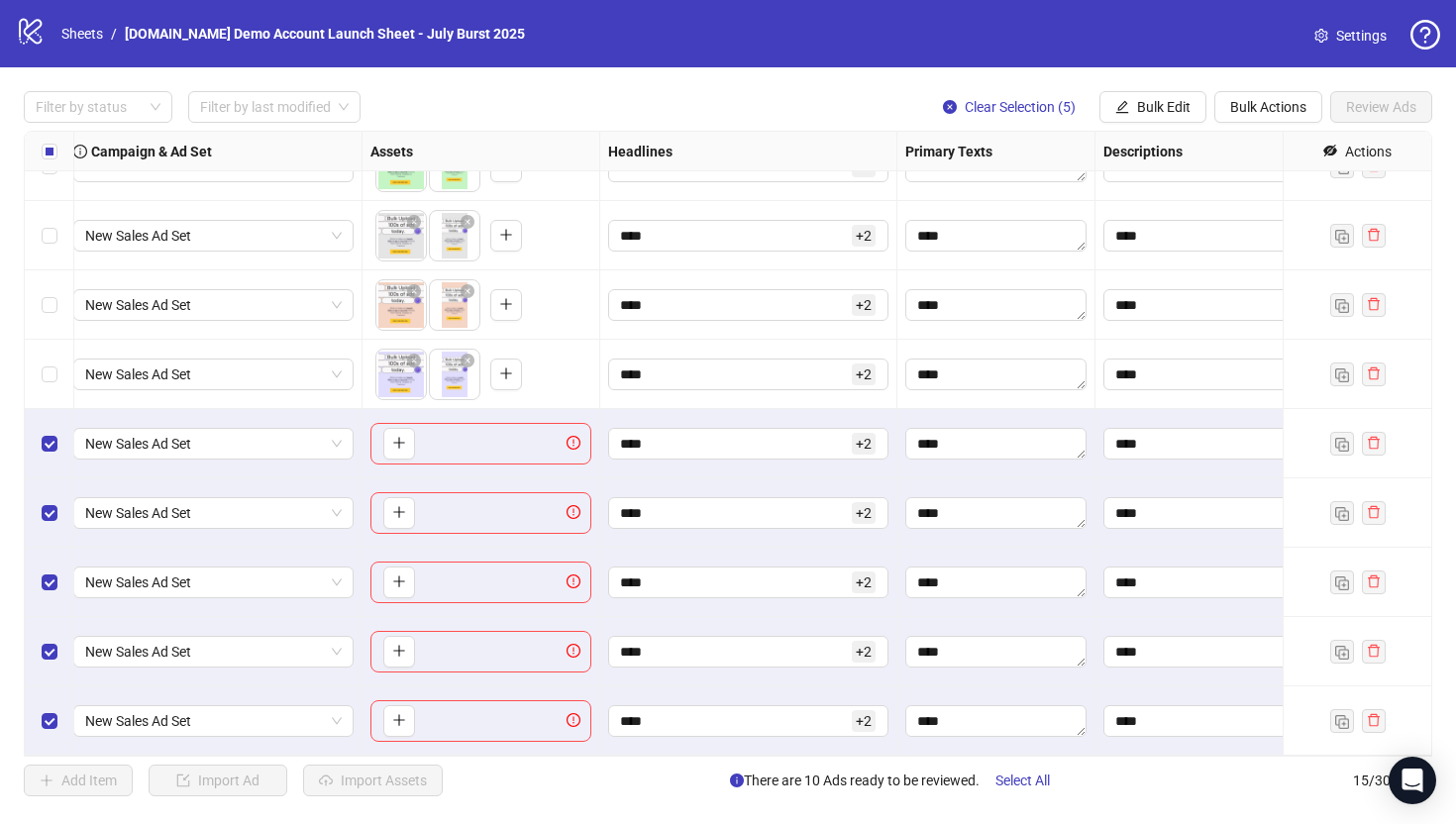 scroll, scrollTop: 456, scrollLeft: 374, axis: both 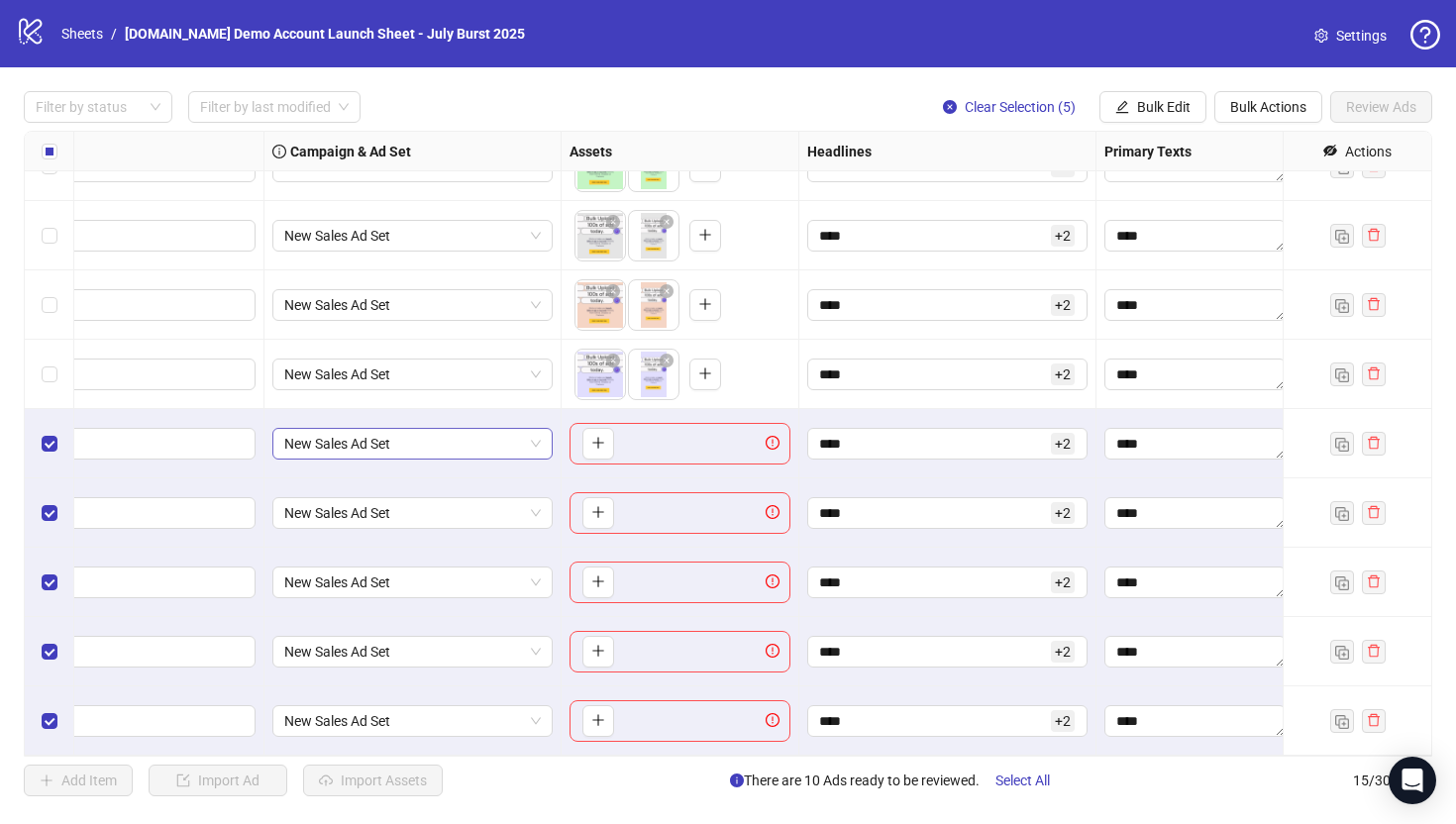 click on "New Sales Ad Set" at bounding box center [412, 444] 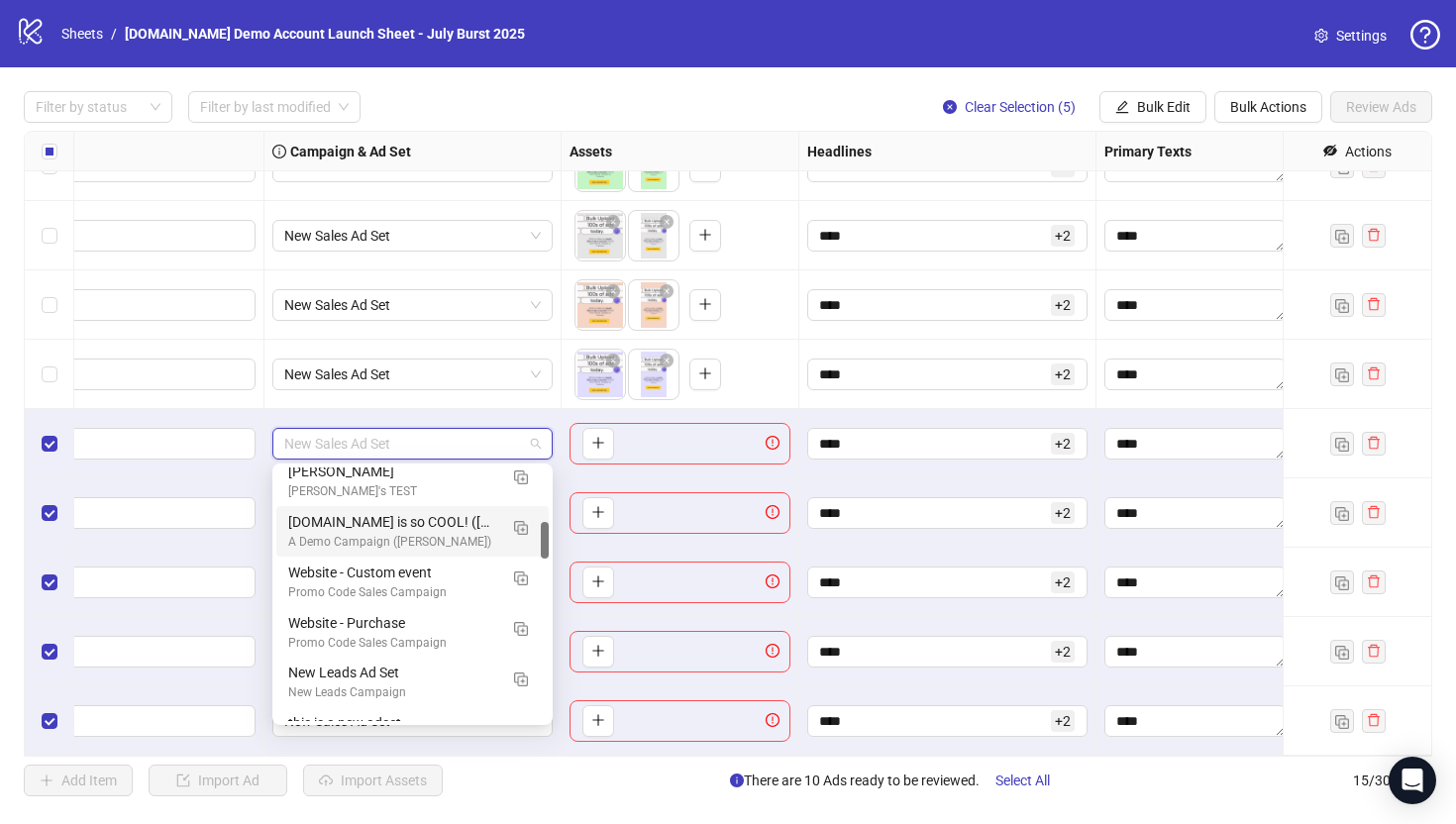 scroll, scrollTop: 365, scrollLeft: 0, axis: vertical 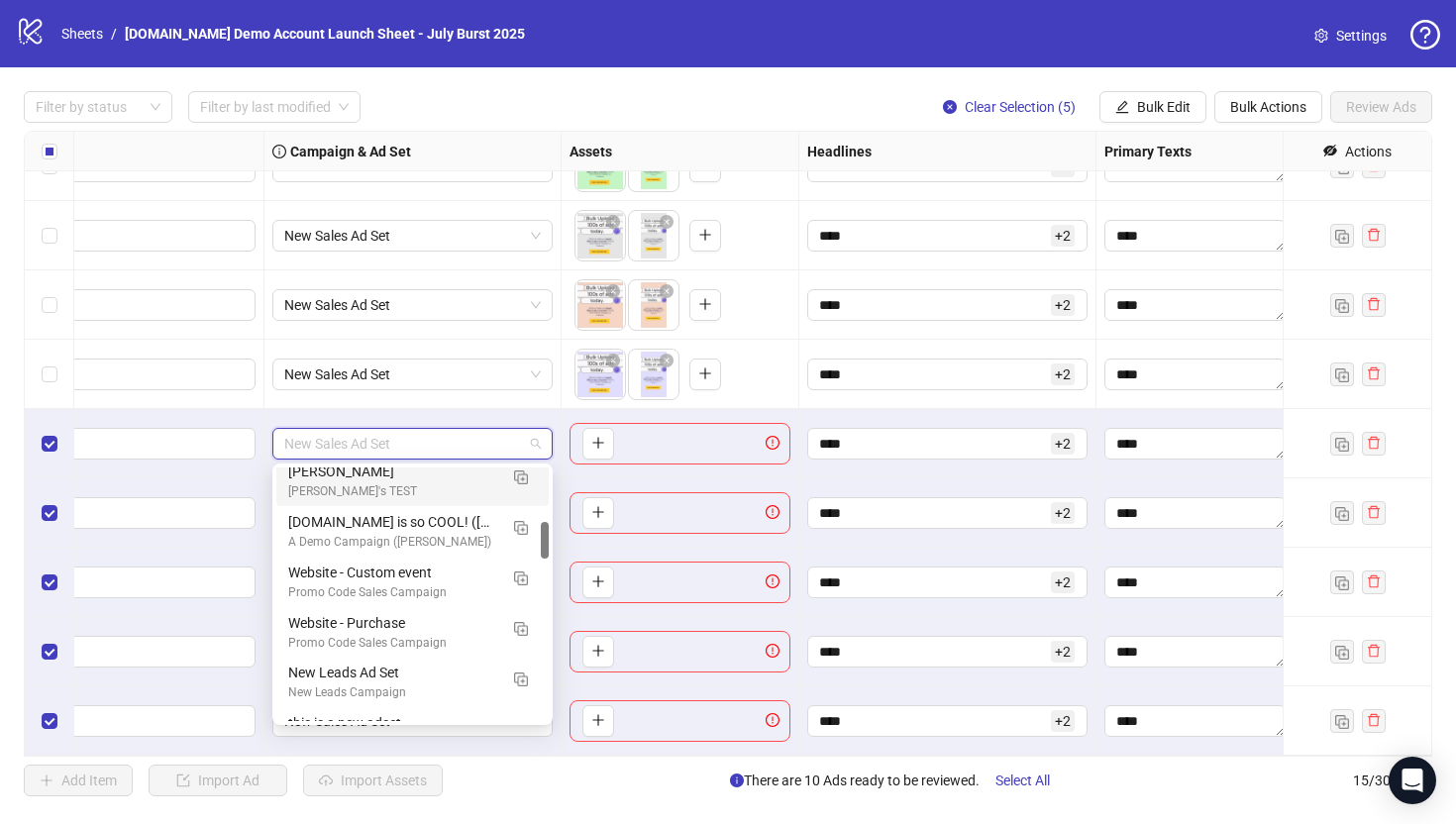 click on "**********" at bounding box center [66, 444] 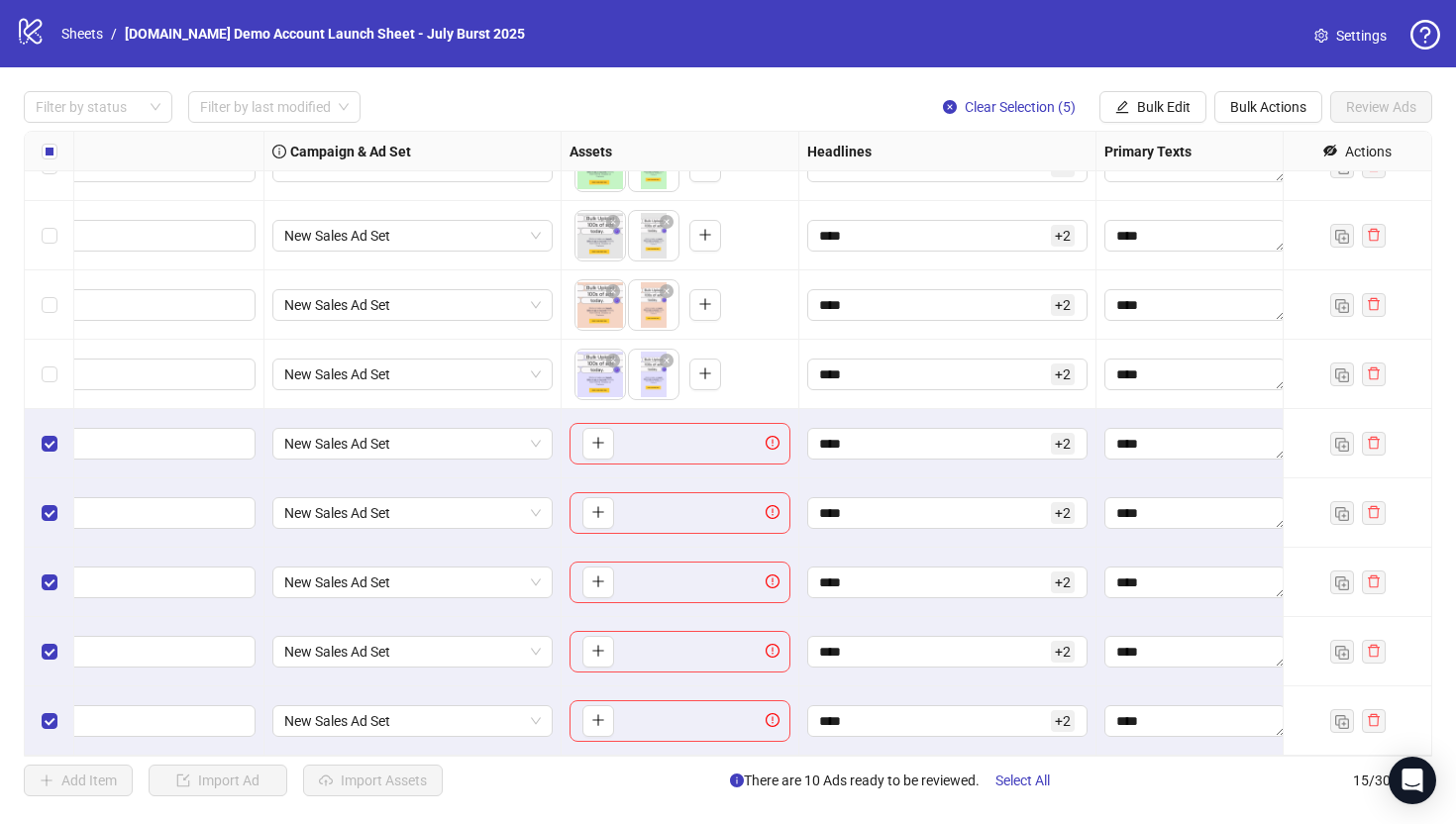 scroll, scrollTop: 456, scrollLeft: 0, axis: vertical 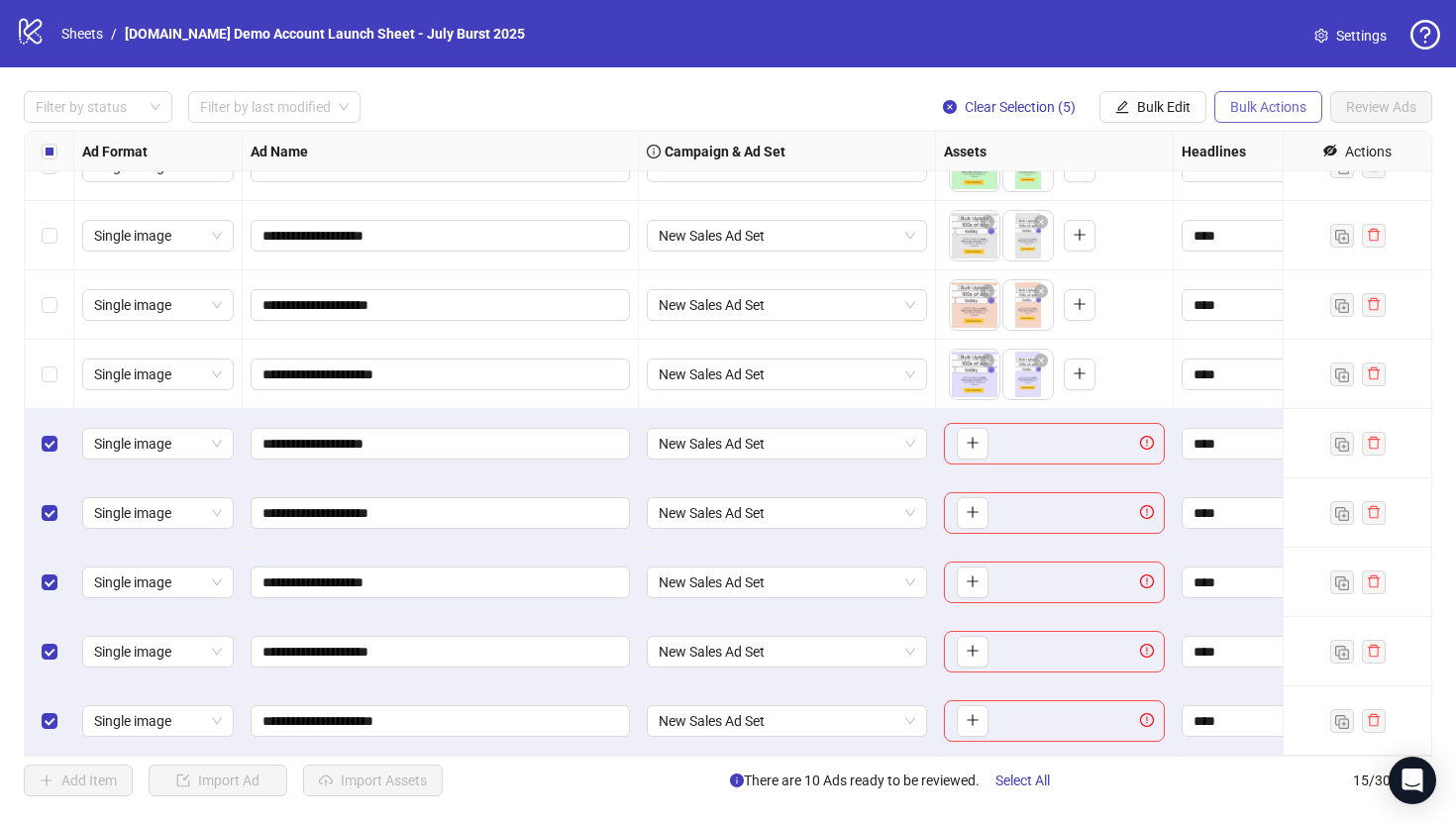 click on "Bulk Actions" at bounding box center [1268, 107] 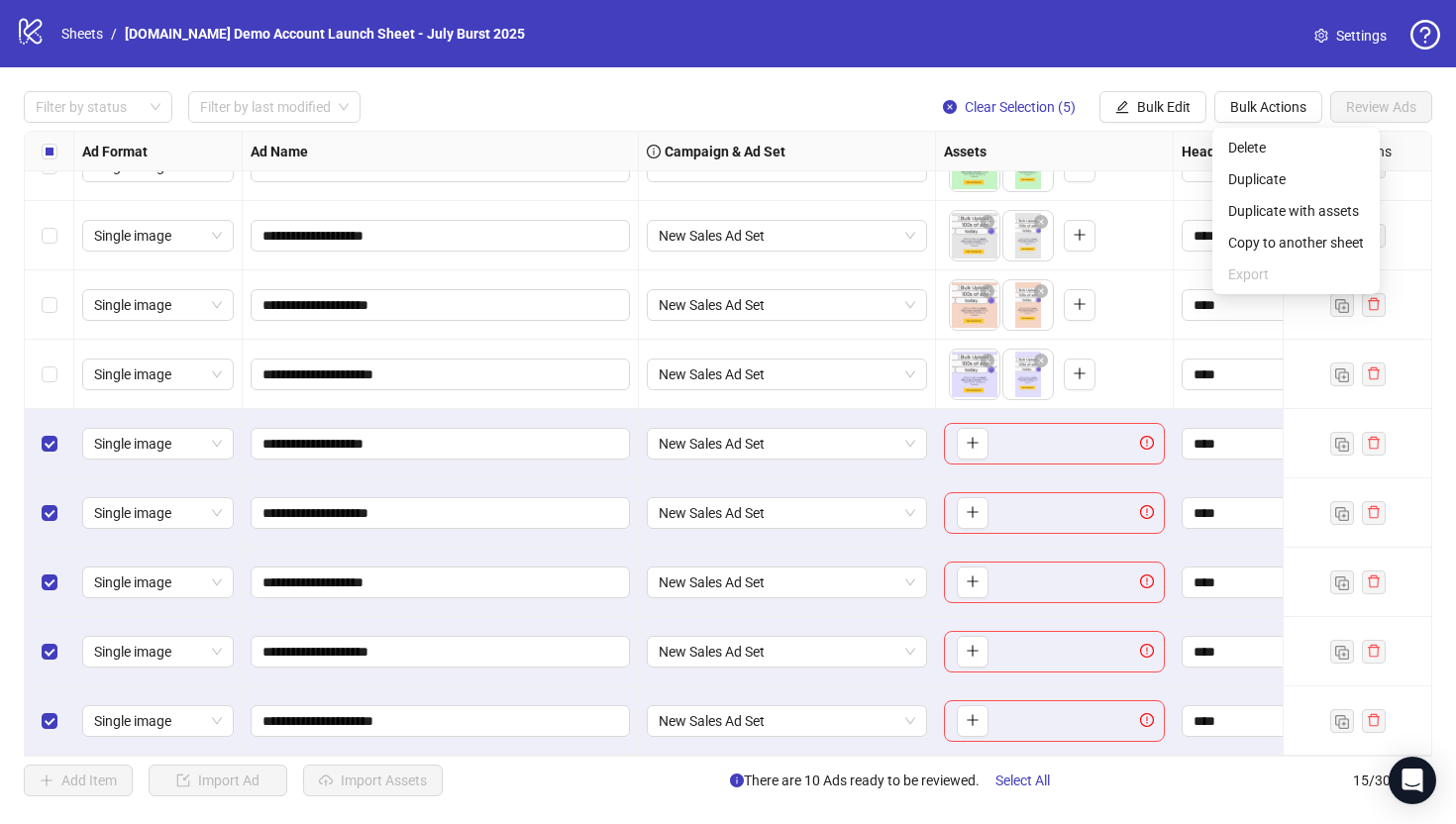 click on "**********" at bounding box center [441, 305] 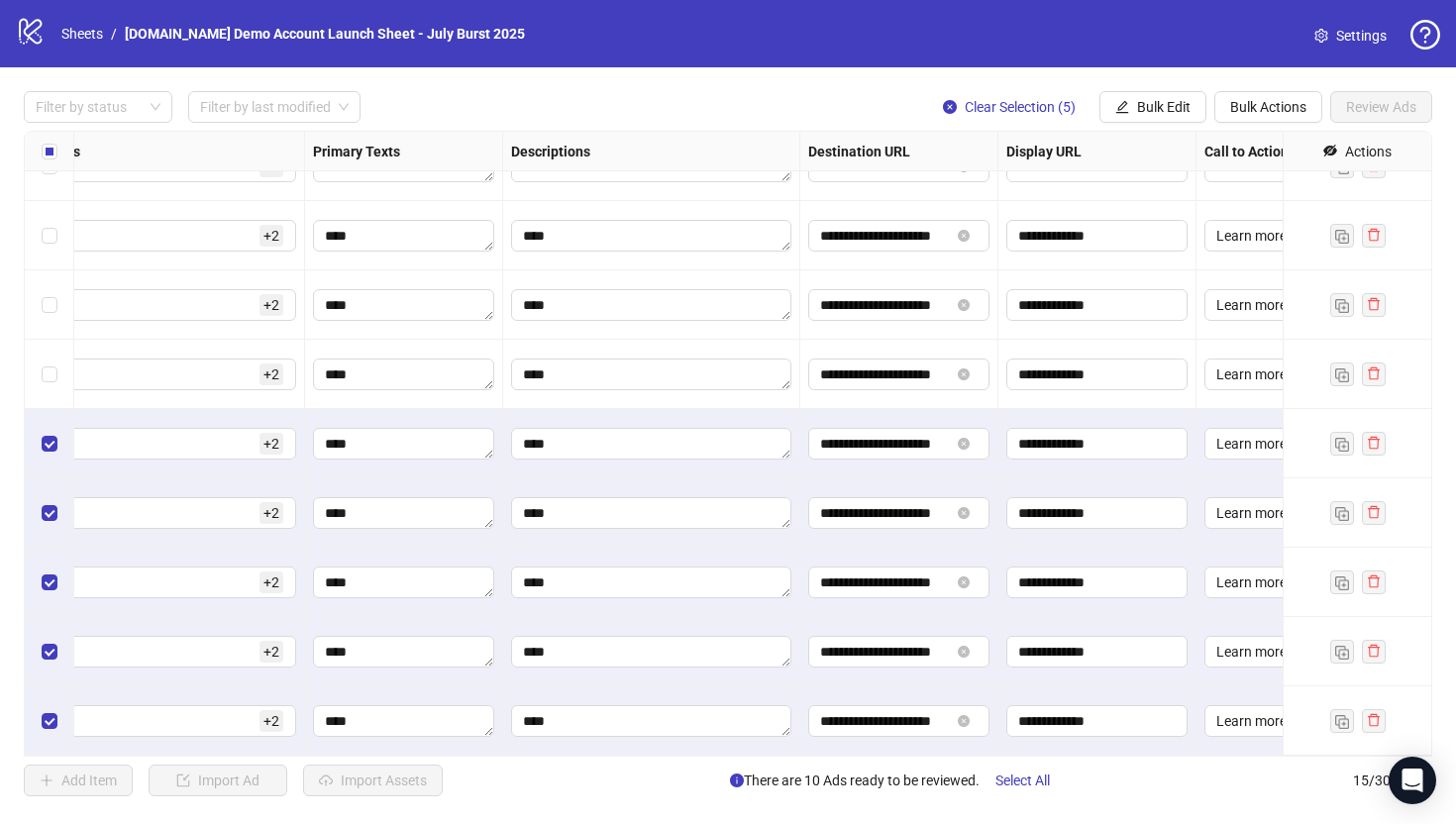 scroll, scrollTop: 456, scrollLeft: 1238, axis: both 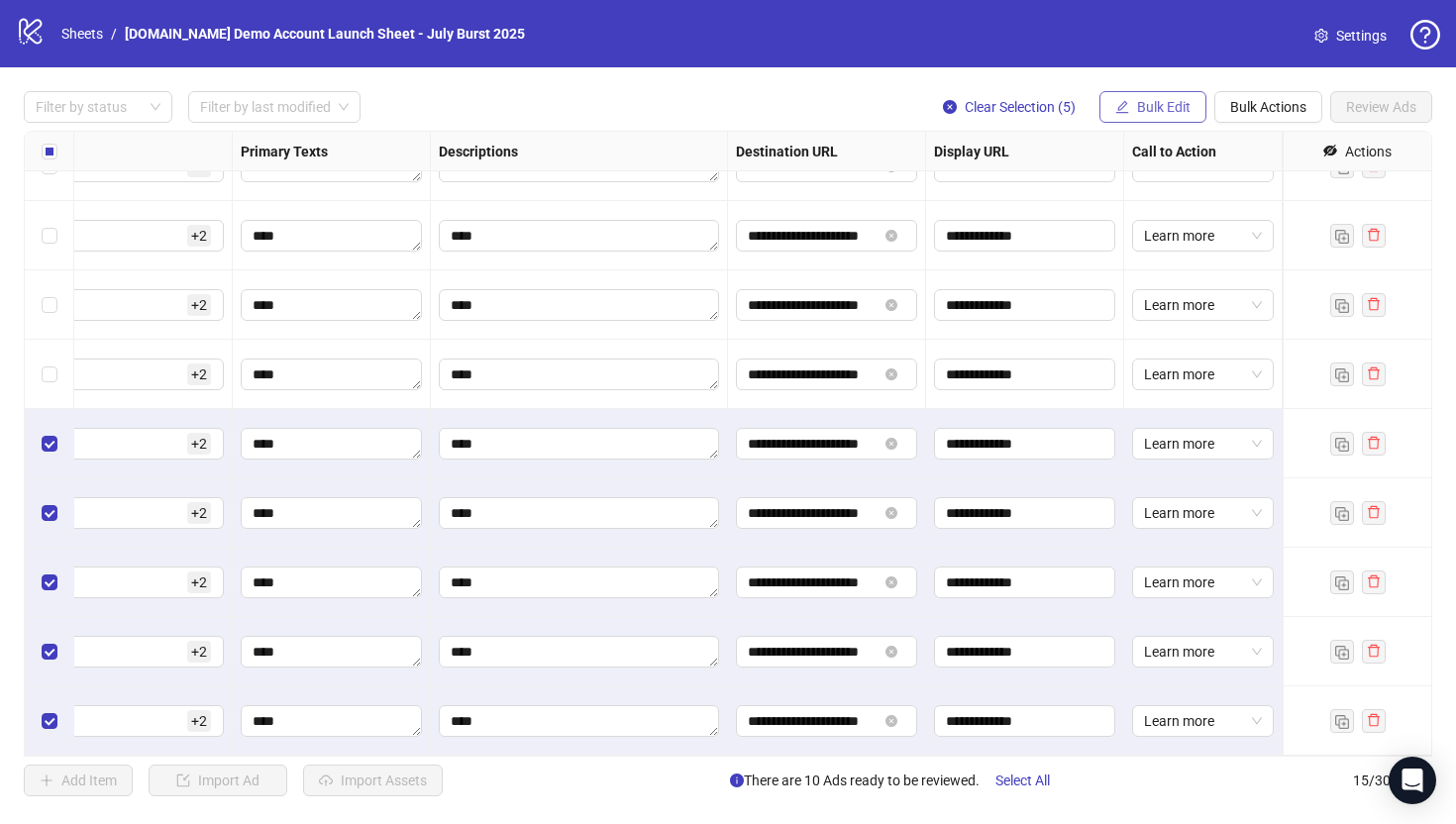 click on "Bulk Edit" at bounding box center [1164, 107] 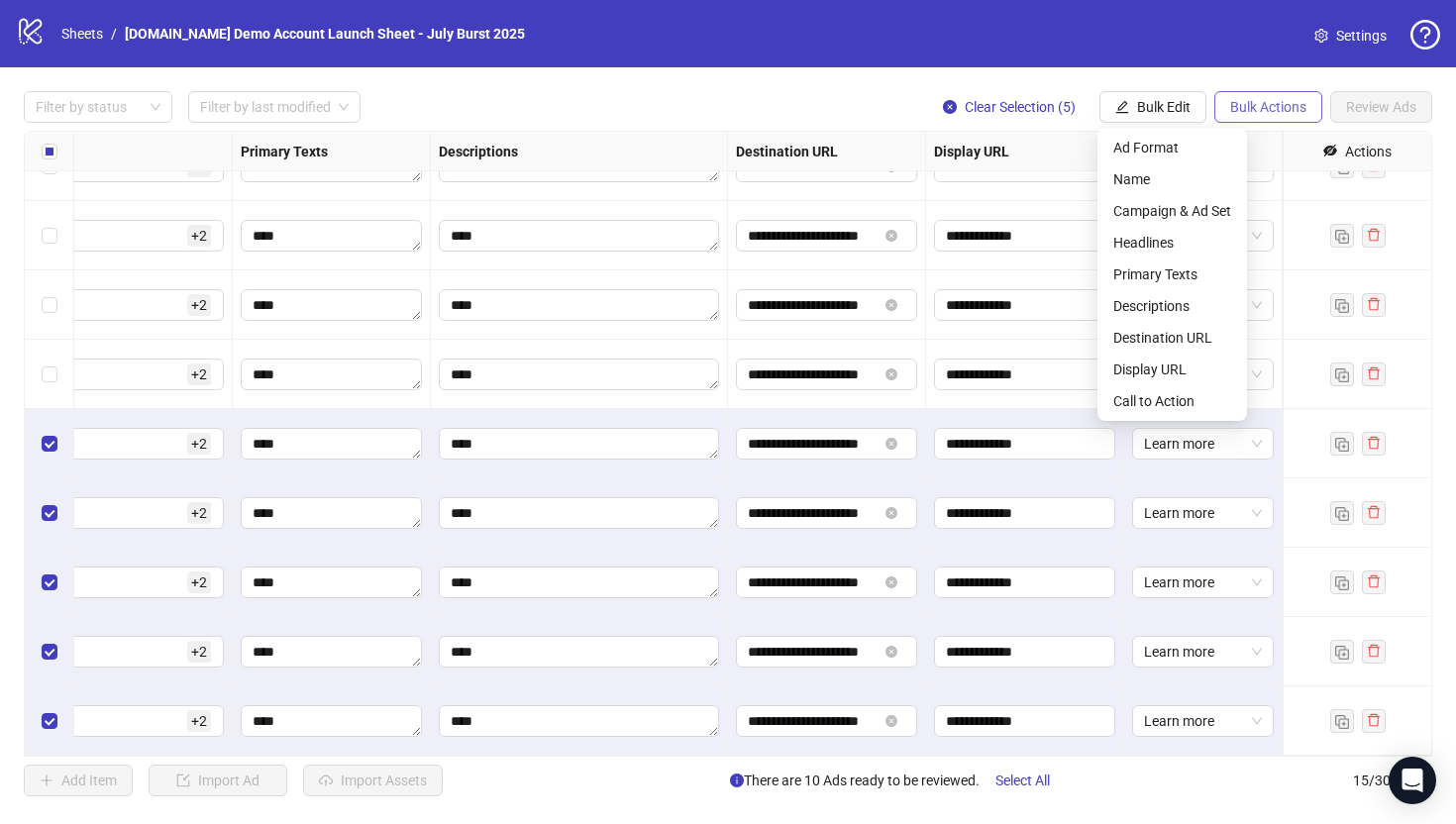 click on "Bulk Actions" at bounding box center [1268, 107] 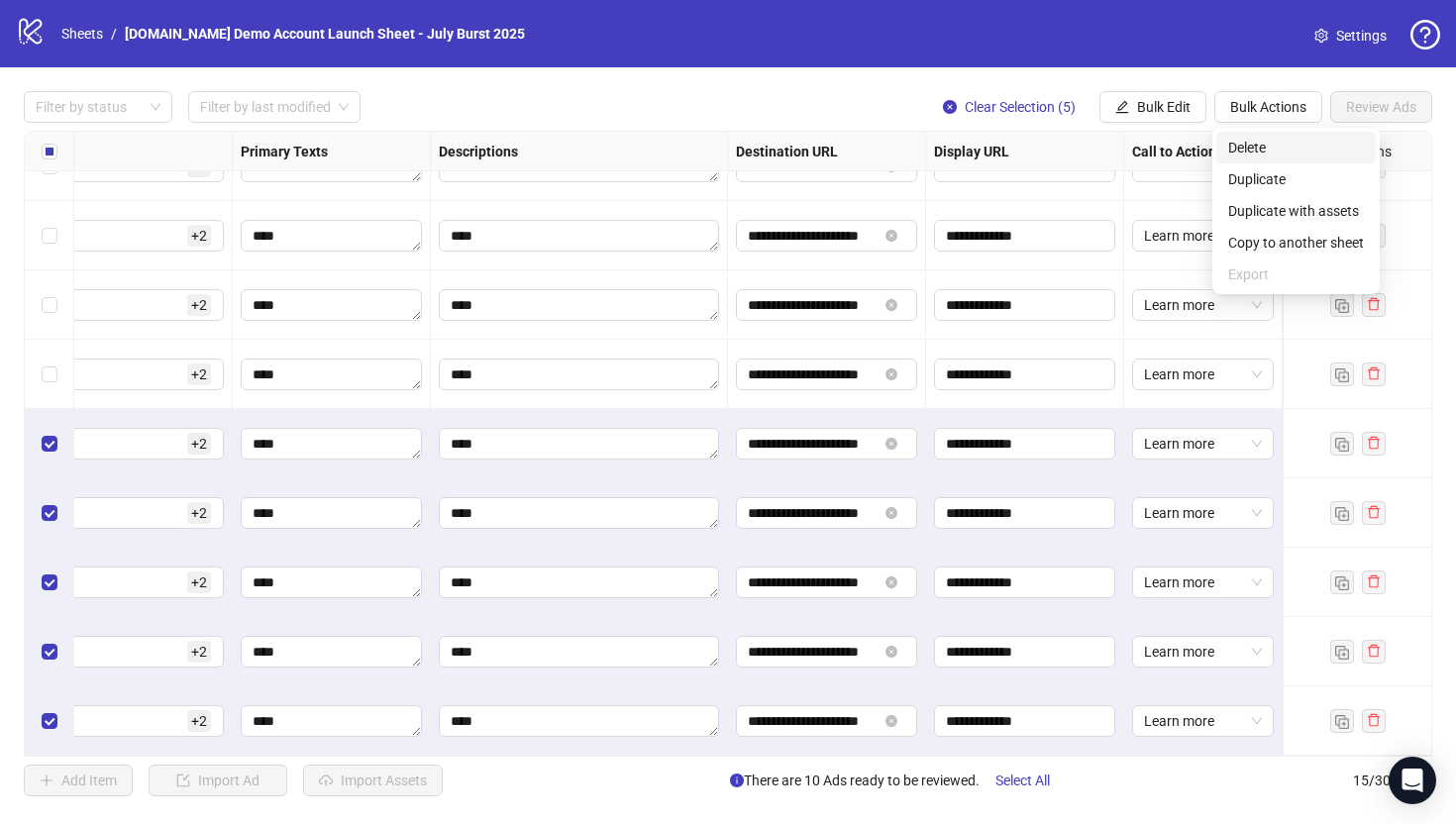 click on "Delete" at bounding box center (1296, 148) 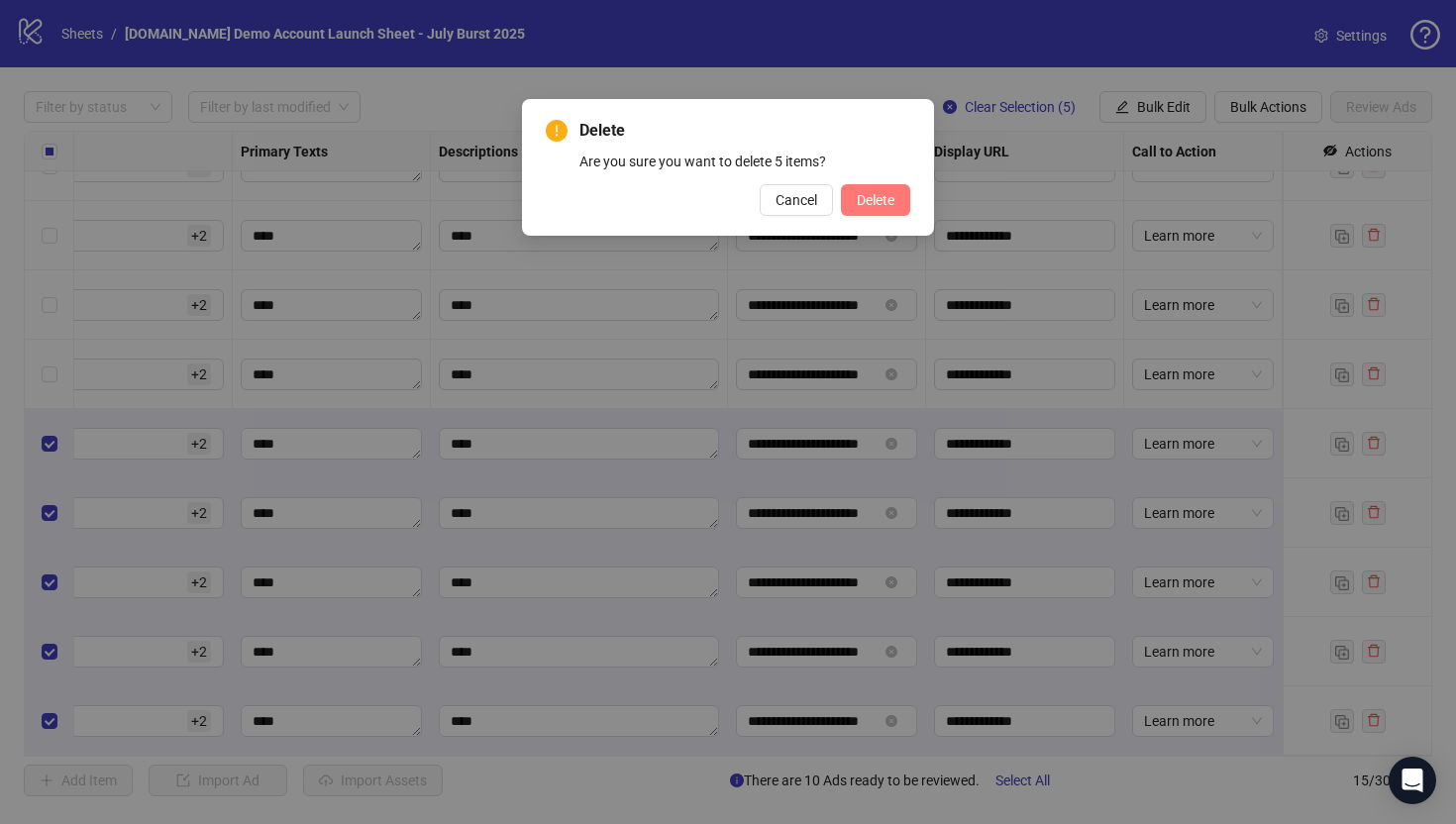 click on "Delete" at bounding box center (876, 200) 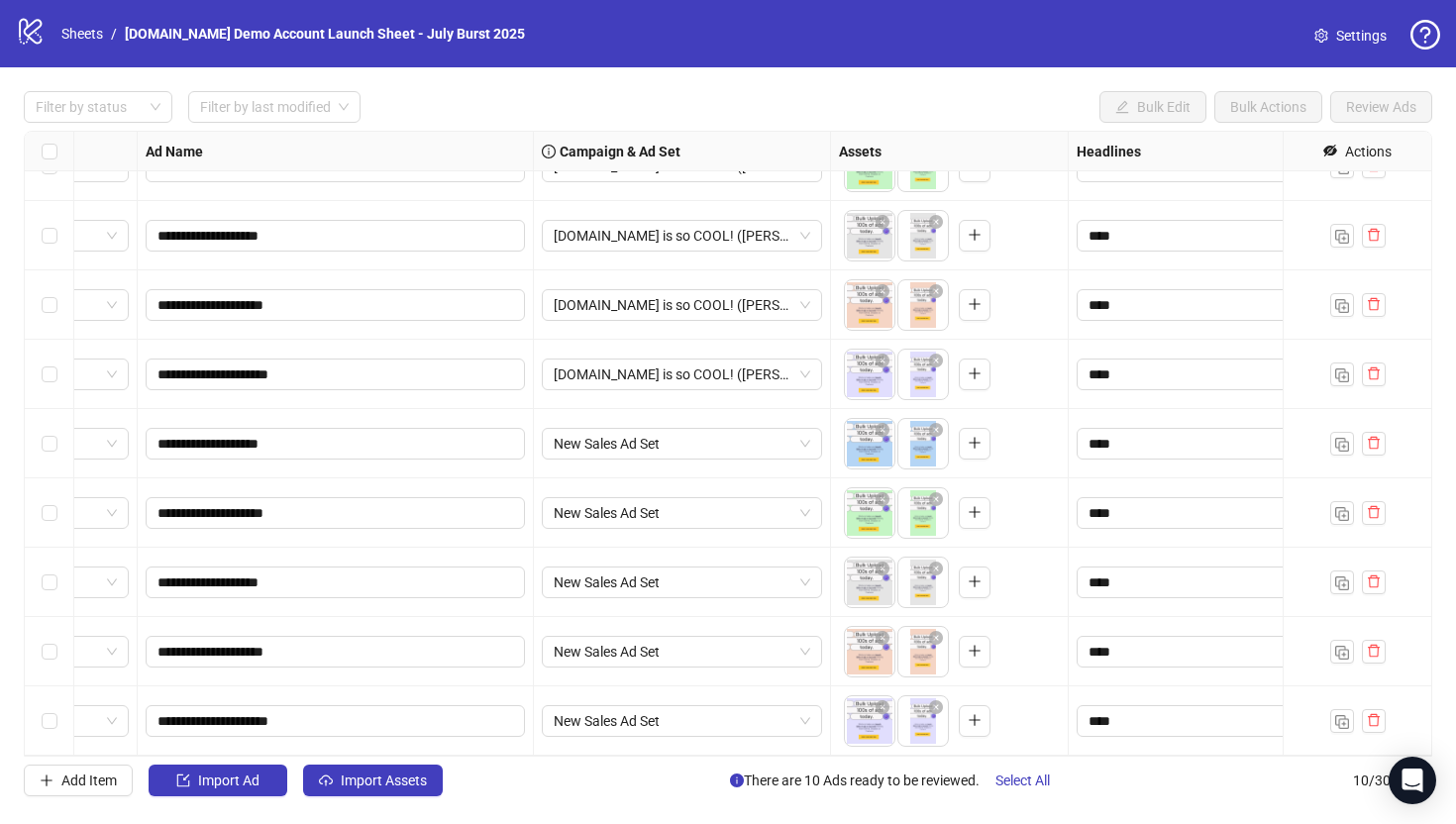 scroll, scrollTop: 109, scrollLeft: 0, axis: vertical 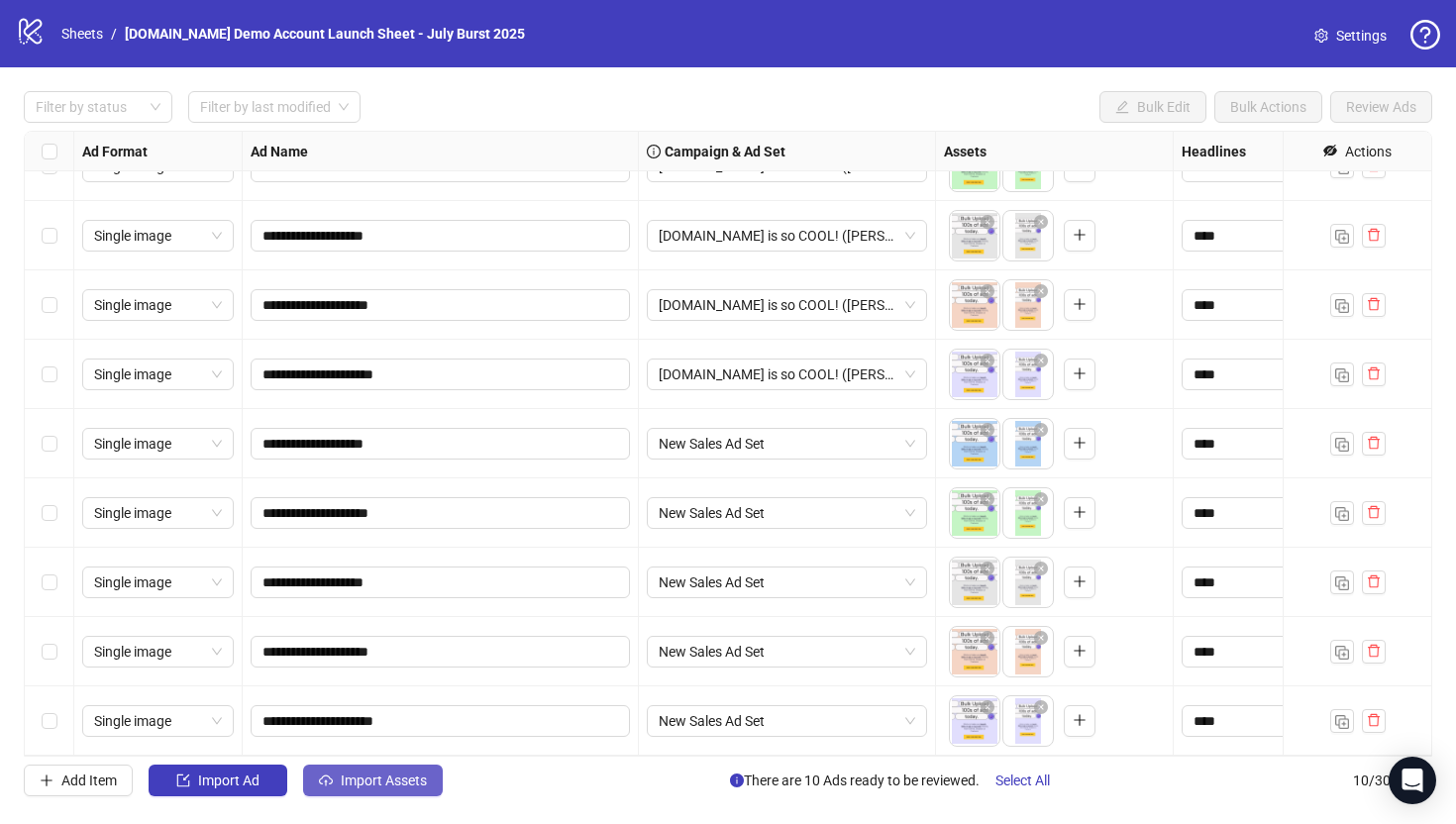click on "Import Assets" at bounding box center (383, 780) 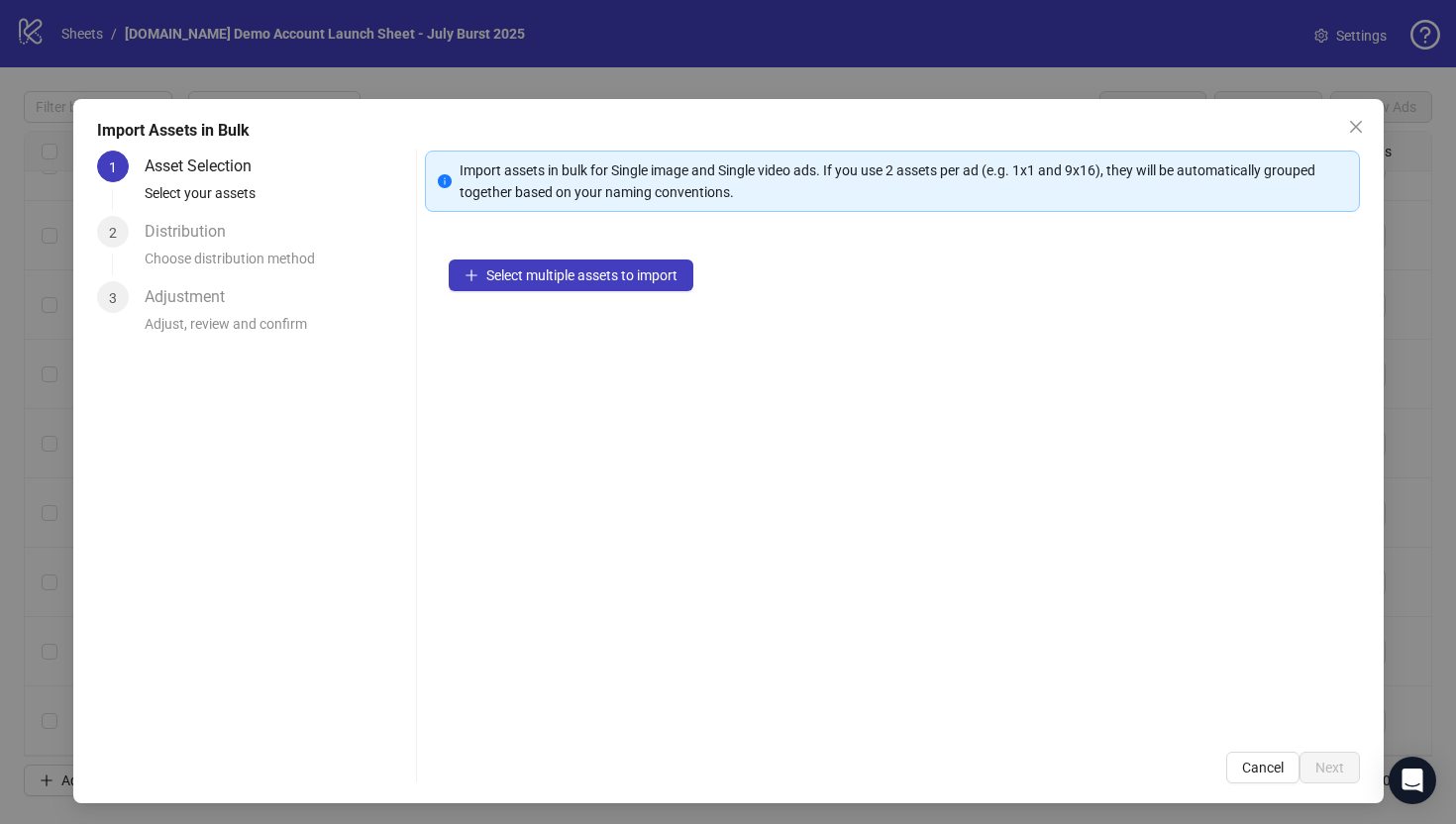click 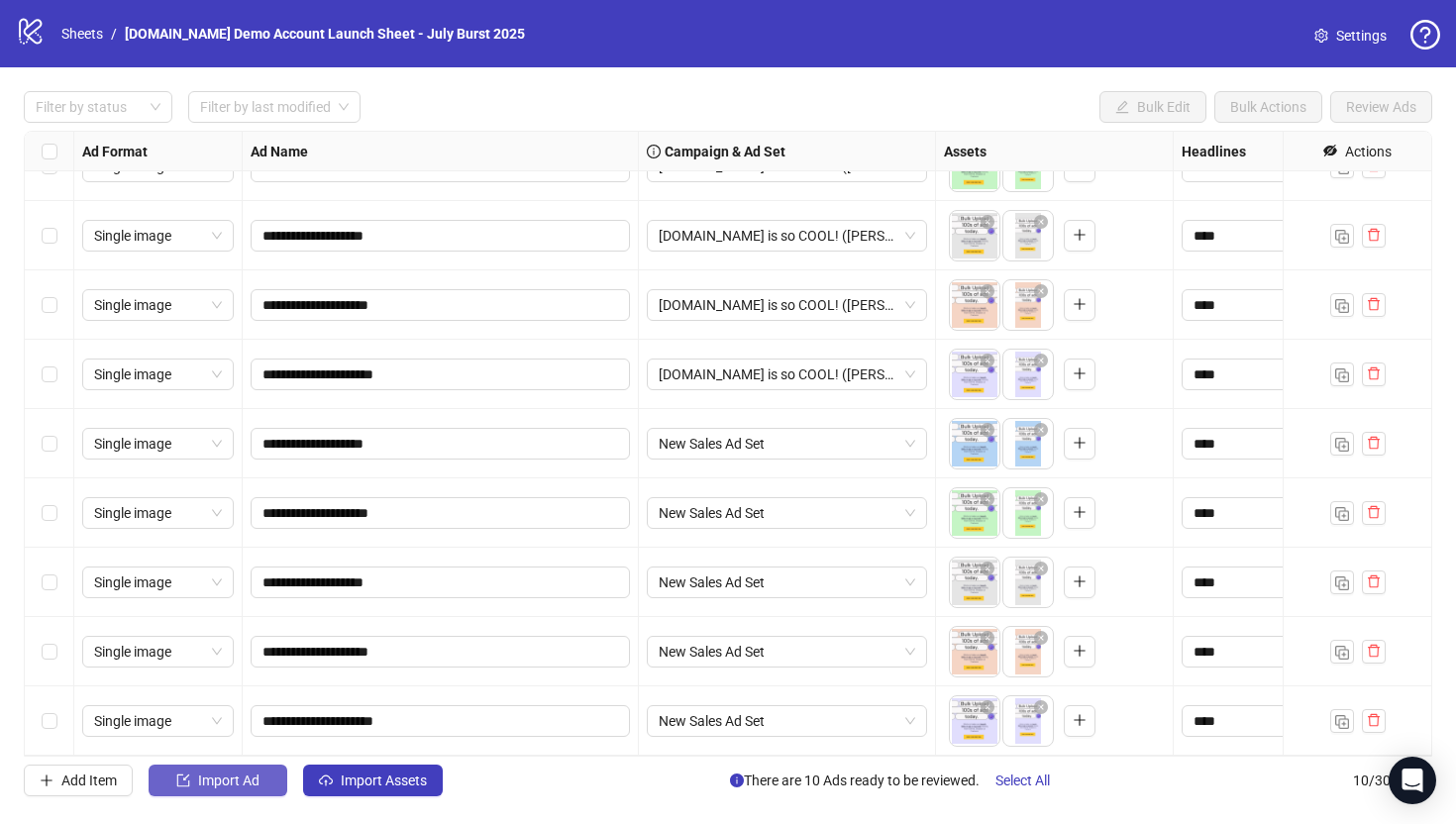 click on "Import Ad" at bounding box center (218, 780) 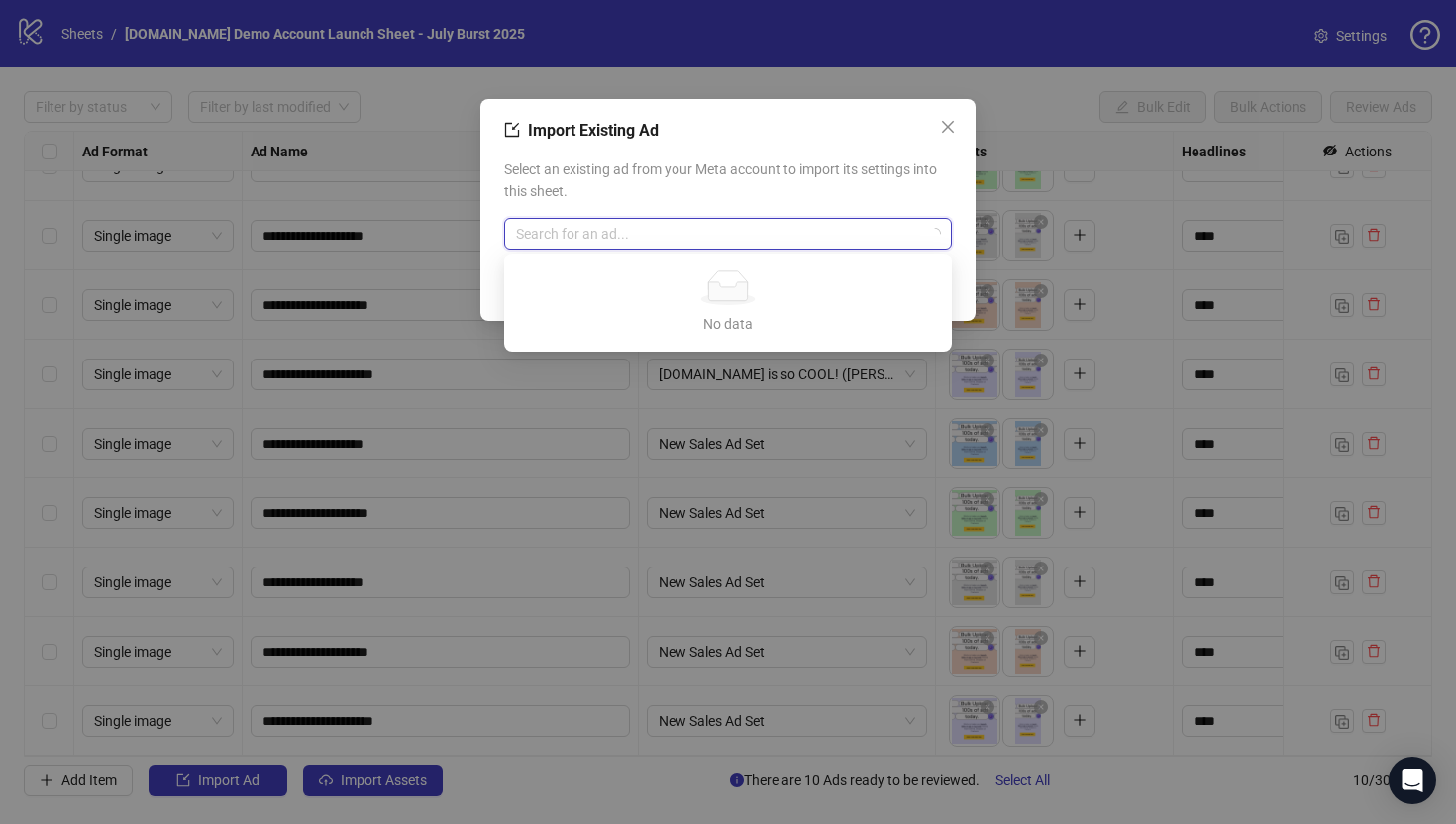 click at bounding box center (719, 234) 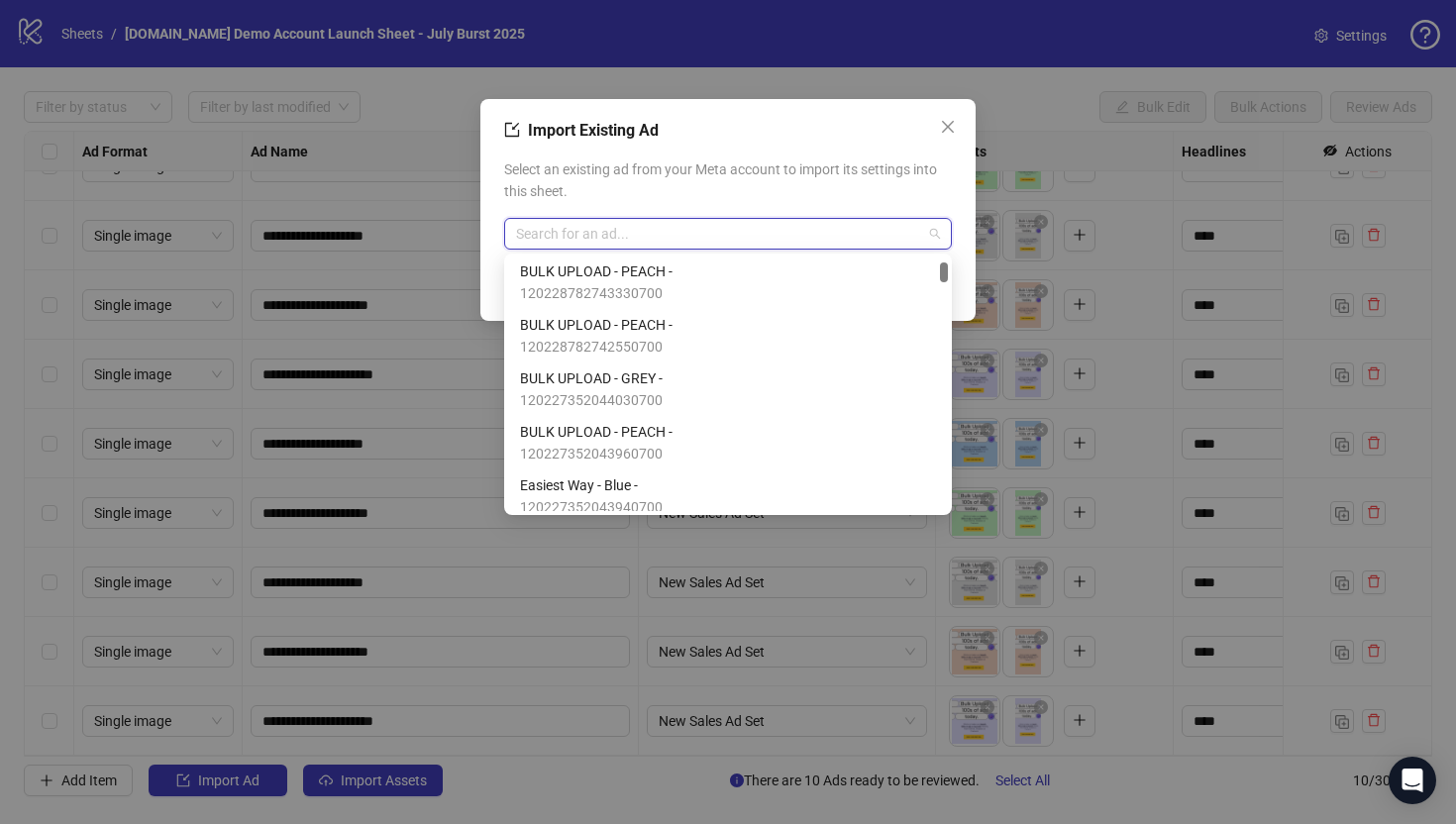 scroll, scrollTop: 219, scrollLeft: 0, axis: vertical 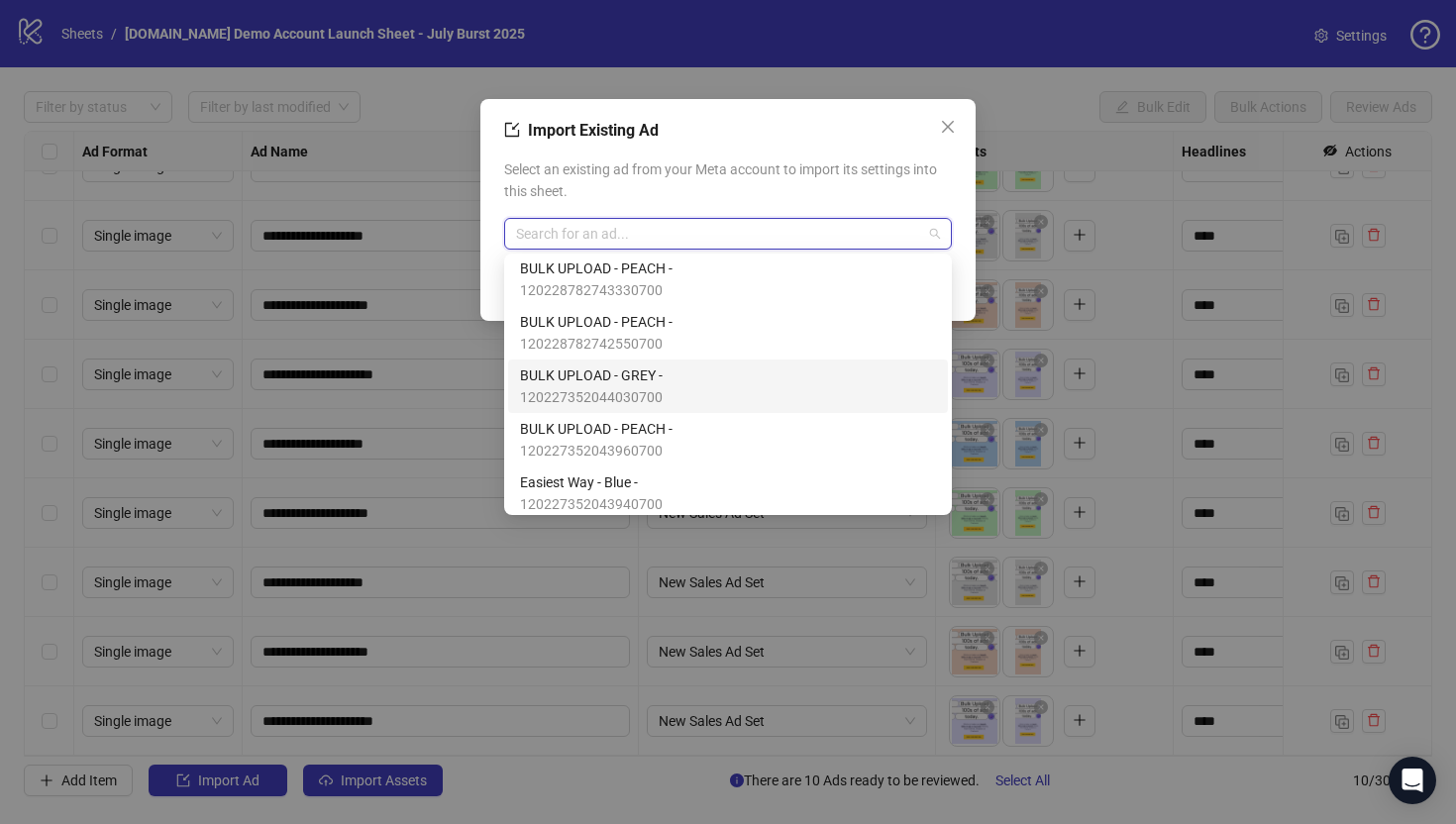 click on "BULK UPLOAD - GREY -" at bounding box center [591, 375] 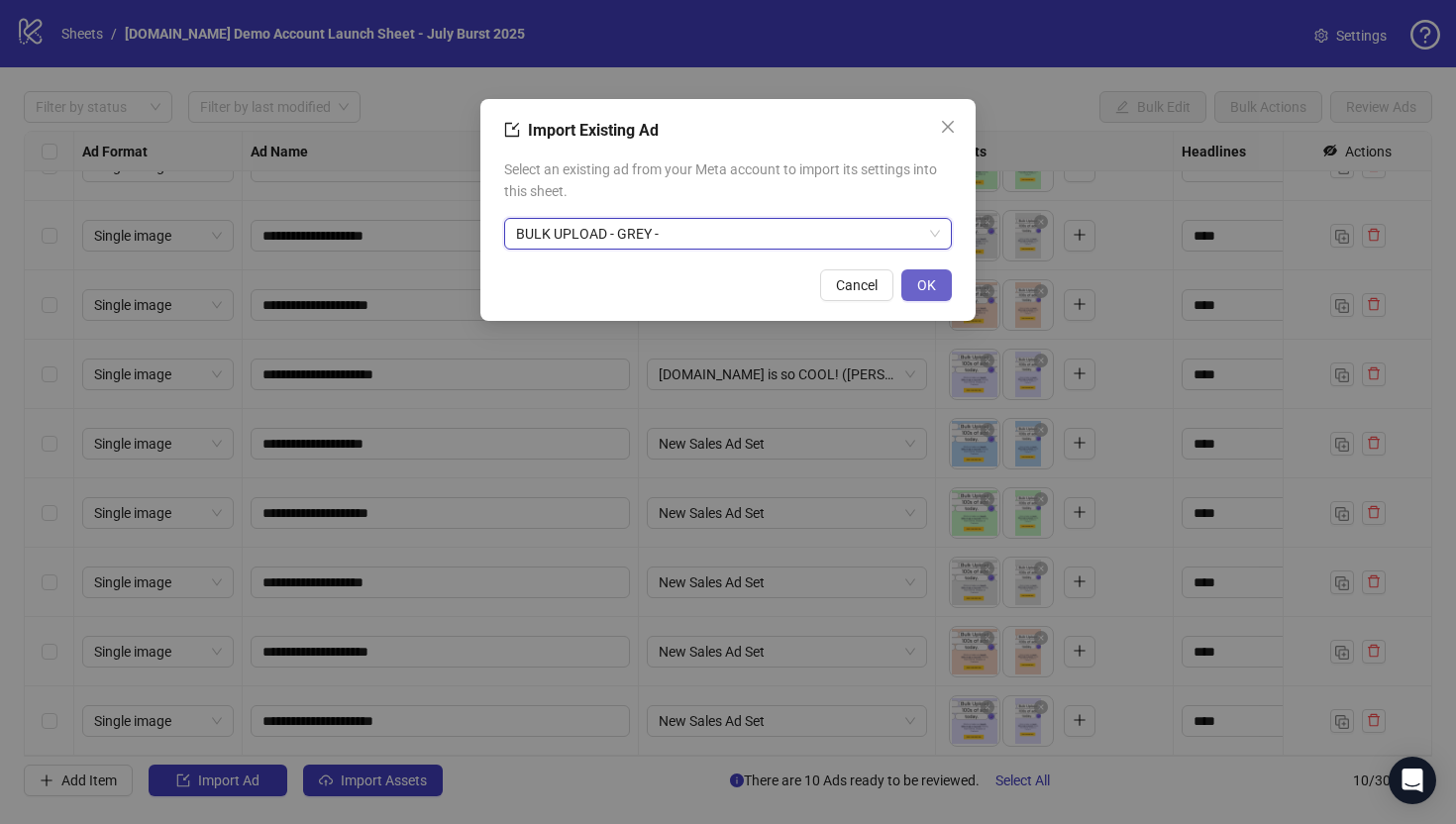 click on "OK" at bounding box center [926, 285] 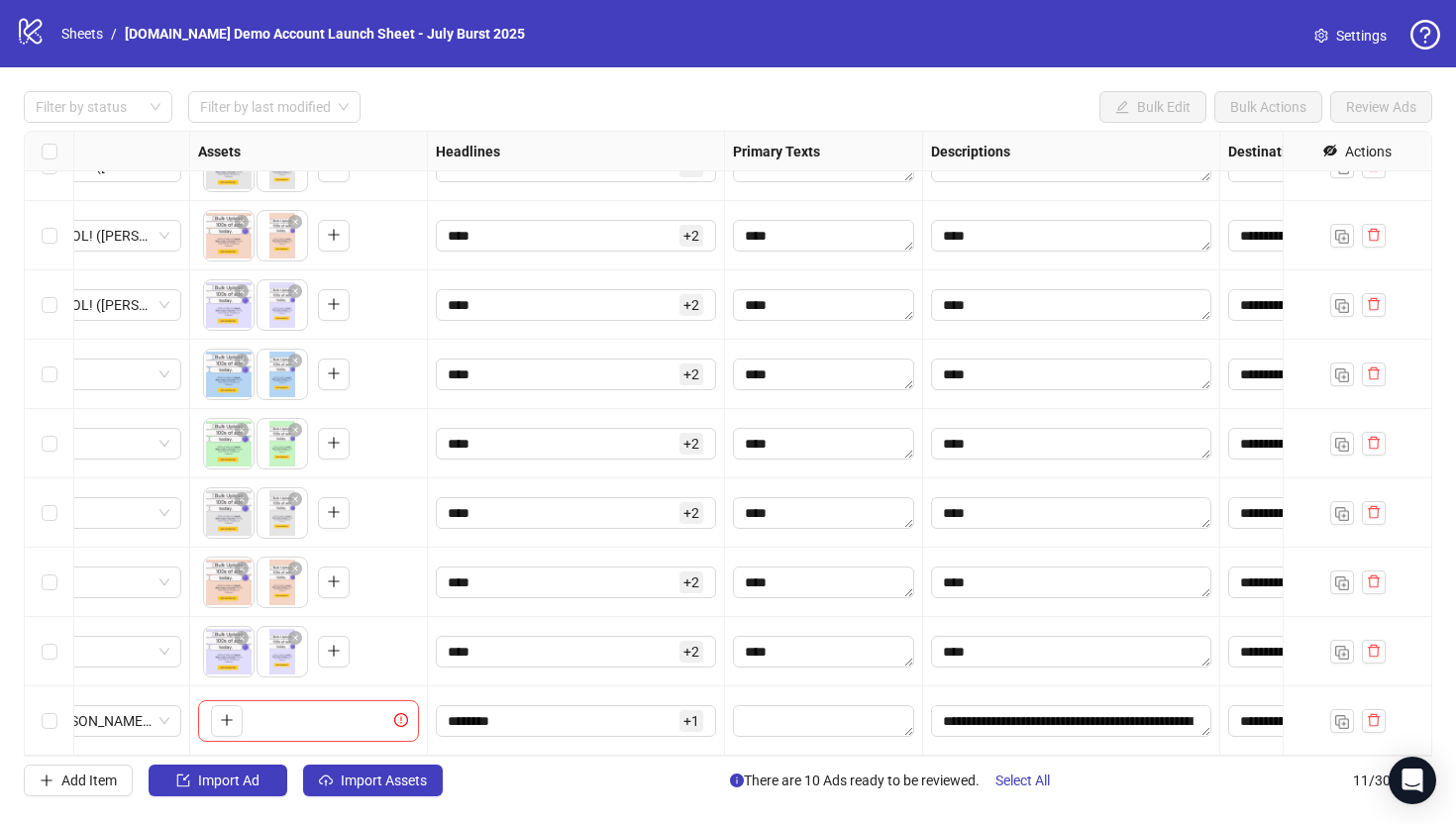 scroll, scrollTop: 178, scrollLeft: 0, axis: vertical 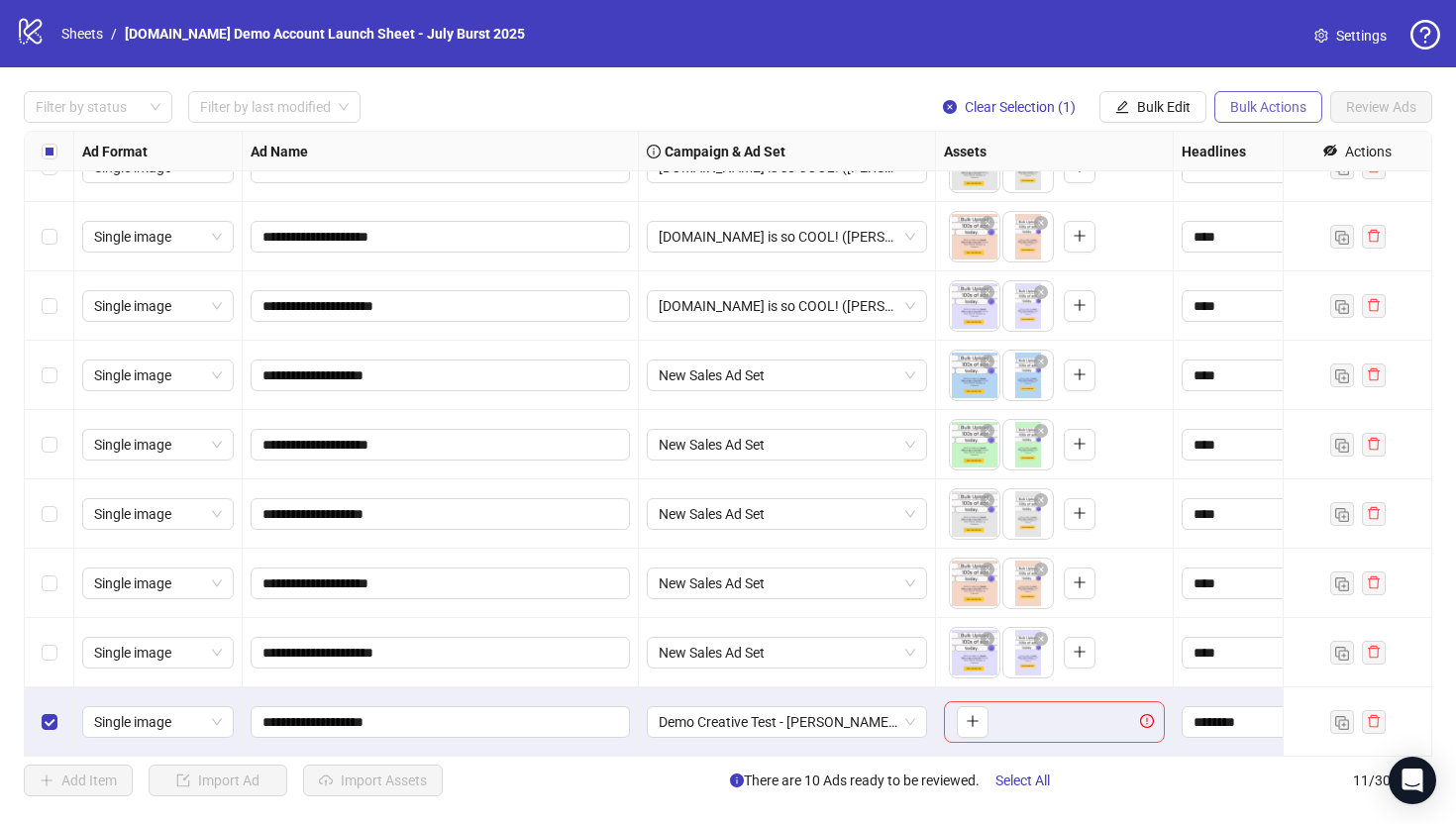 click on "Bulk Actions" at bounding box center (1268, 107) 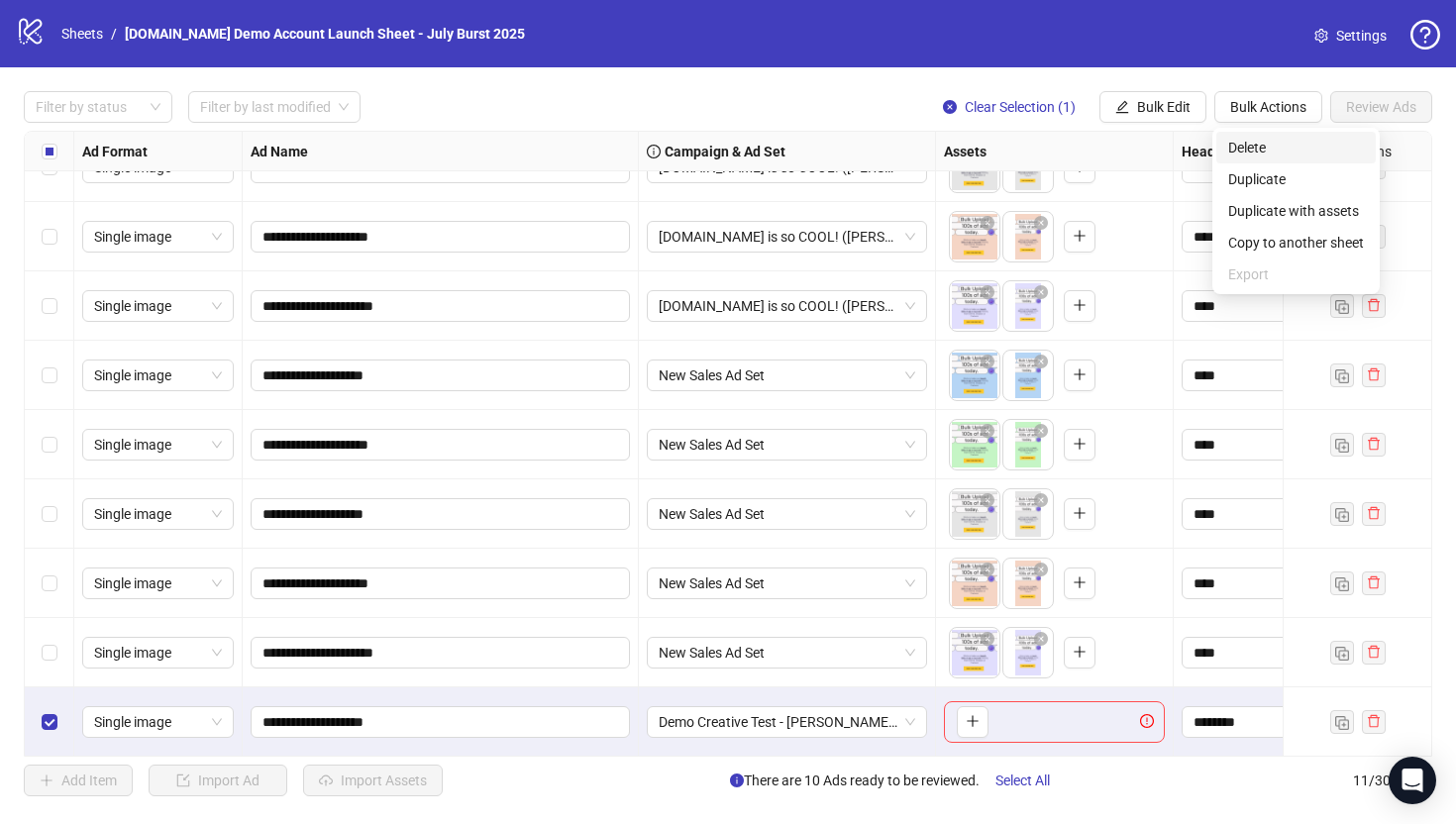 click on "Delete" at bounding box center (1296, 148) 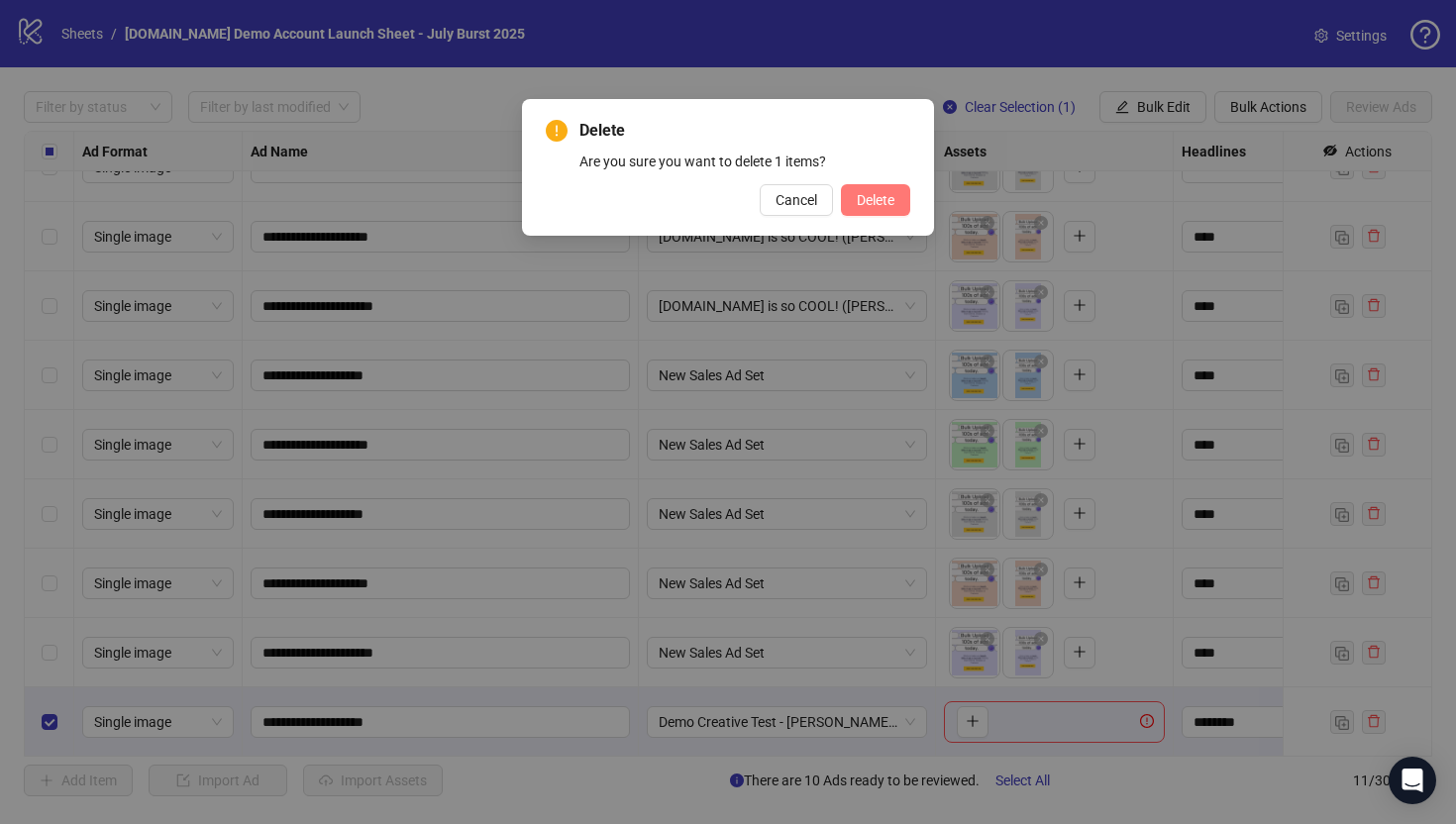 click on "Delete" at bounding box center (876, 200) 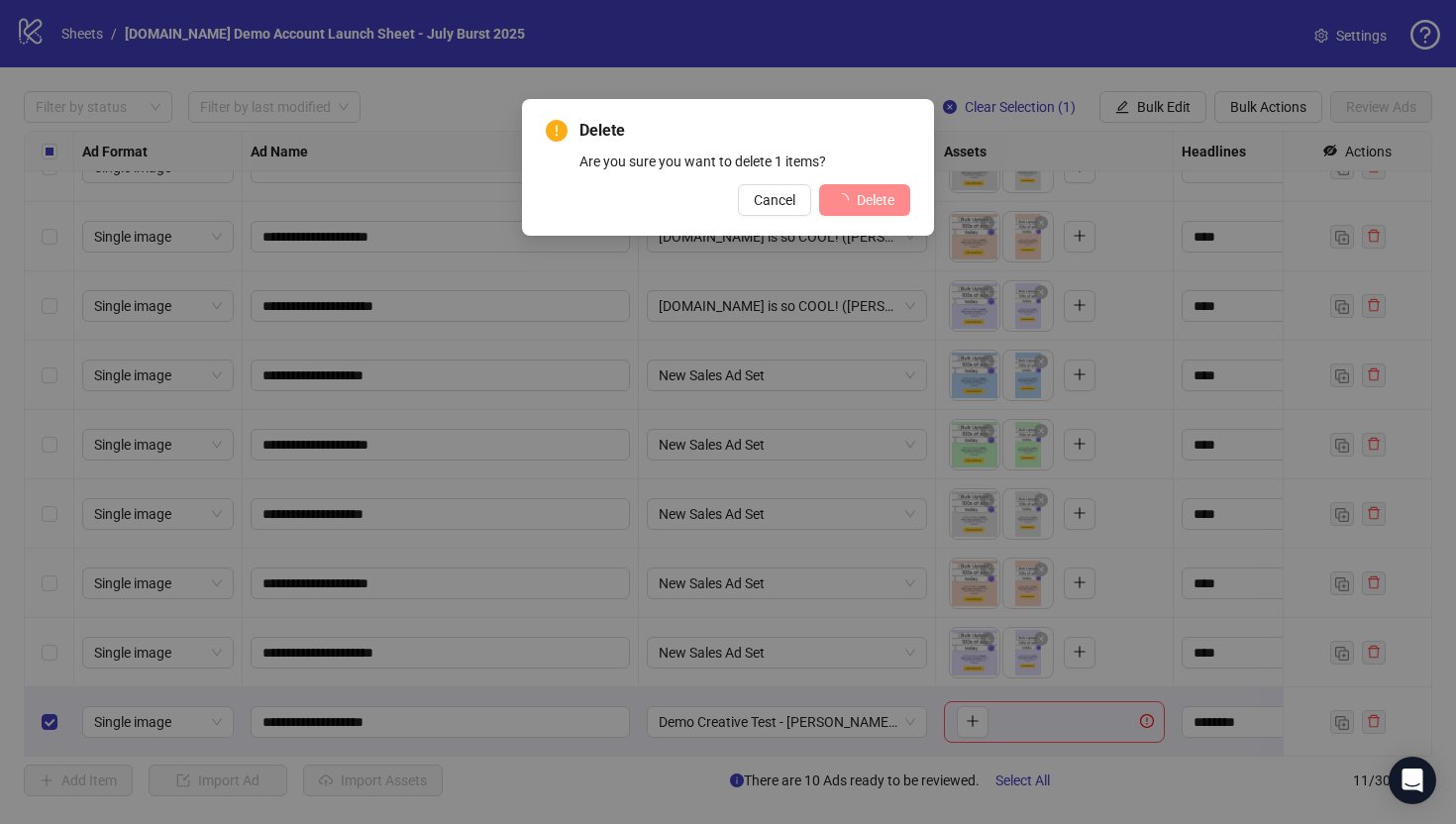 scroll, scrollTop: 109, scrollLeft: 0, axis: vertical 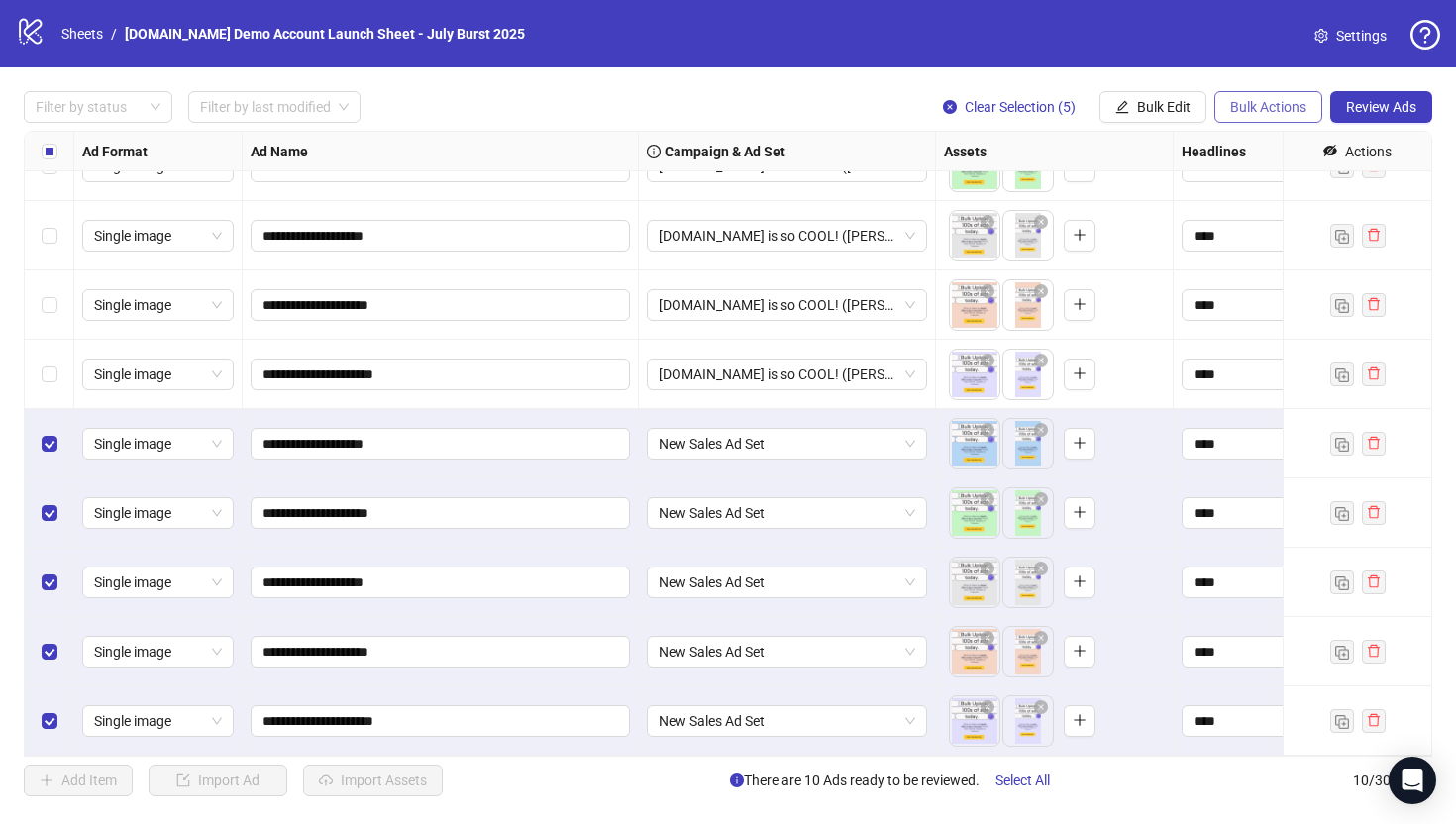 click on "Bulk Actions" at bounding box center [1268, 107] 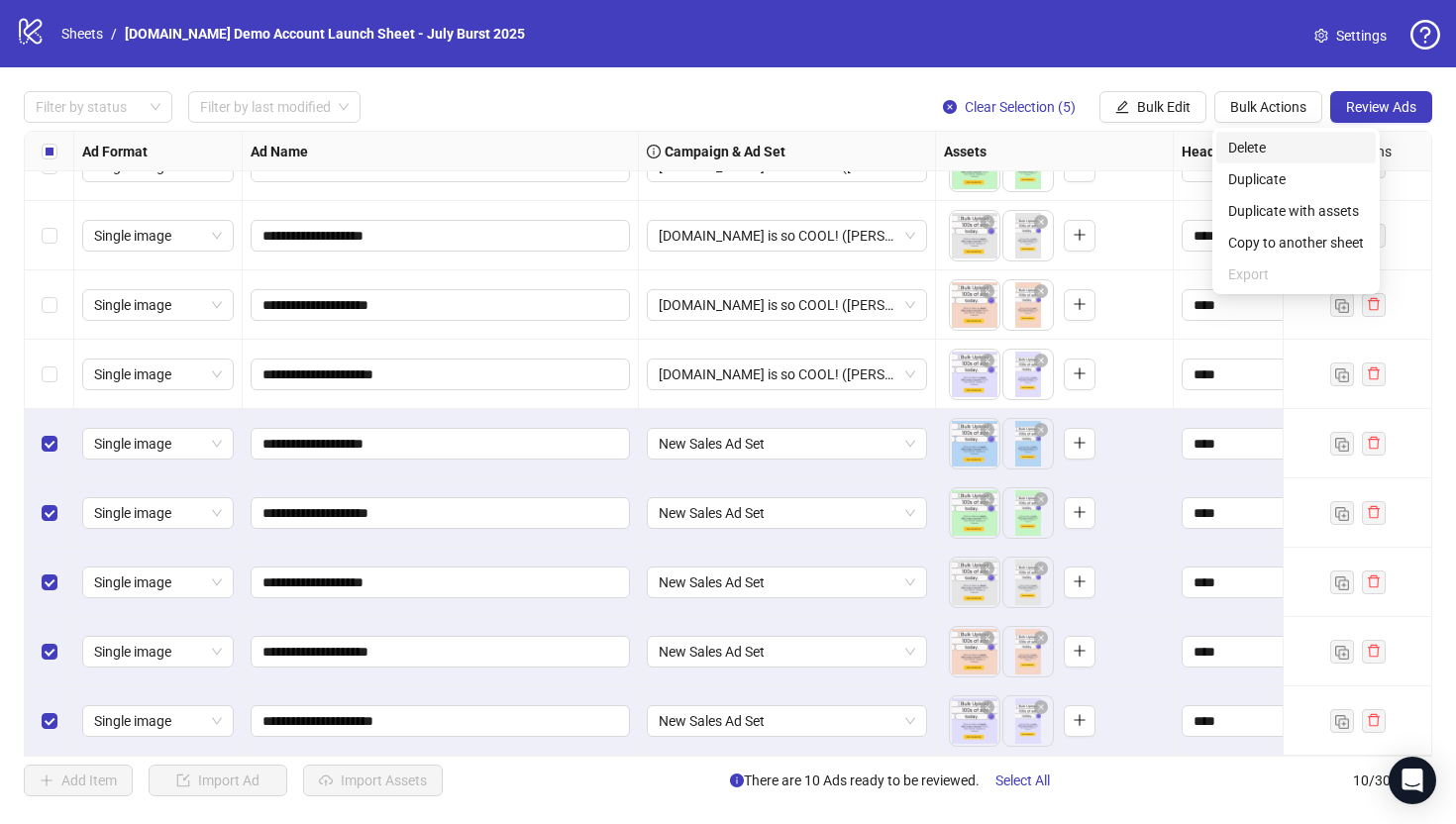 click on "Delete" at bounding box center (1296, 148) 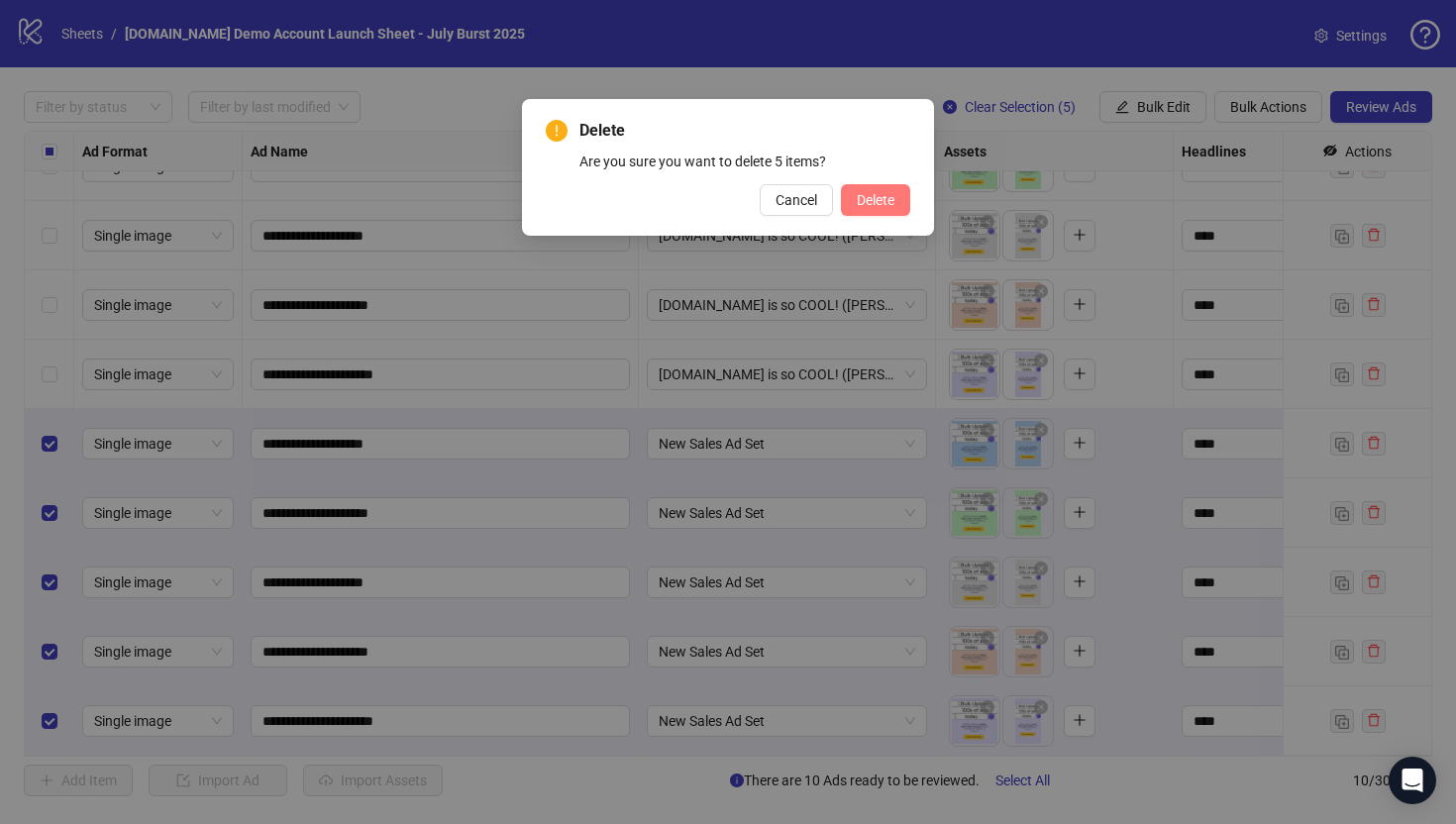 click on "Delete" at bounding box center [876, 200] 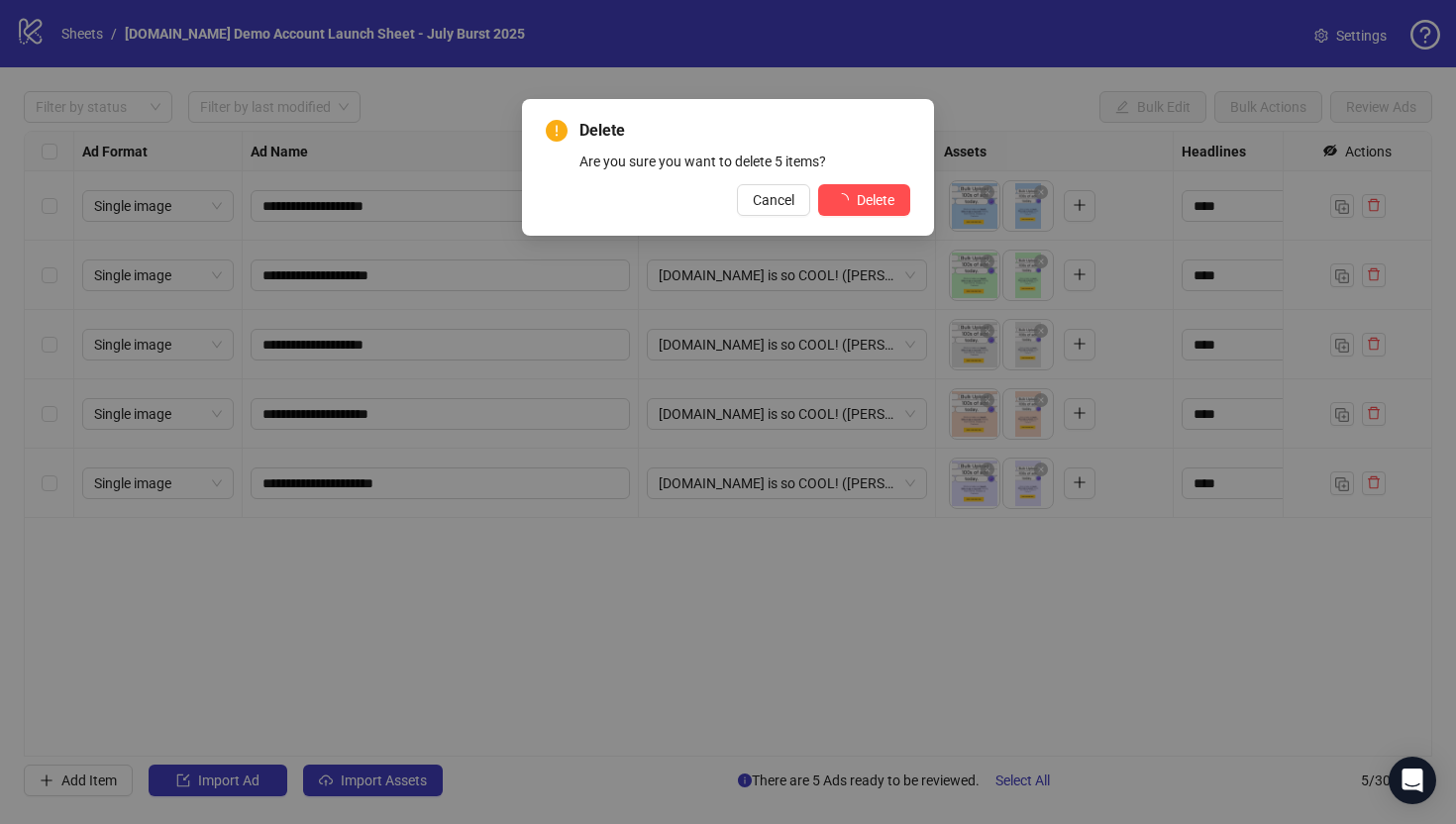scroll, scrollTop: 0, scrollLeft: 0, axis: both 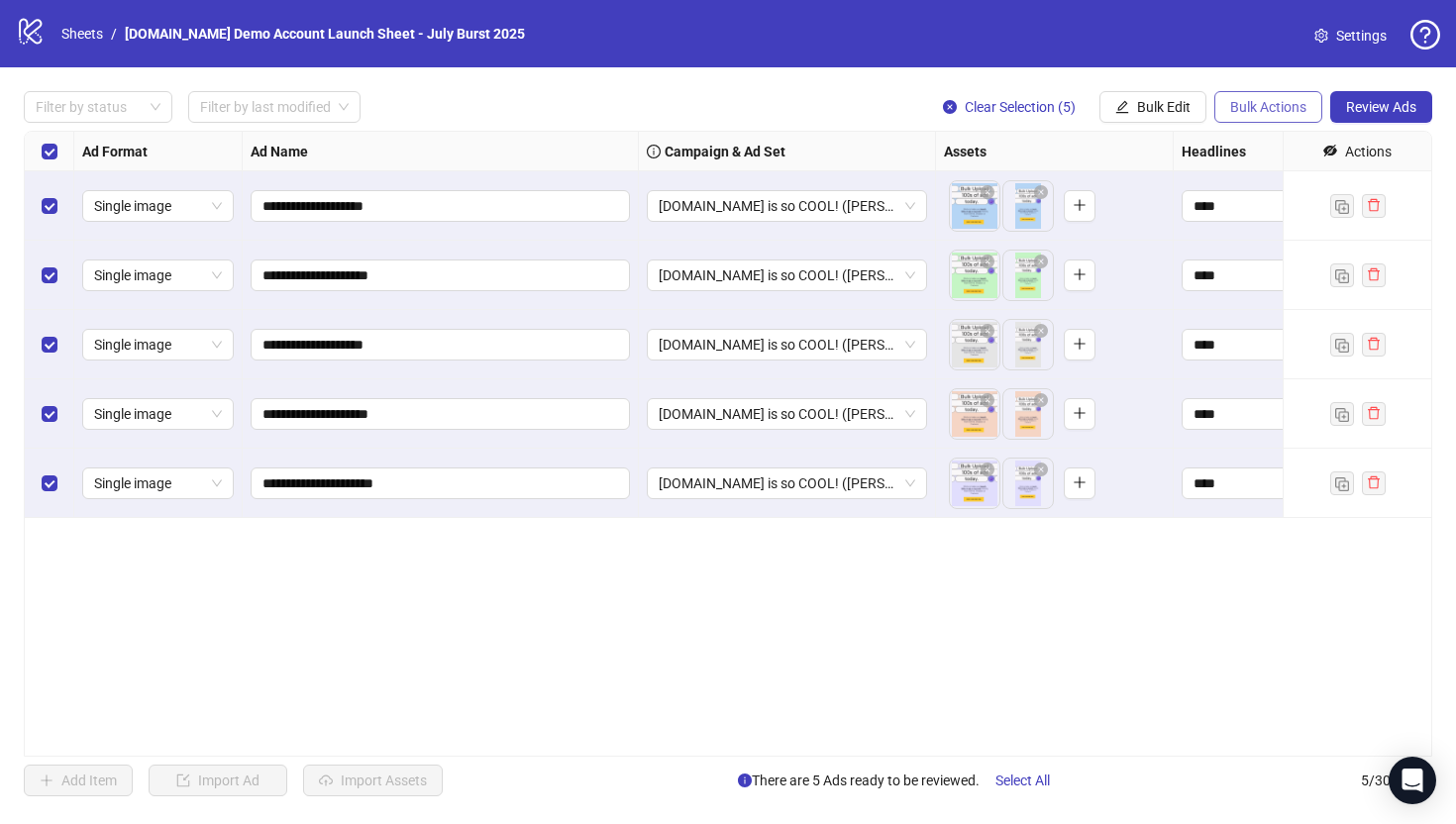 click on "Bulk Actions" at bounding box center [1268, 107] 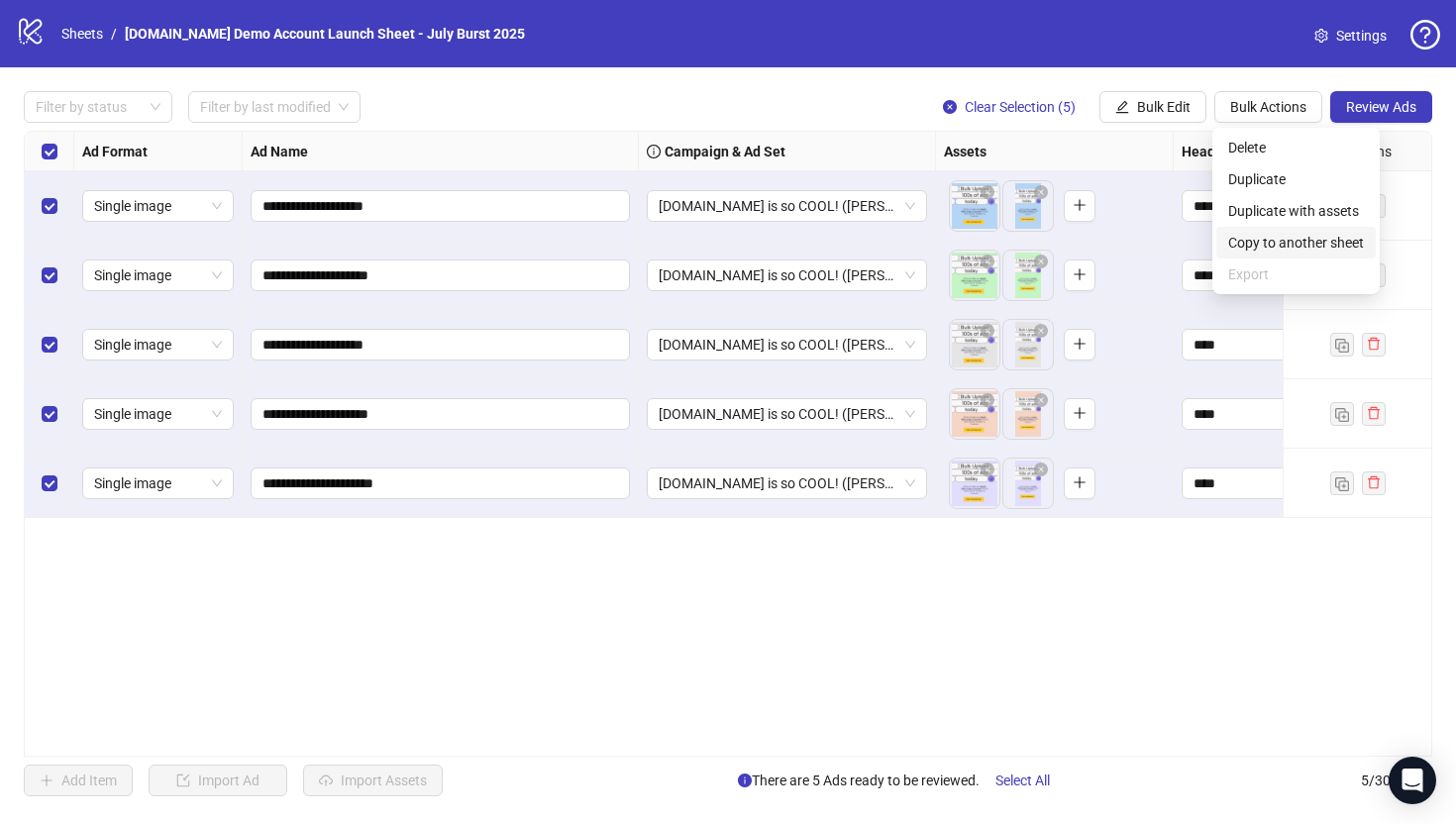 click on "Copy to another sheet" at bounding box center (1296, 243) 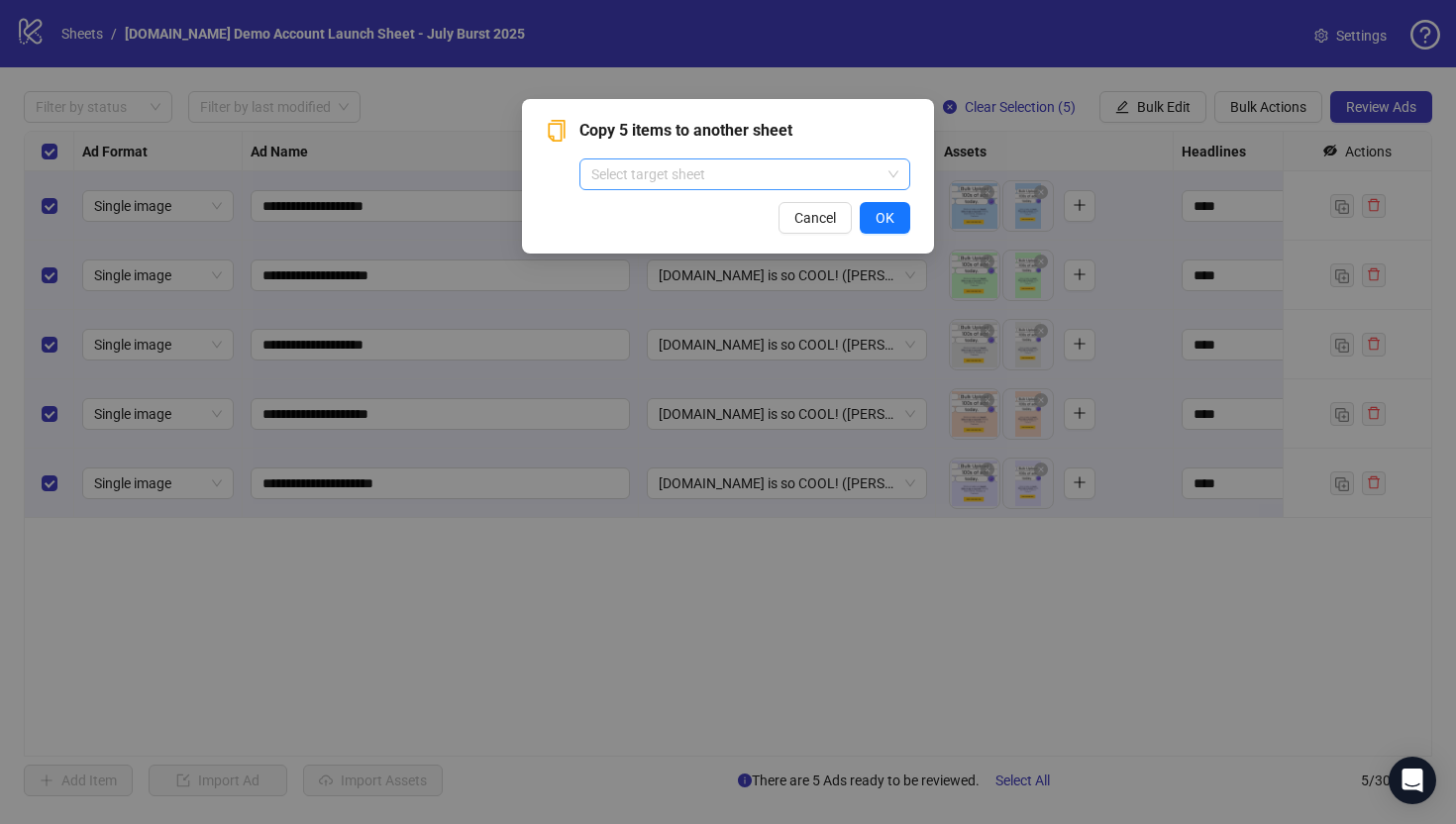 click at bounding box center [736, 174] 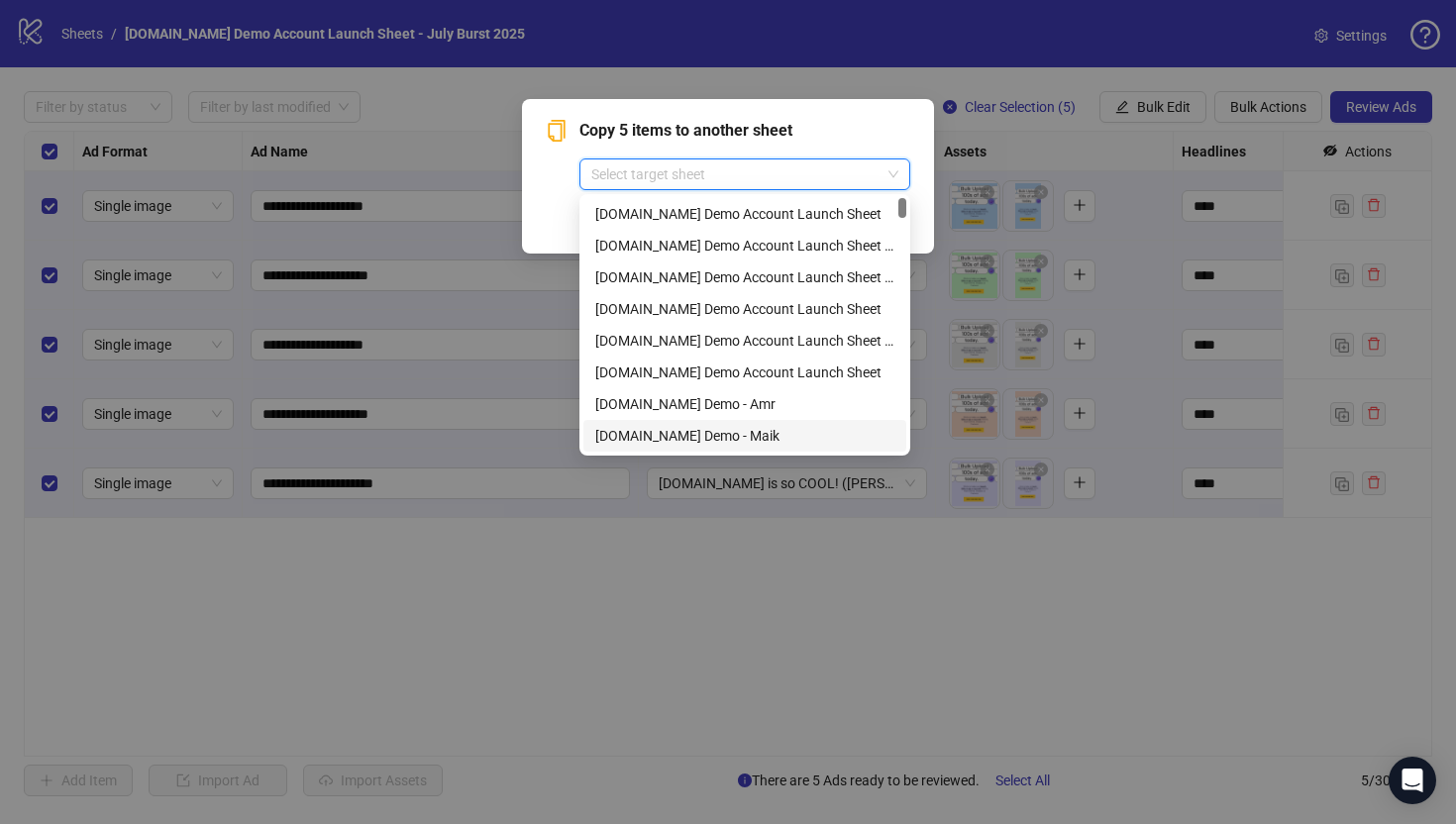 click on "Copy 5 items to another sheet Select target sheet Cancel OK" at bounding box center (728, 412) 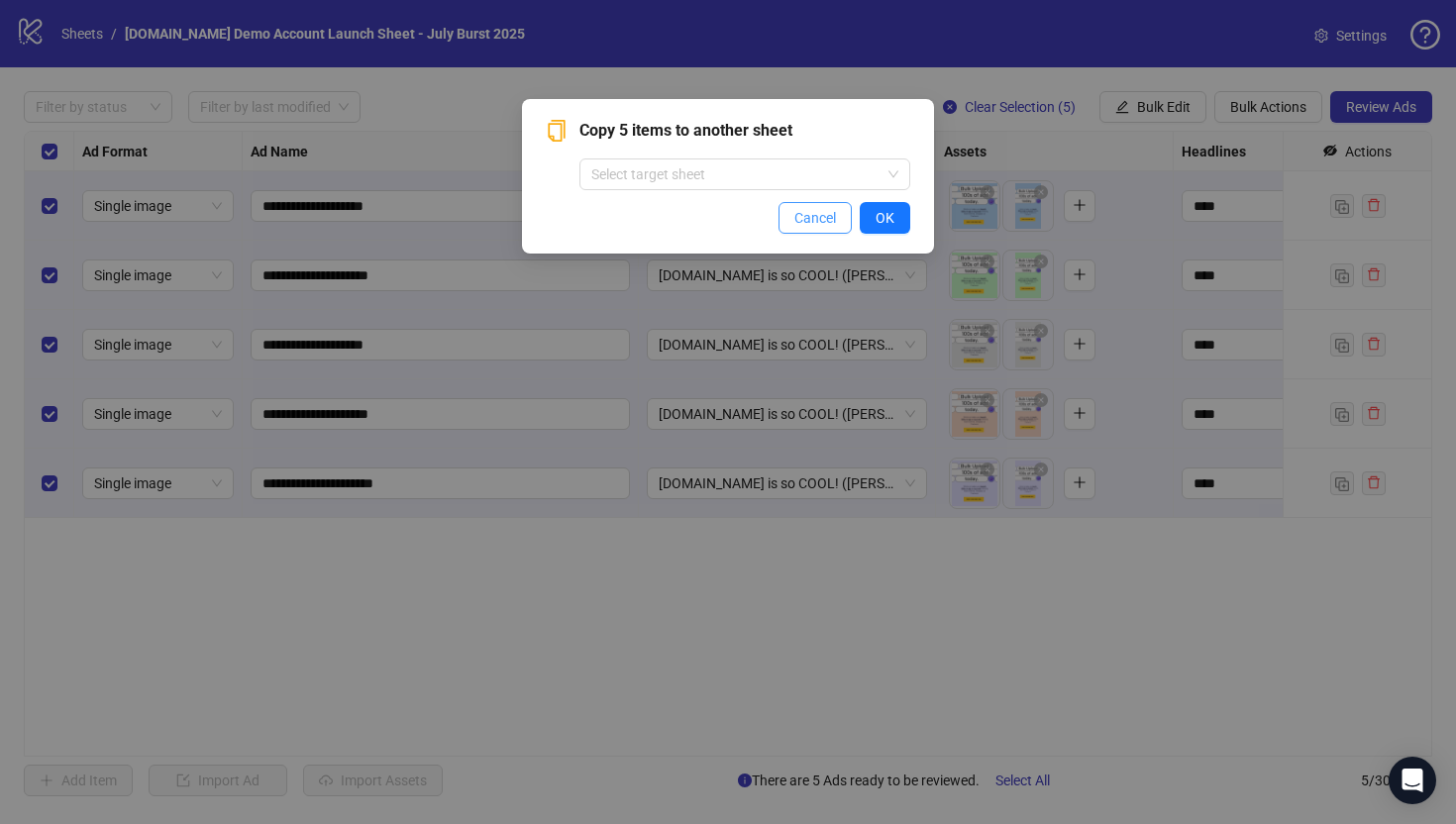 click on "Cancel" at bounding box center (815, 218) 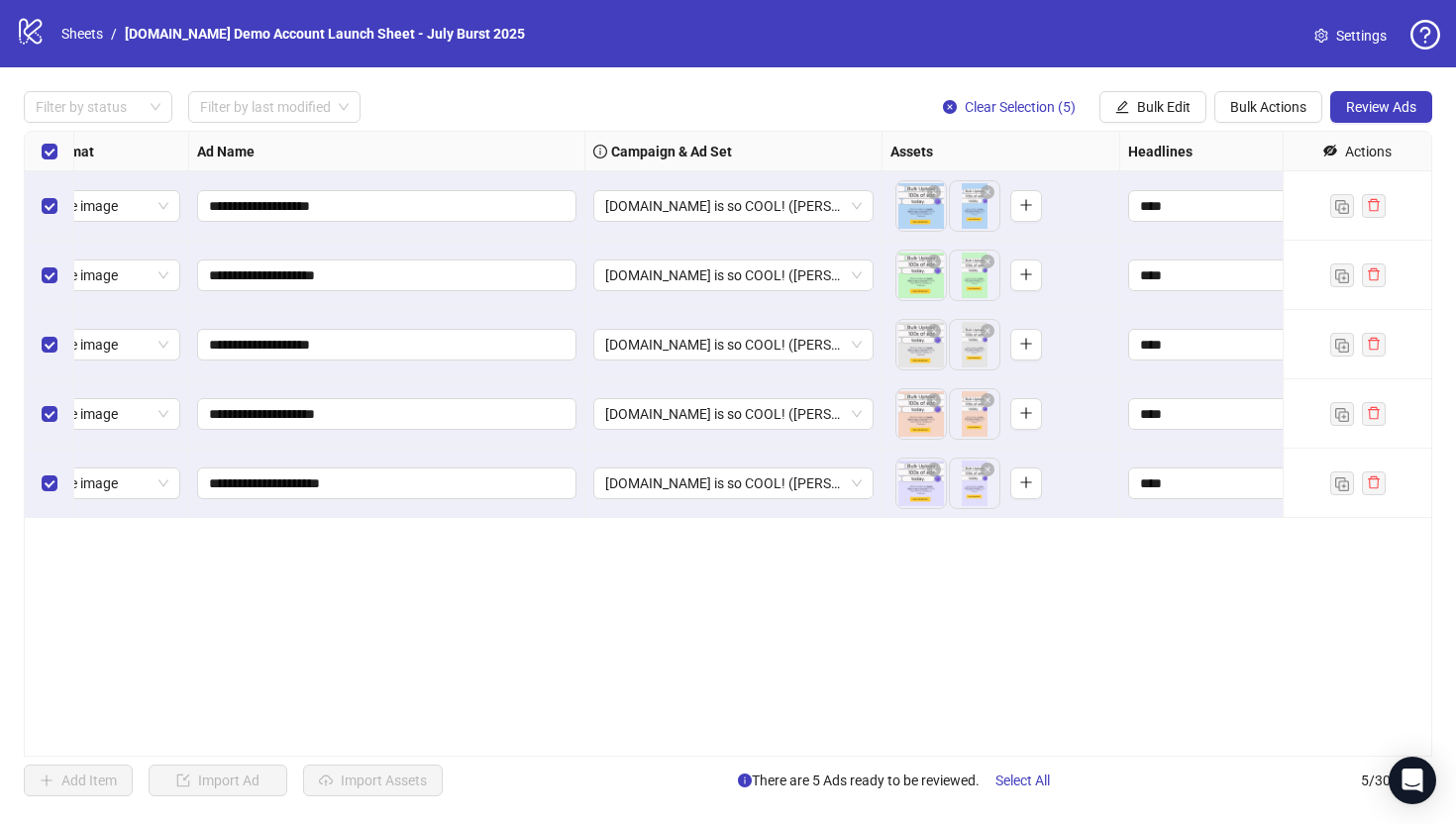 click on "**********" at bounding box center (728, 444) 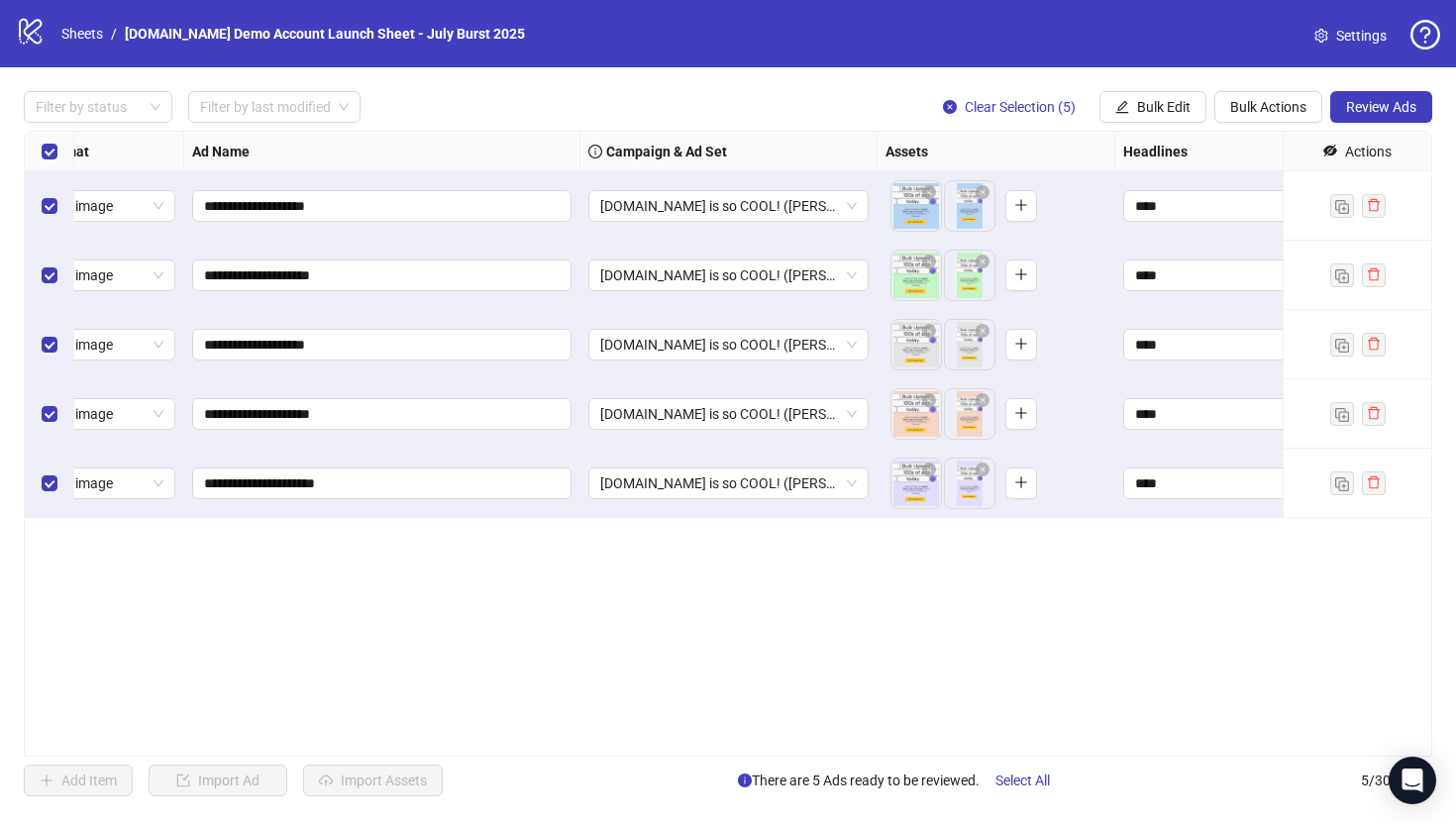 scroll, scrollTop: 0, scrollLeft: 0, axis: both 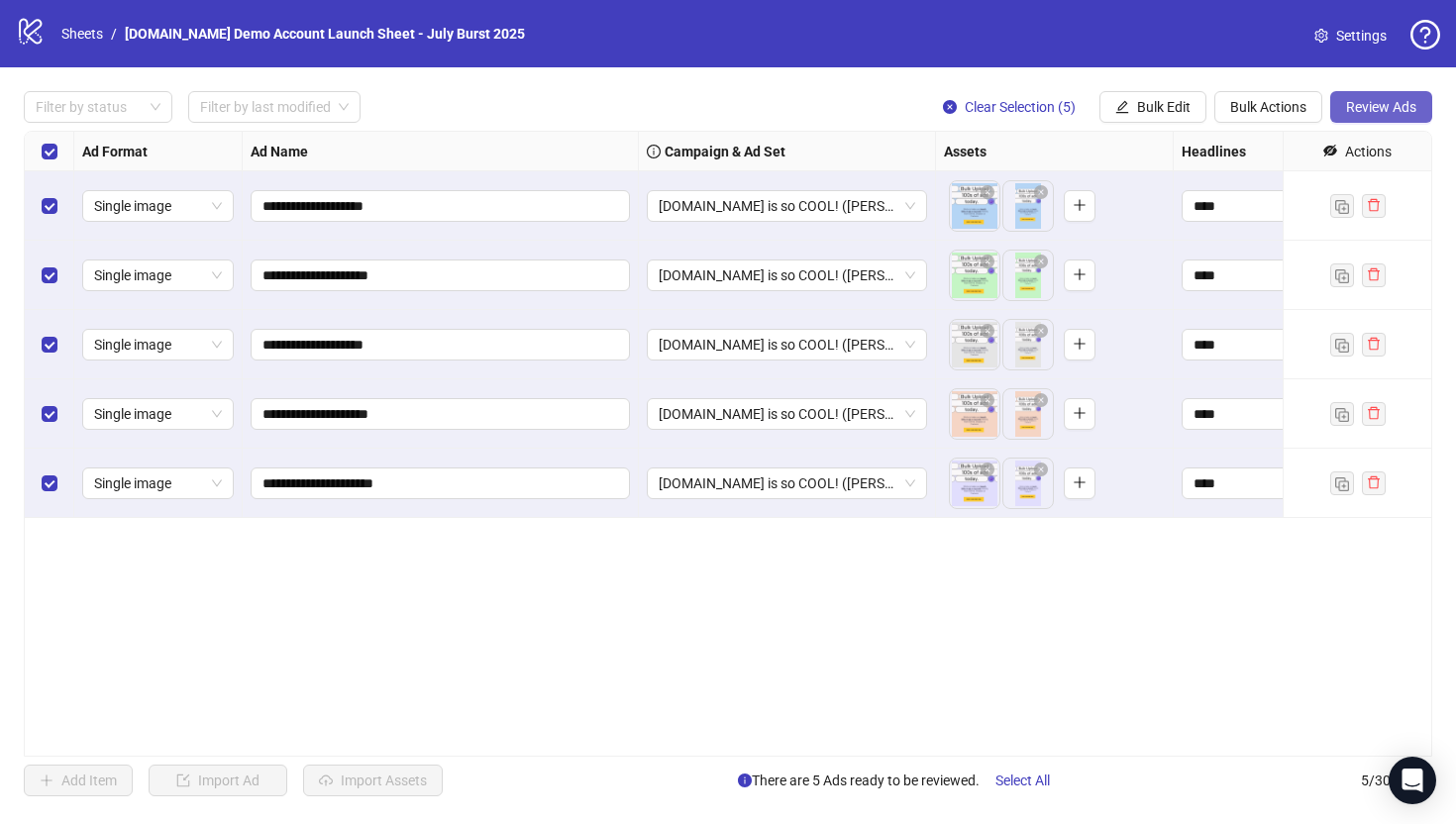 click on "Review Ads" at bounding box center (1381, 107) 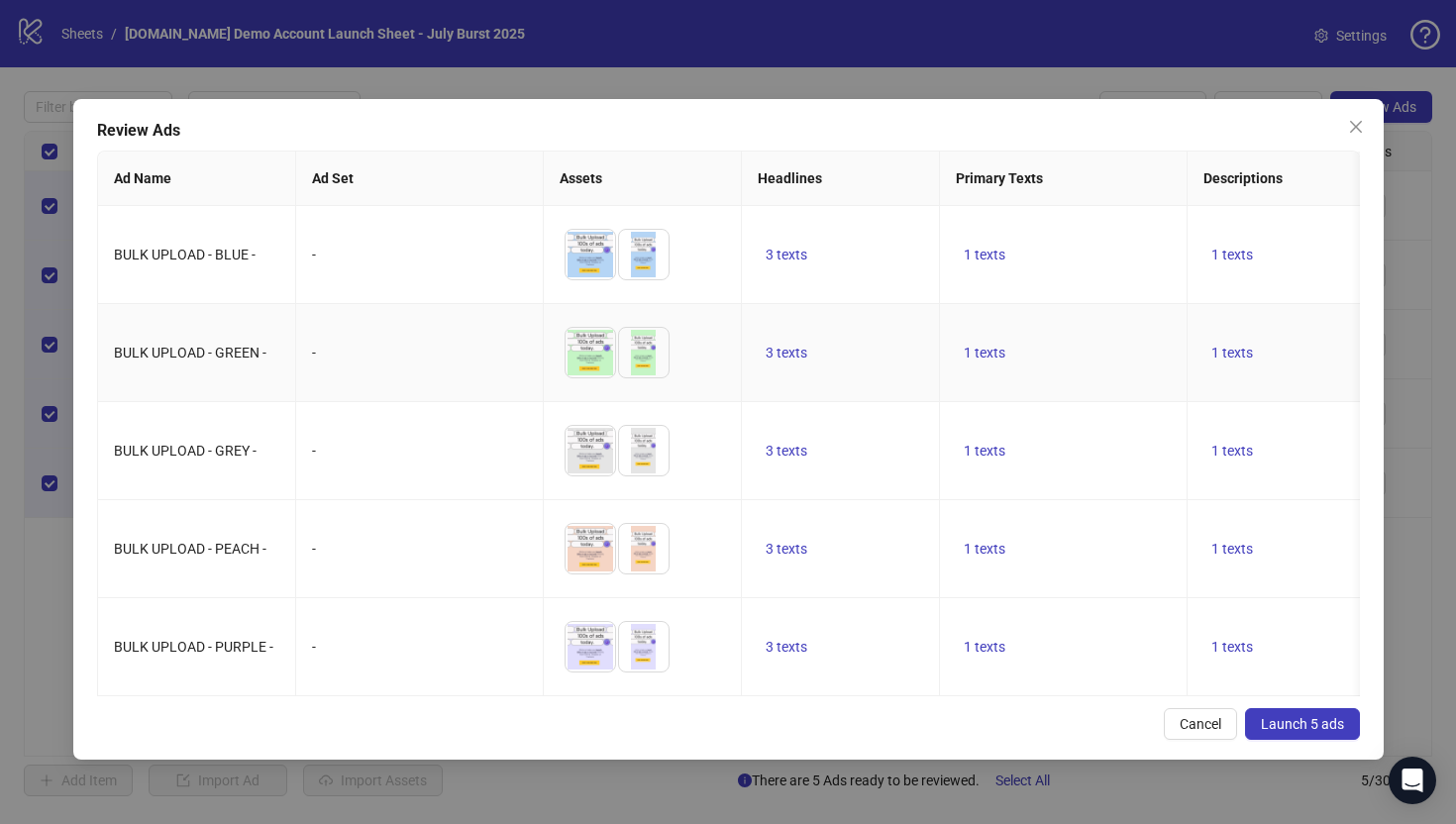 scroll, scrollTop: 0, scrollLeft: 221, axis: horizontal 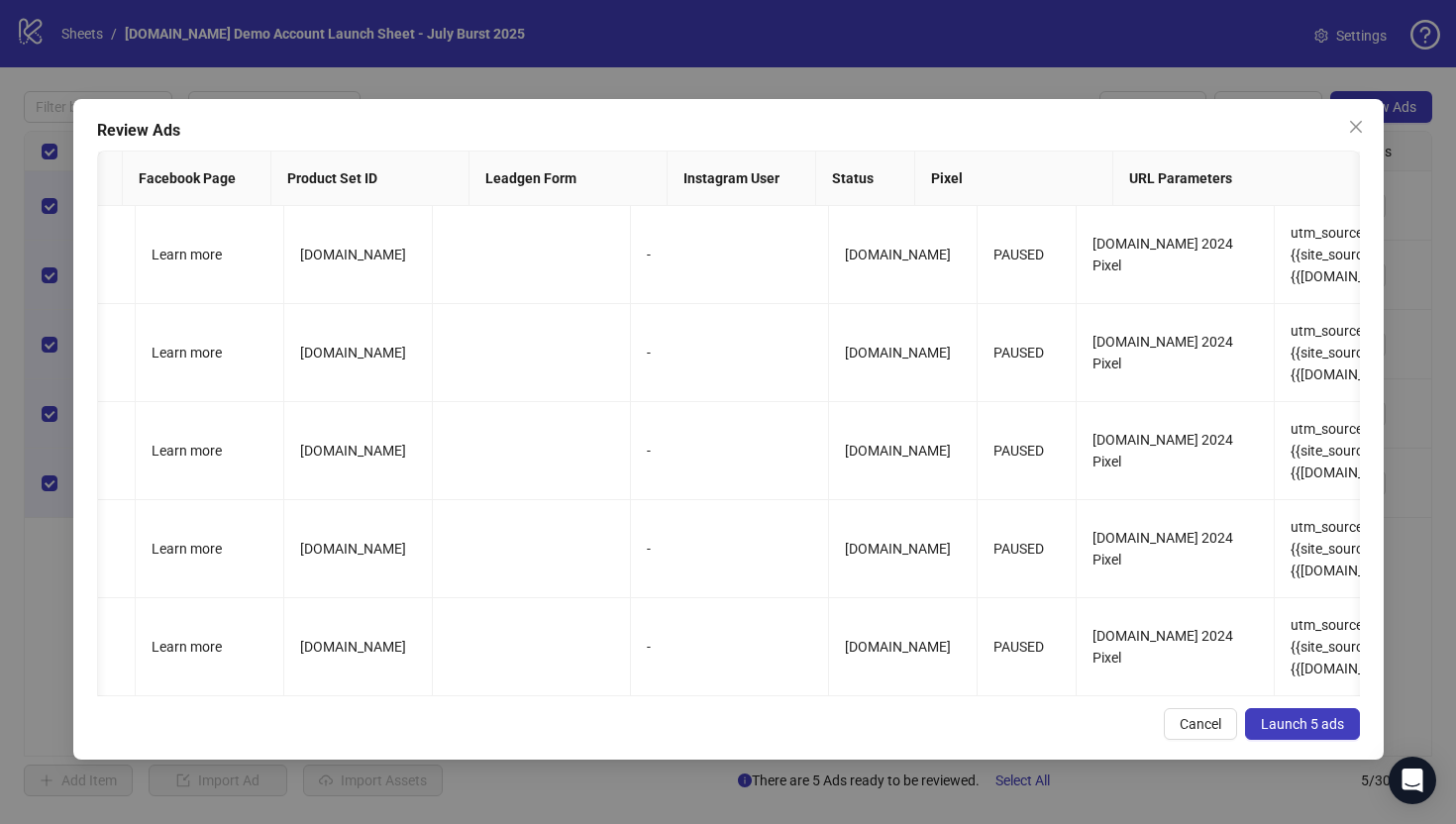 click on "Launch 5 ads" at bounding box center [1302, 724] 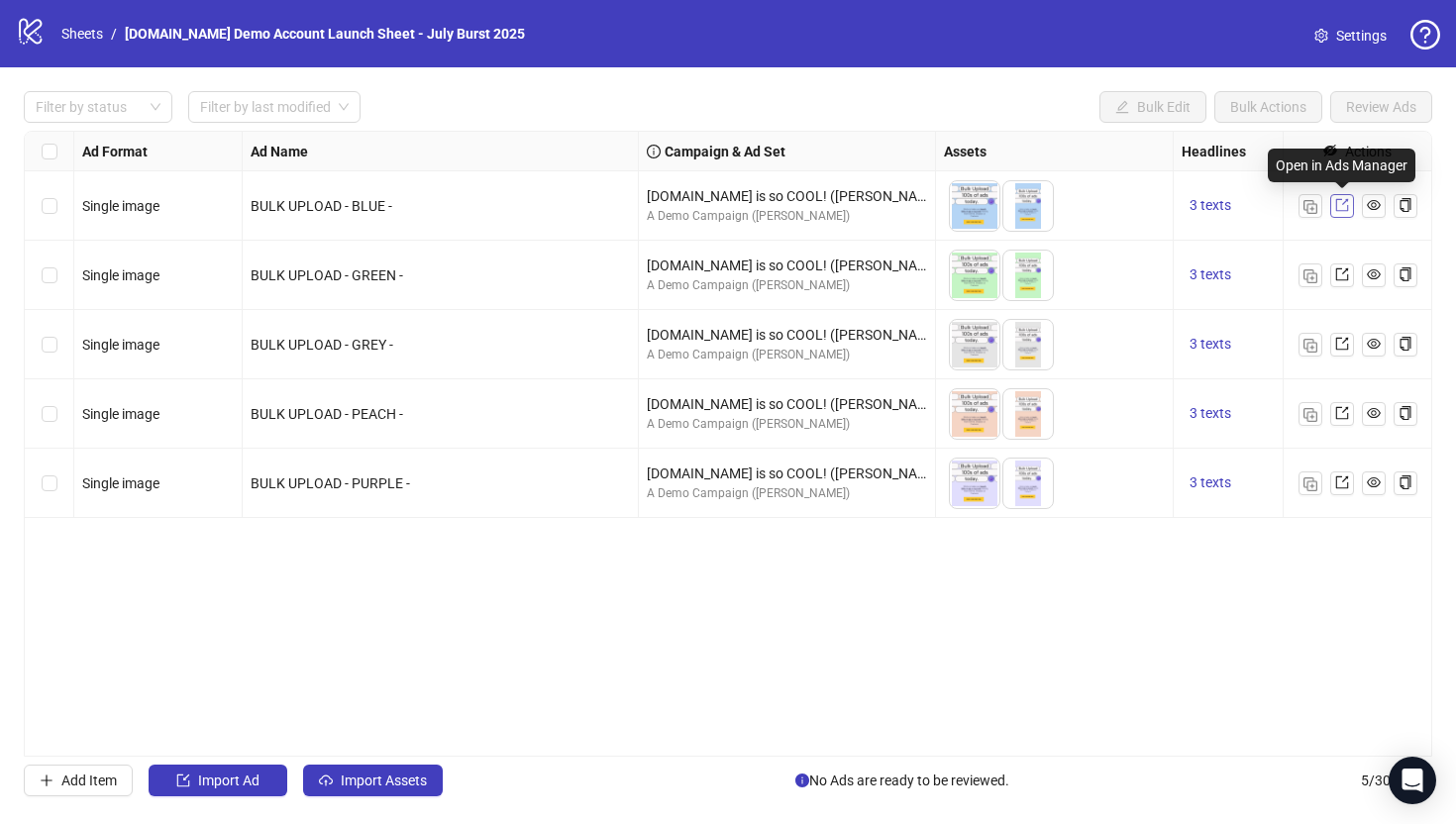 click 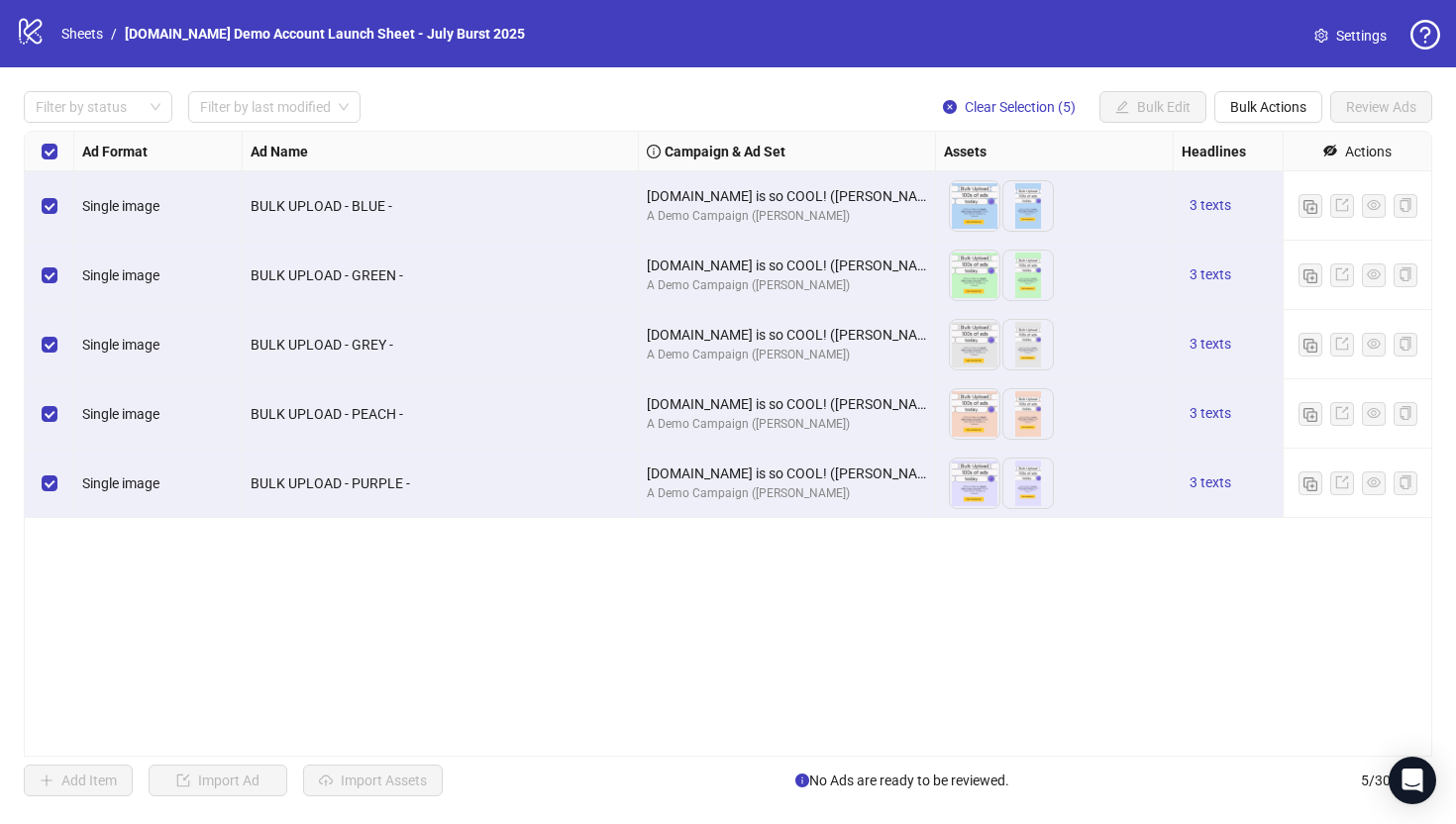 click on "Ad Format Ad Name Campaign & Ad Set Assets Headlines Primary Texts Descriptions Destination URL Display URL Call to Action Actions Single image BULK UPLOAD - BLUE - Kitchn.io is so COOL! (Martin) - June Burst A Demo Campaign (Martin June)
To pick up a draggable item, press the space bar.
While dragging, use the arrow keys to move the item.
Press space again to drop the item in its new position, or press escape to cancel.
3 texts 1 texts Single image BULK UPLOAD - GREEN - Kitchn.io is so COOL! (Martin) - June Burst A Demo Campaign (Martin June)
To pick up a draggable item, press the space bar.
While dragging, use the arrow keys to move the item.
Press space again to drop the item in its new position, or press escape to cancel.
3 texts 1 texts Single image BULK UPLOAD - GREY - Kitchn.io is so COOL! (Martin) - June Burst A Demo Campaign (Martin June) 3 texts 1 texts Single image BULK UPLOAD - PEACH - Kitchn.io is so COOL! (Martin) - June Burst A Demo Campaign (Martin June) 3 texts" at bounding box center [728, 444] 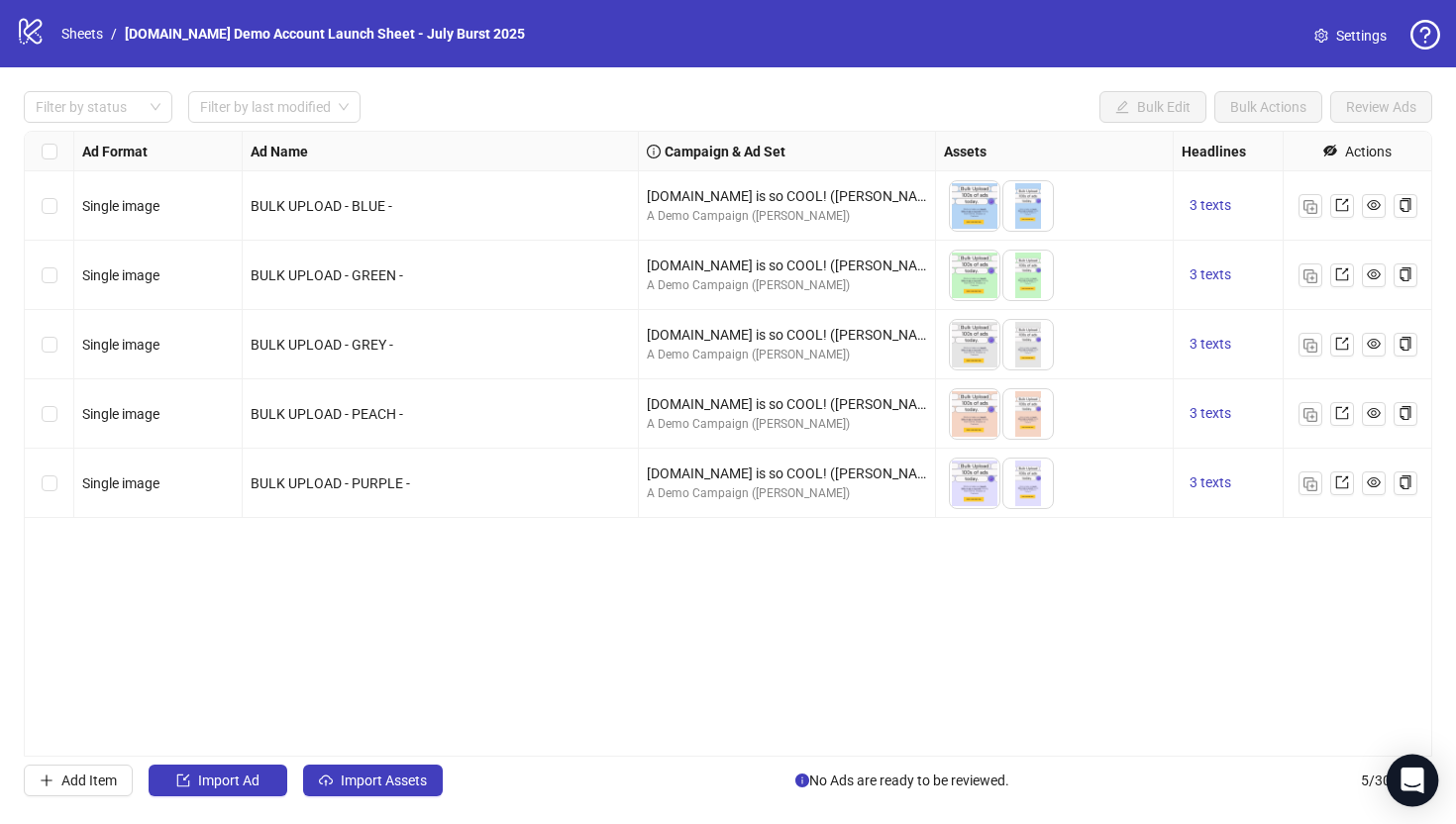 click 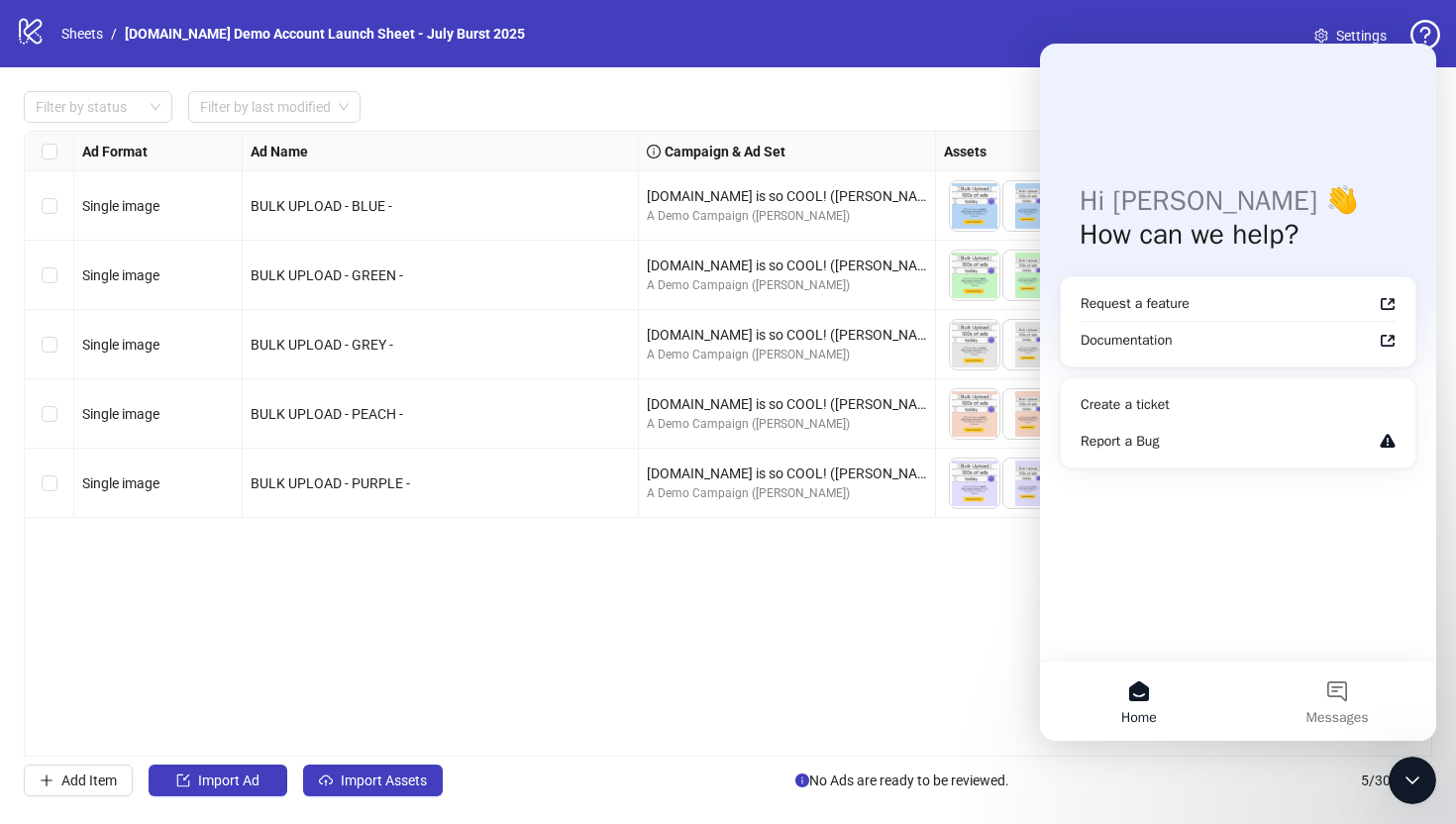 scroll, scrollTop: 0, scrollLeft: 0, axis: both 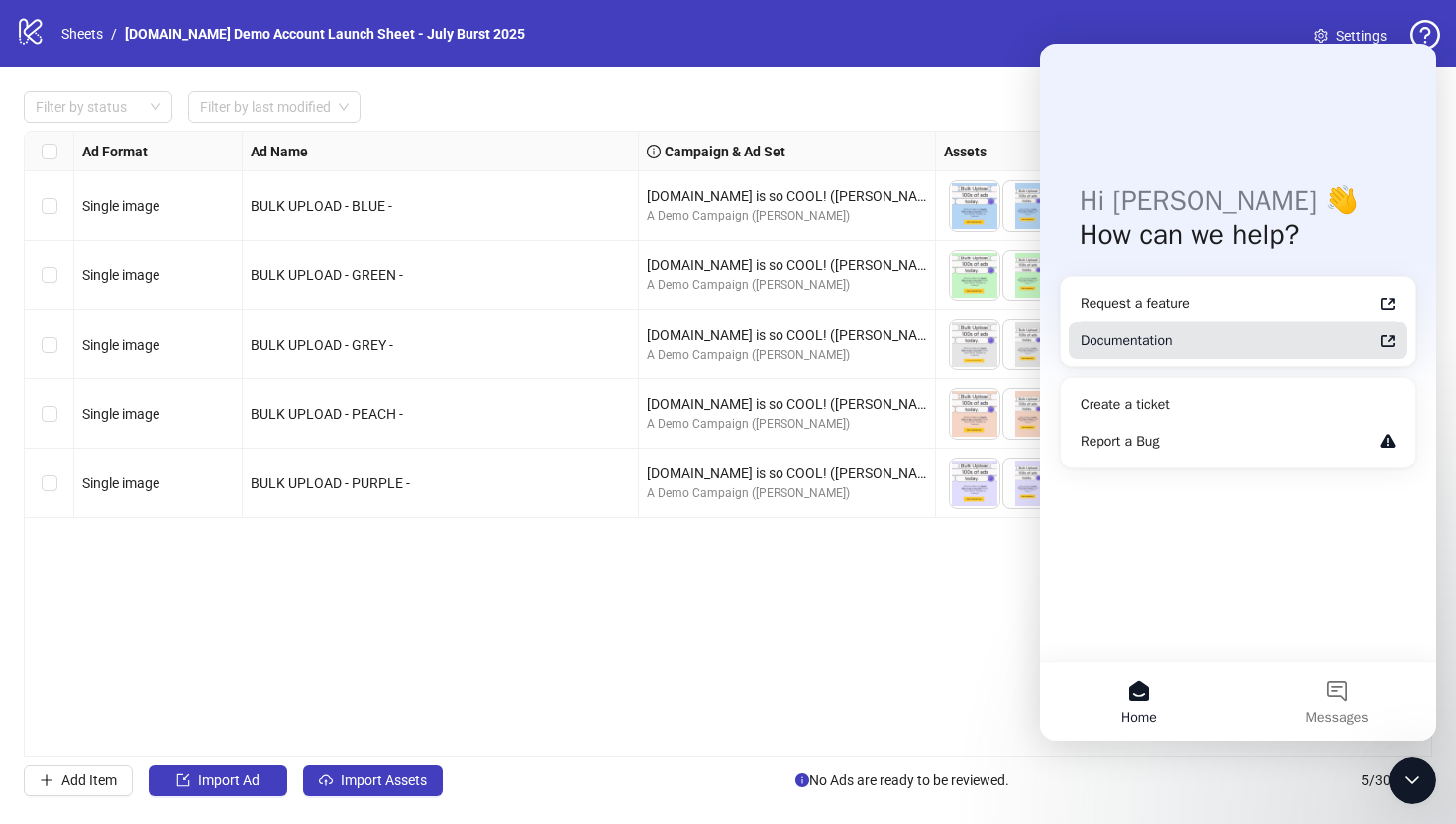 click on "Documentation" at bounding box center (1226, 340) 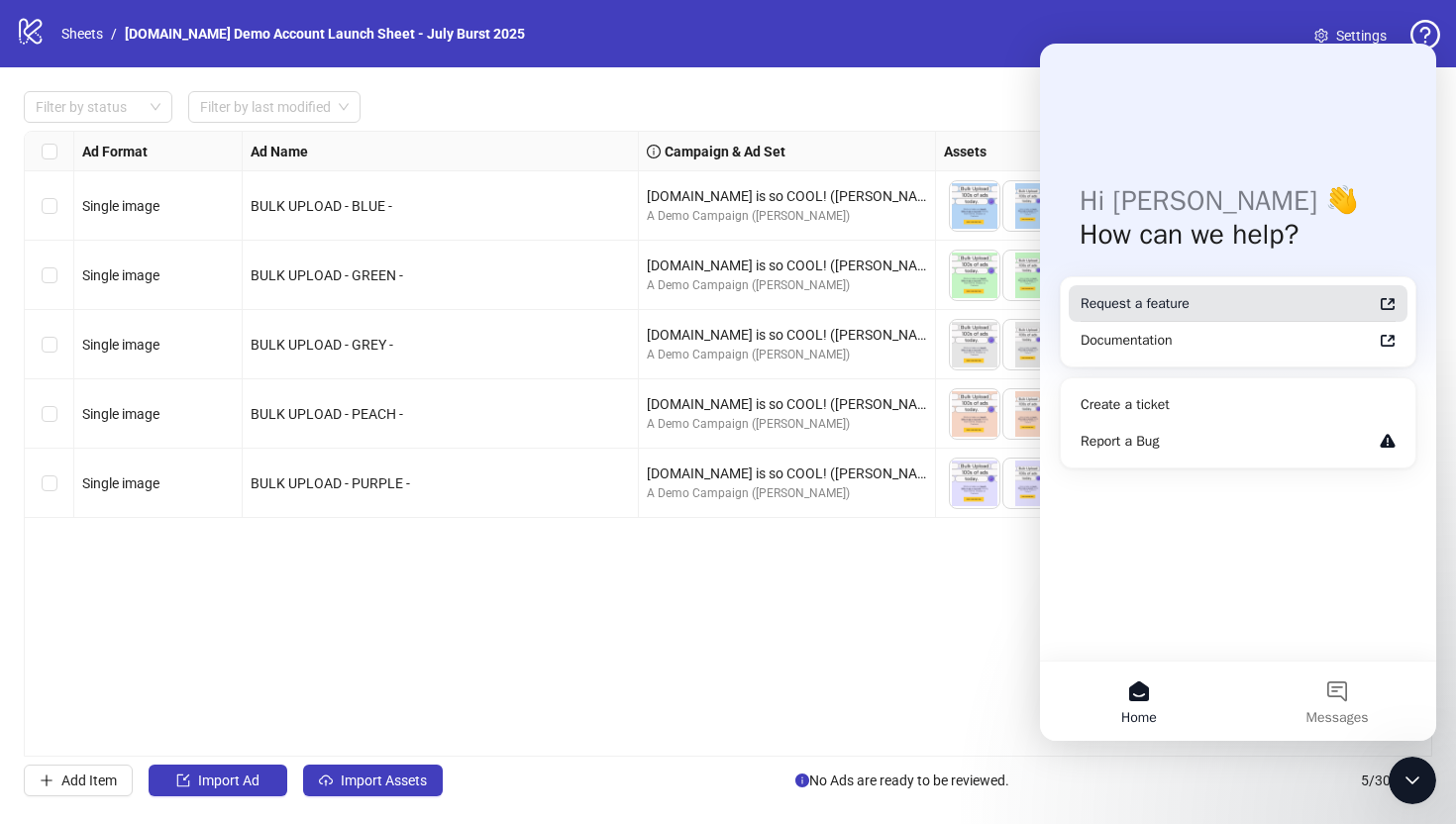 click on "Request a feature" at bounding box center [1226, 303] 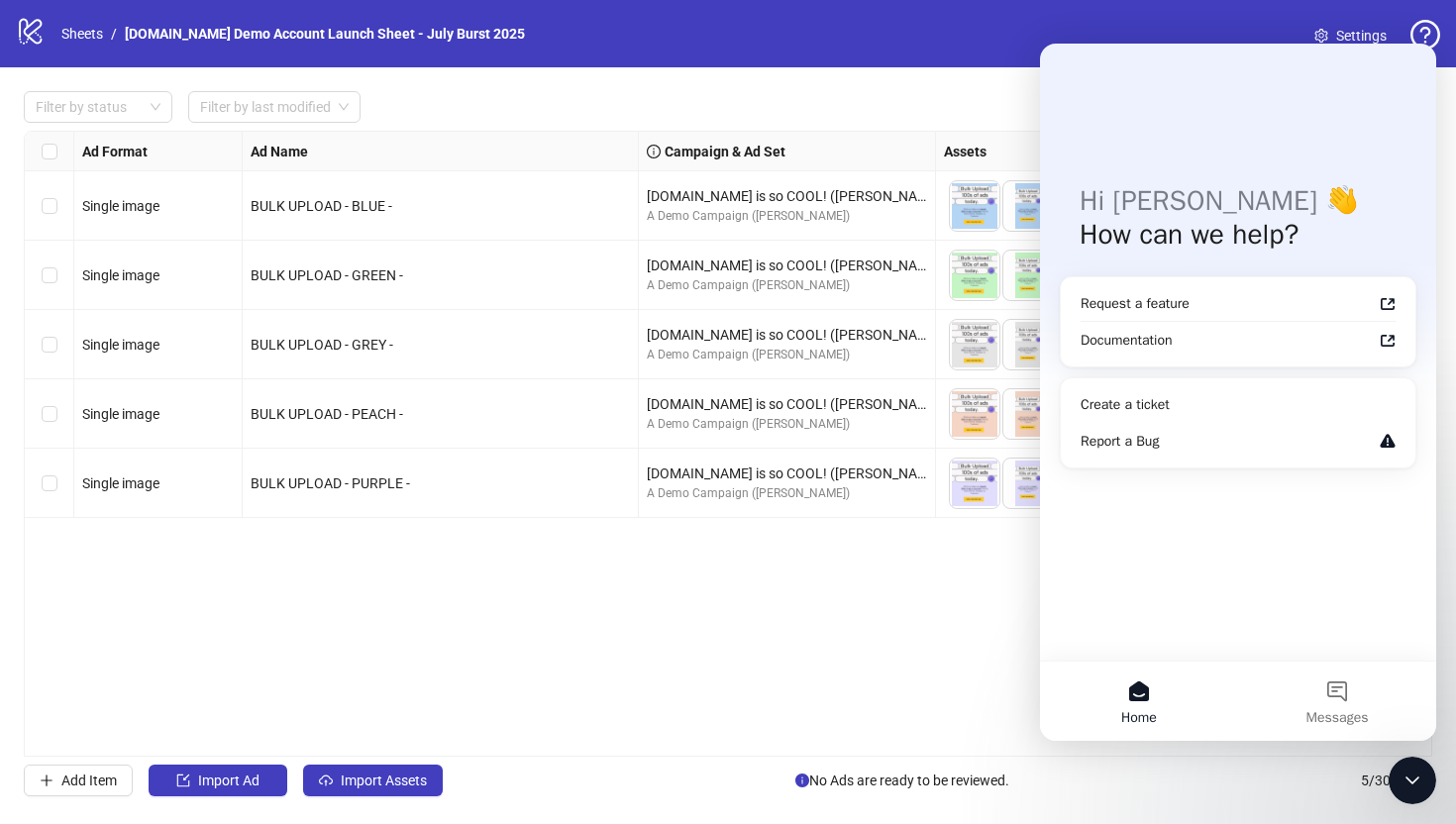 click 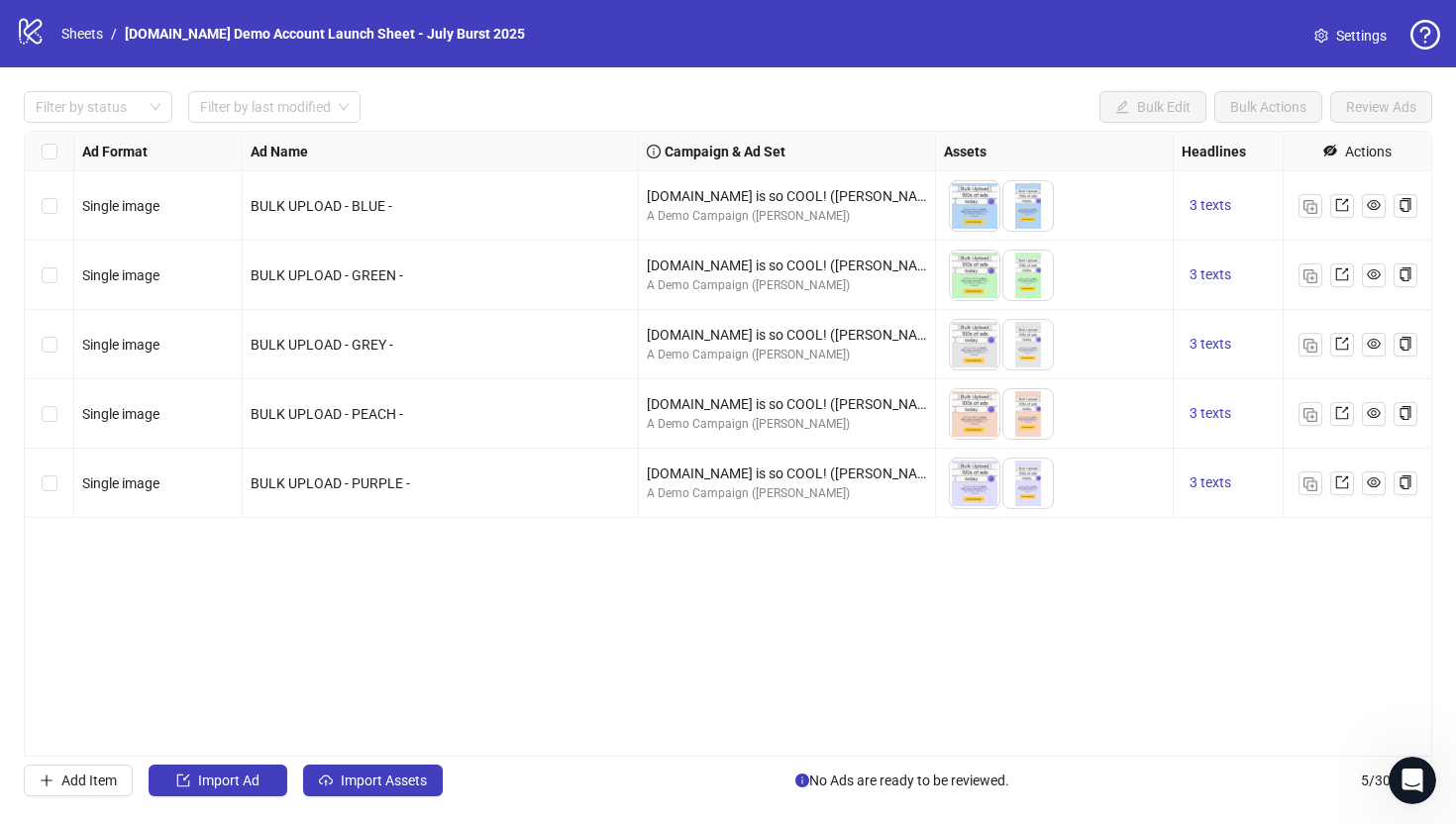 scroll, scrollTop: 0, scrollLeft: 0, axis: both 